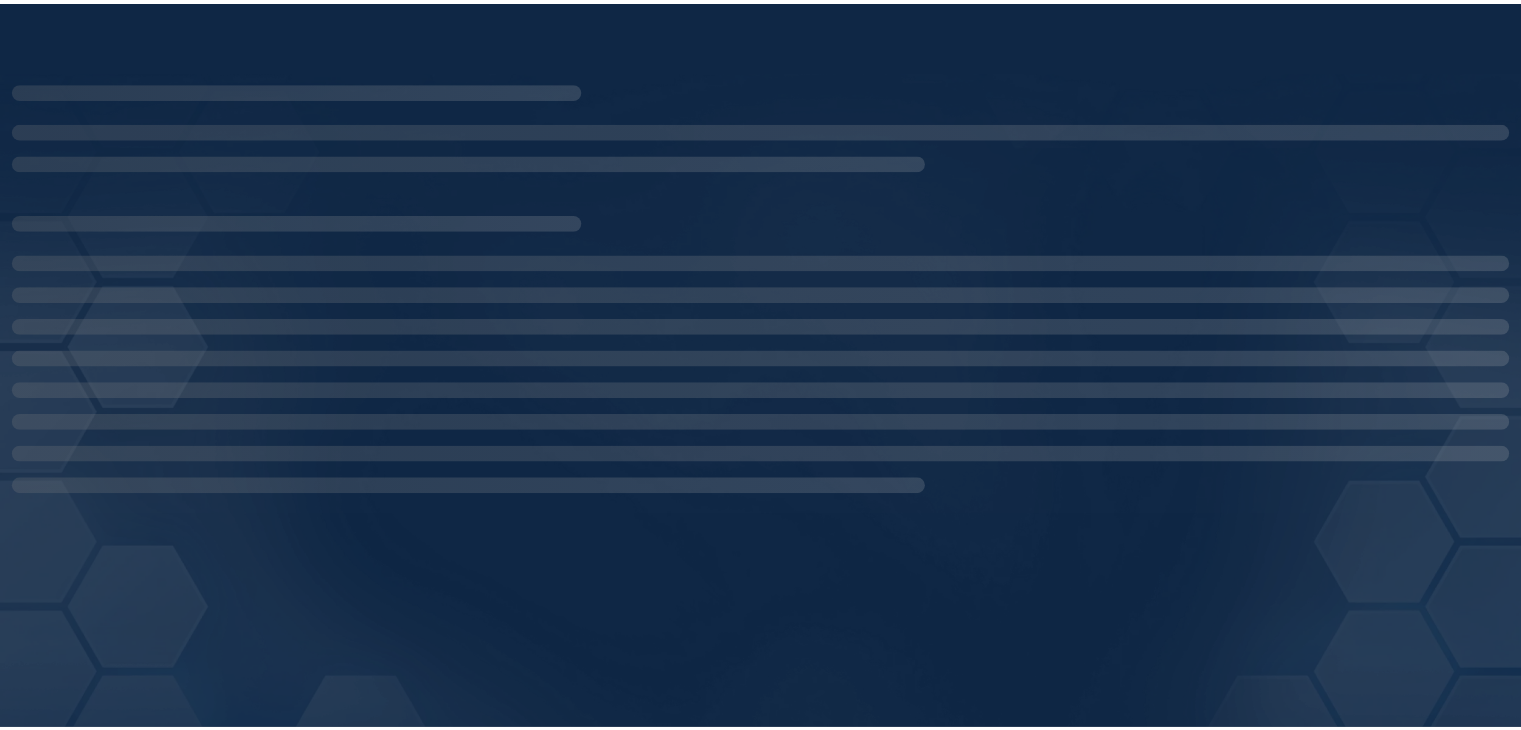 scroll, scrollTop: 0, scrollLeft: 0, axis: both 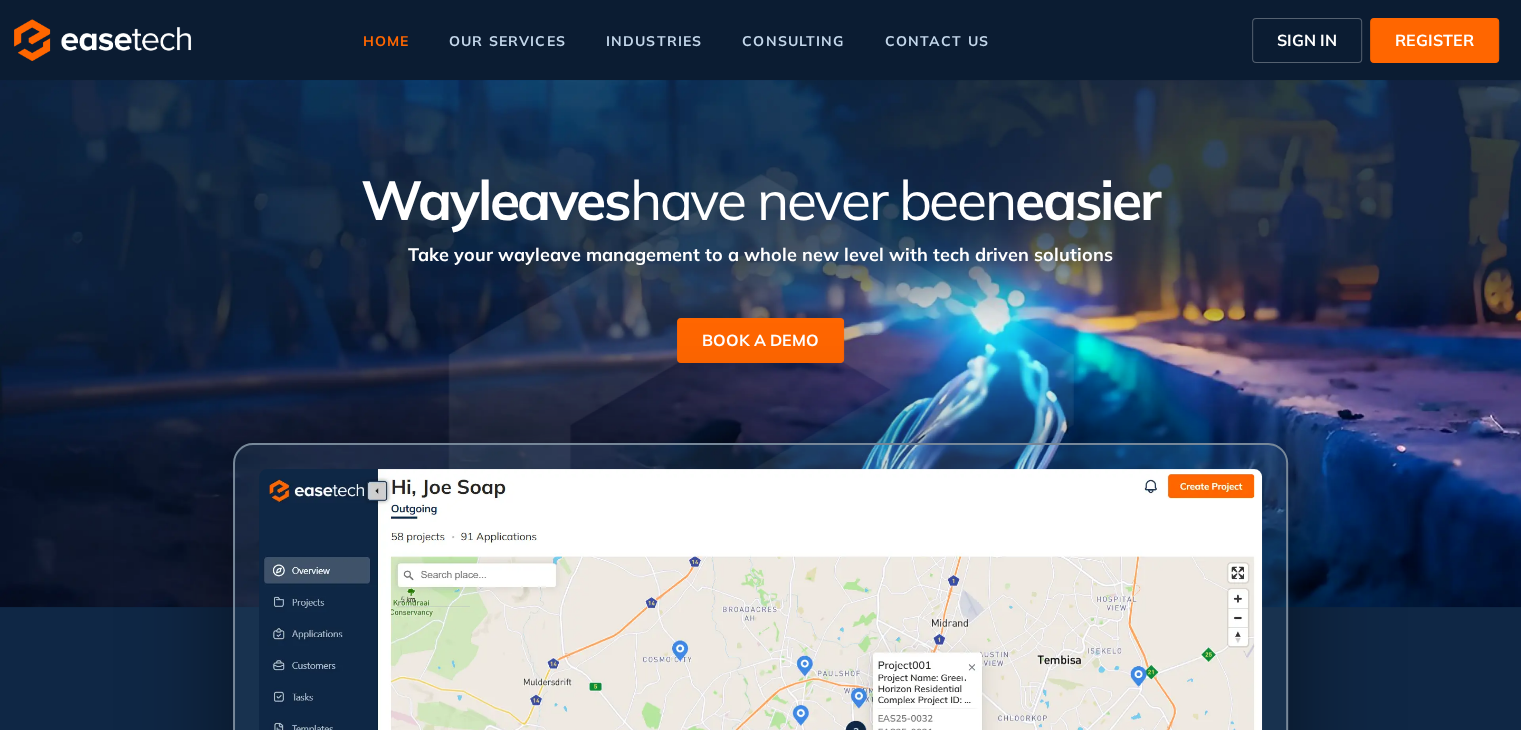 click on "SIGN IN" at bounding box center (1307, 40) 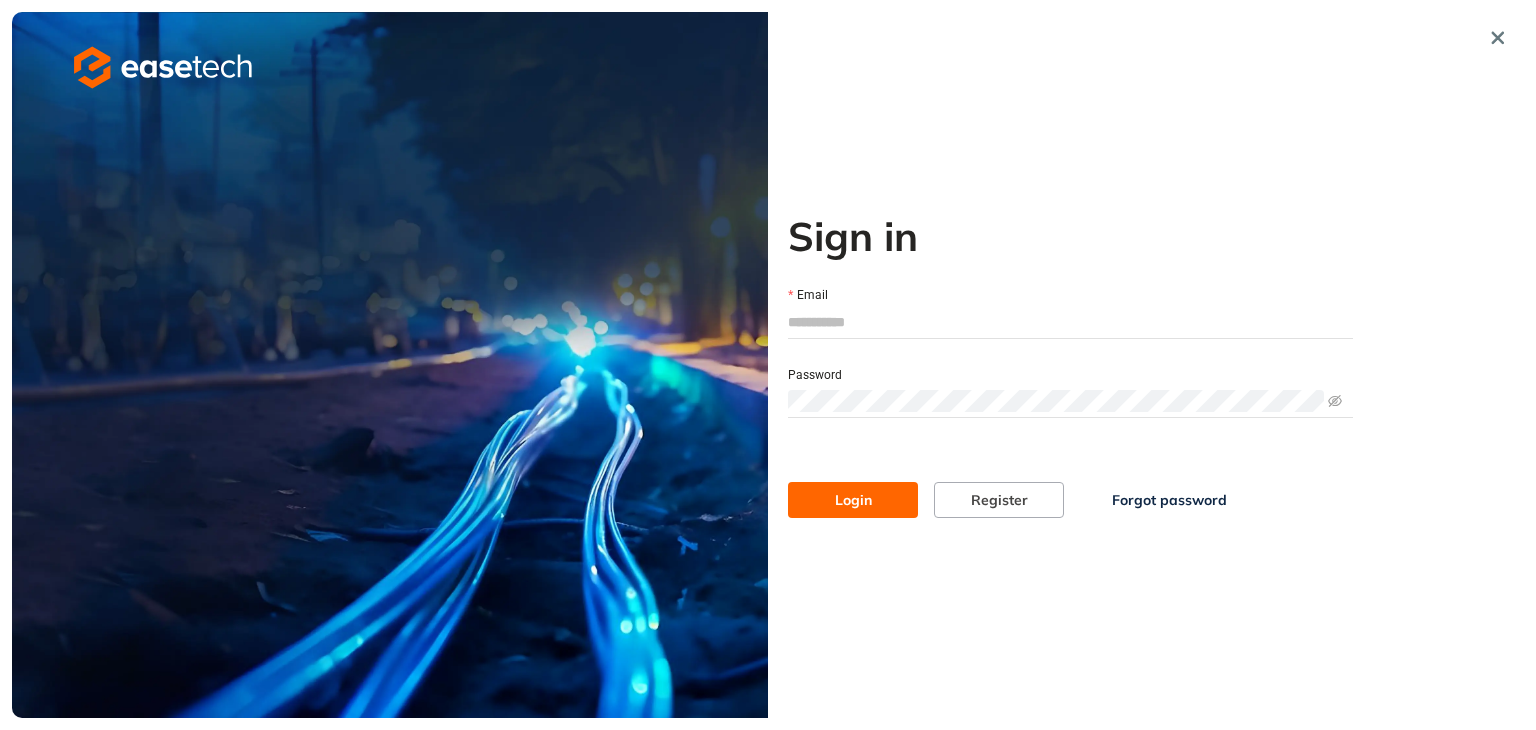 type on "**********" 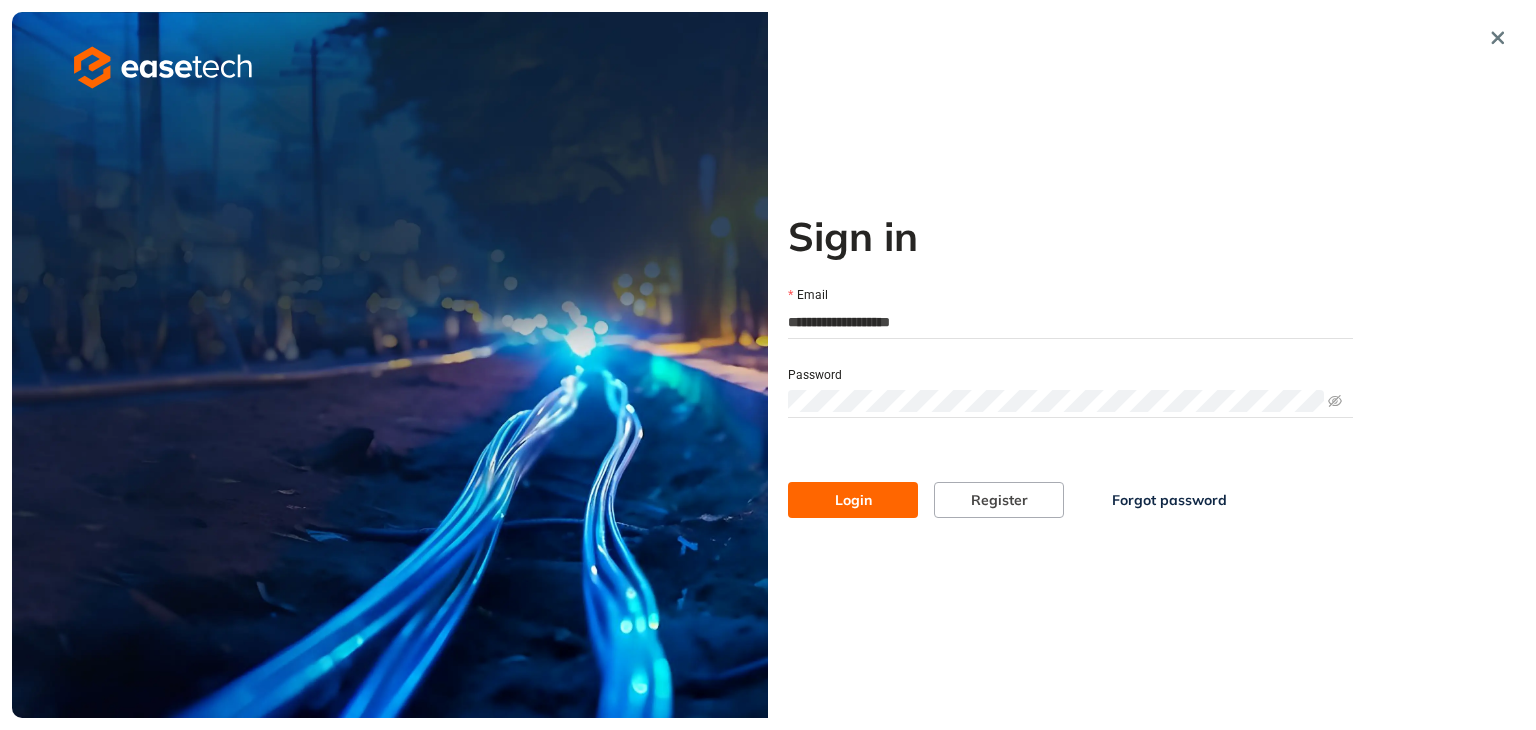 click on "Login" at bounding box center [853, 500] 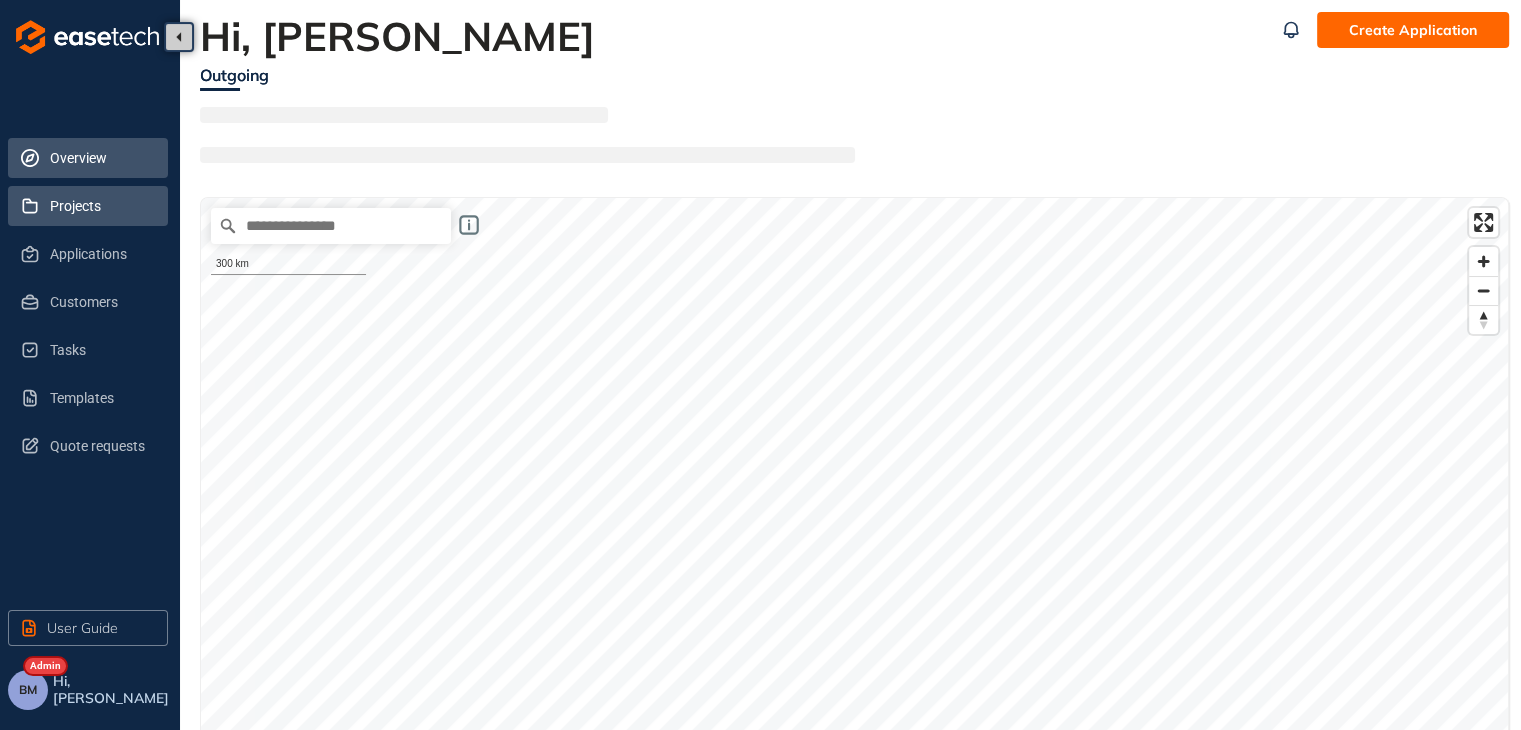 click on "Projects" at bounding box center (101, 206) 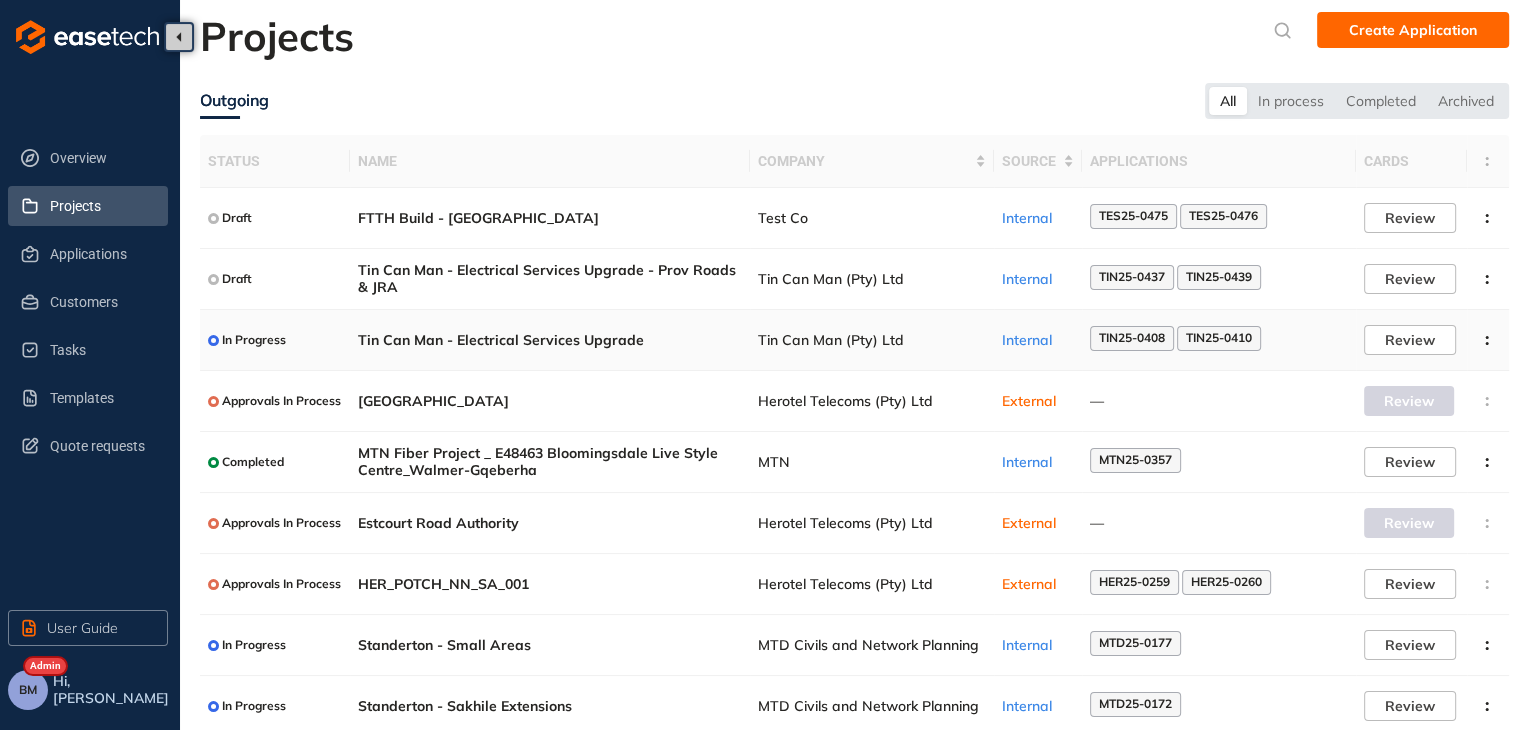 click on "Tin Can Man (Pty) Ltd" at bounding box center (872, 340) 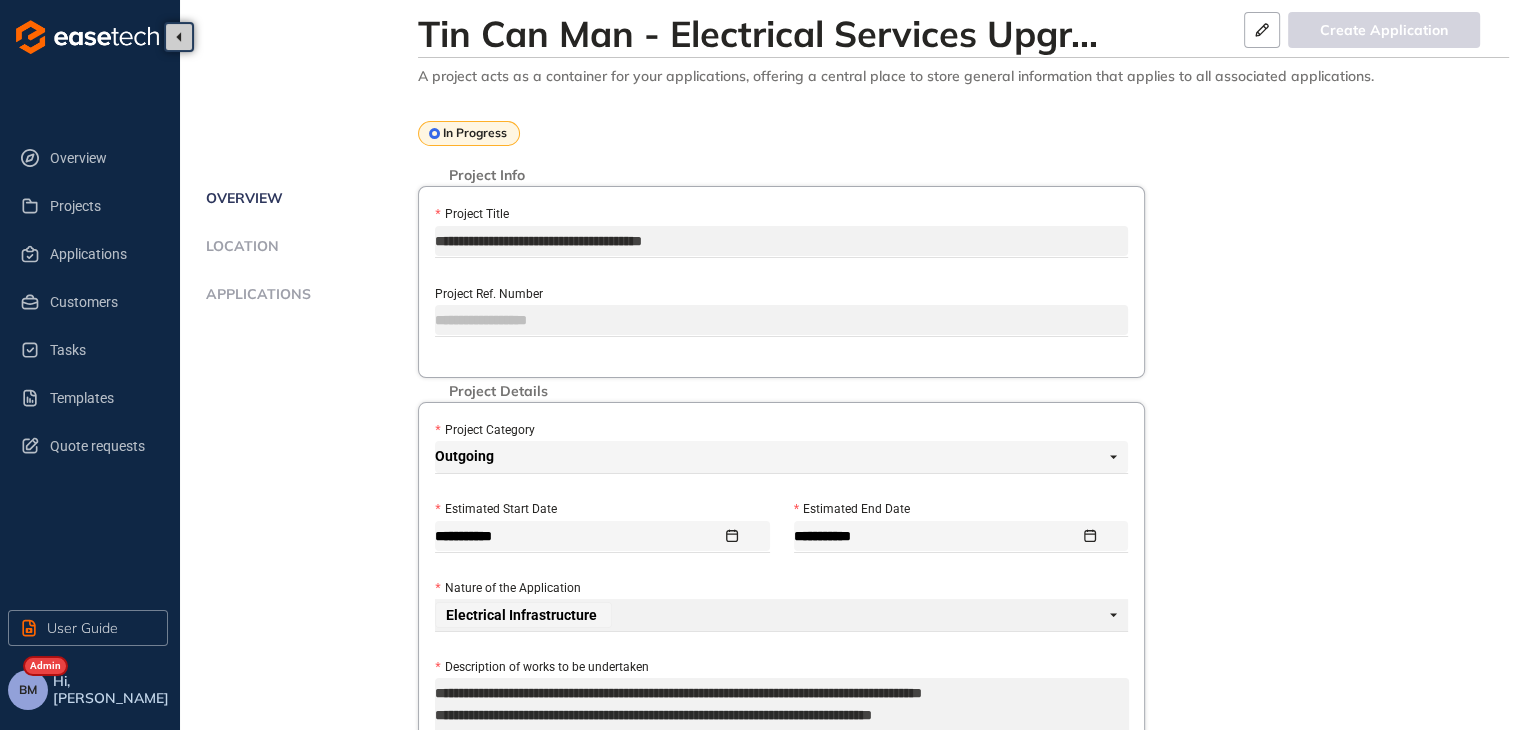 click on "Applications" at bounding box center (255, 294) 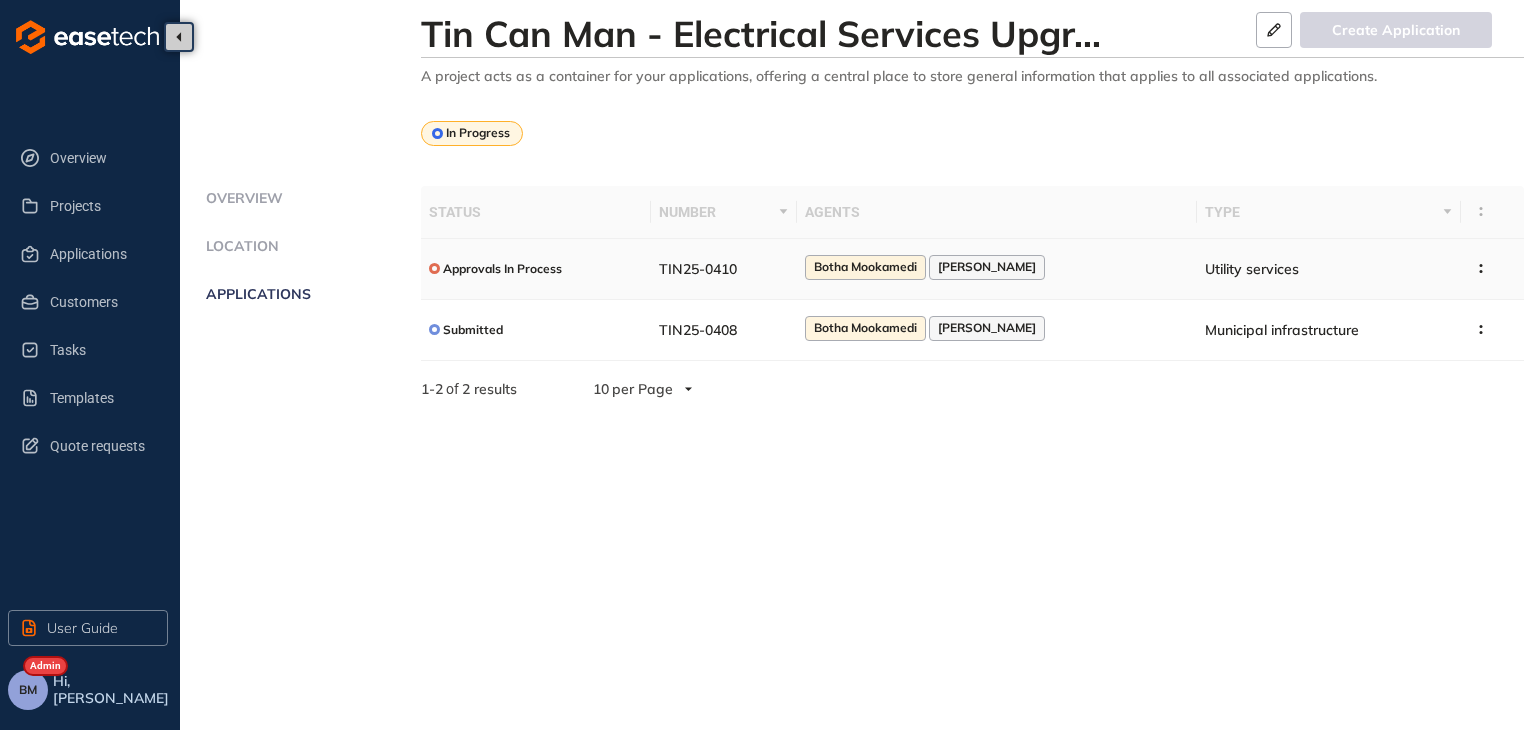 click on "Botha Mookamedi" at bounding box center (865, 267) 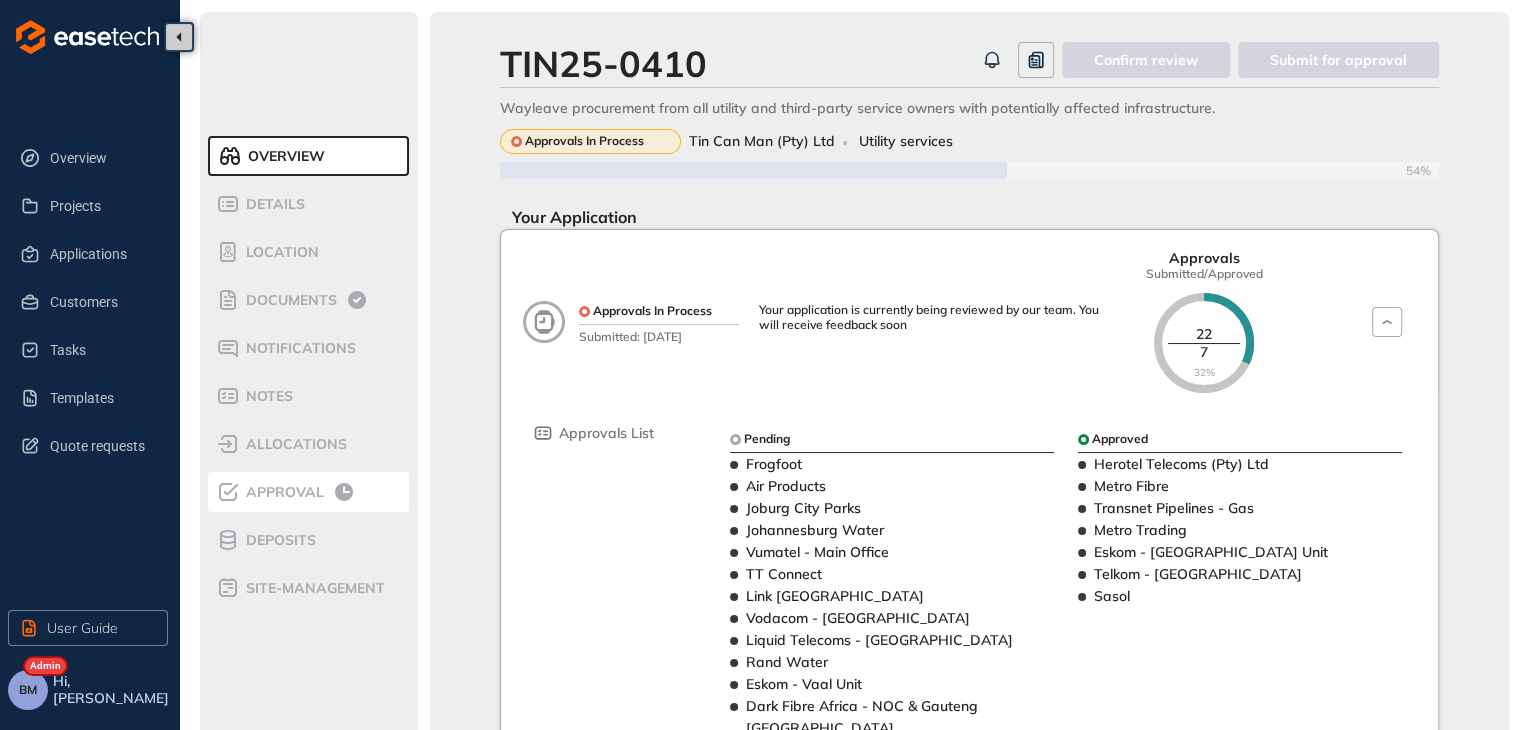 click on "Approval" at bounding box center [308, 492] 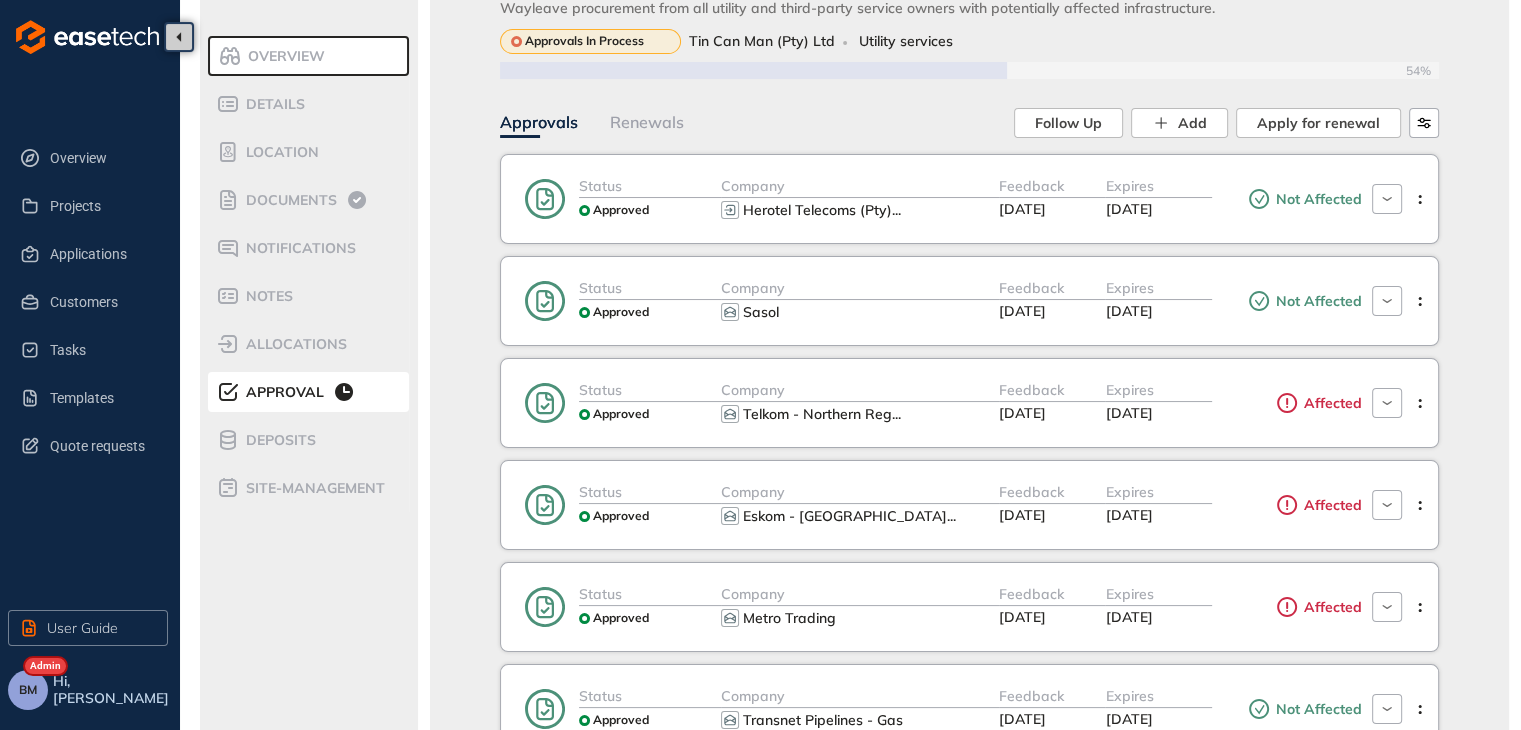 scroll, scrollTop: 0, scrollLeft: 0, axis: both 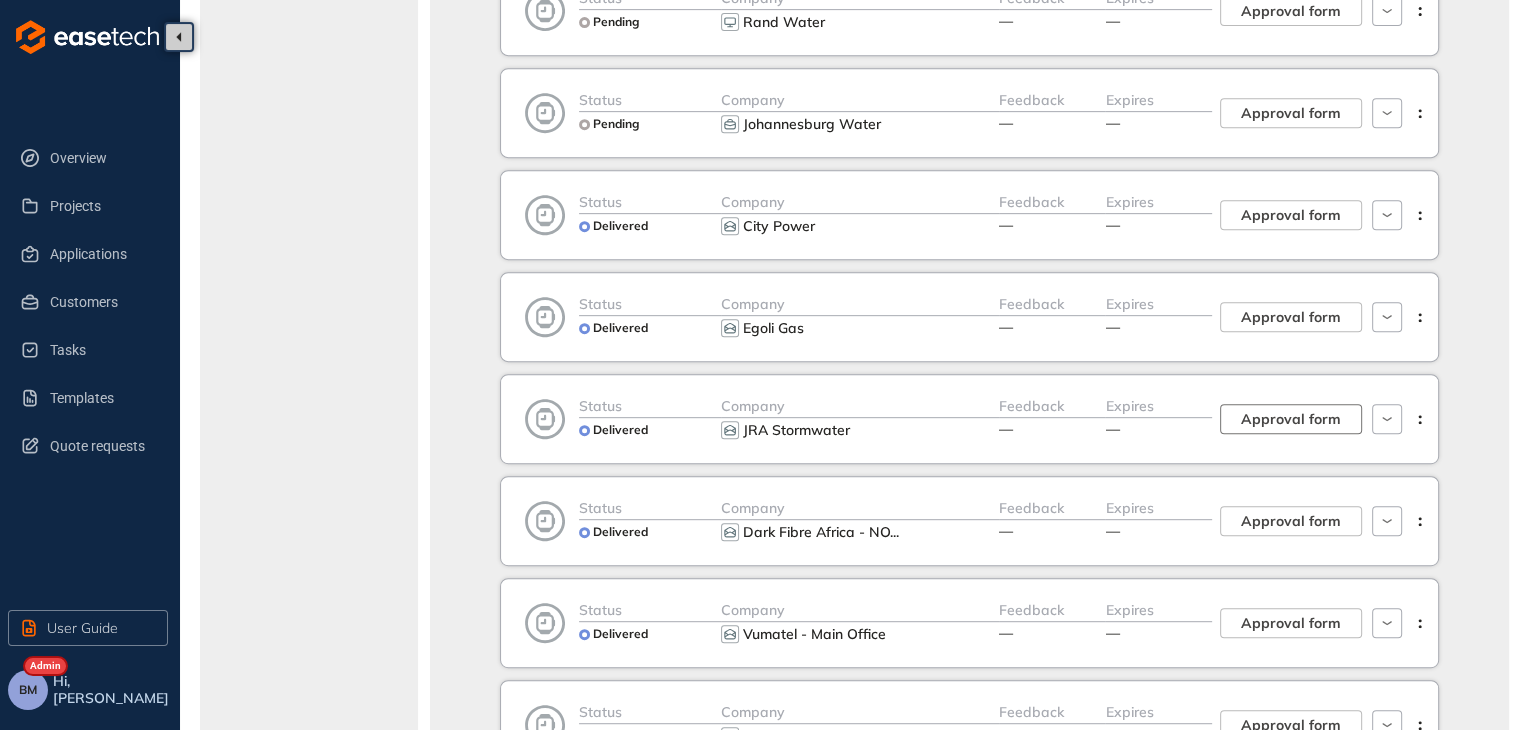 click on "Approval form" at bounding box center [1291, 419] 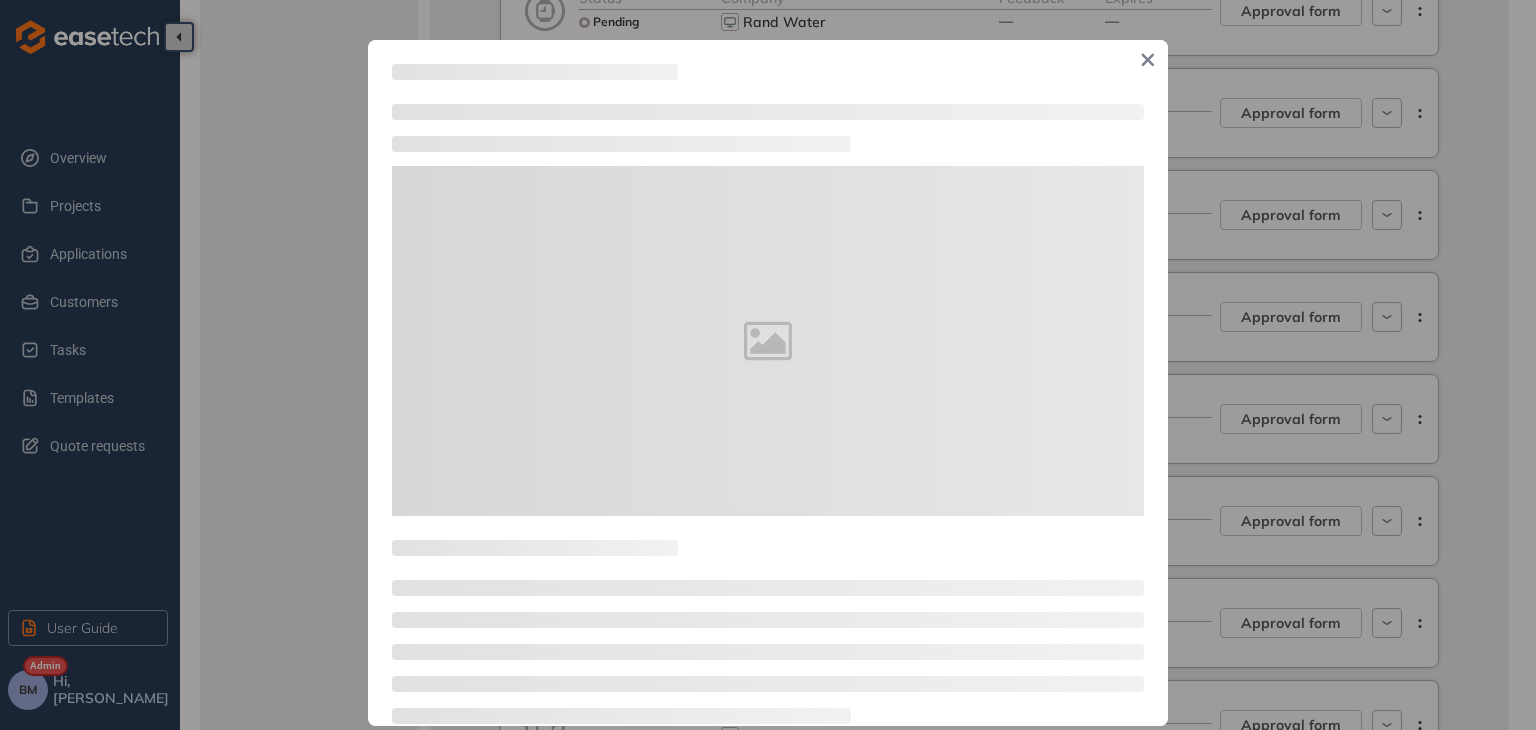 type on "**********" 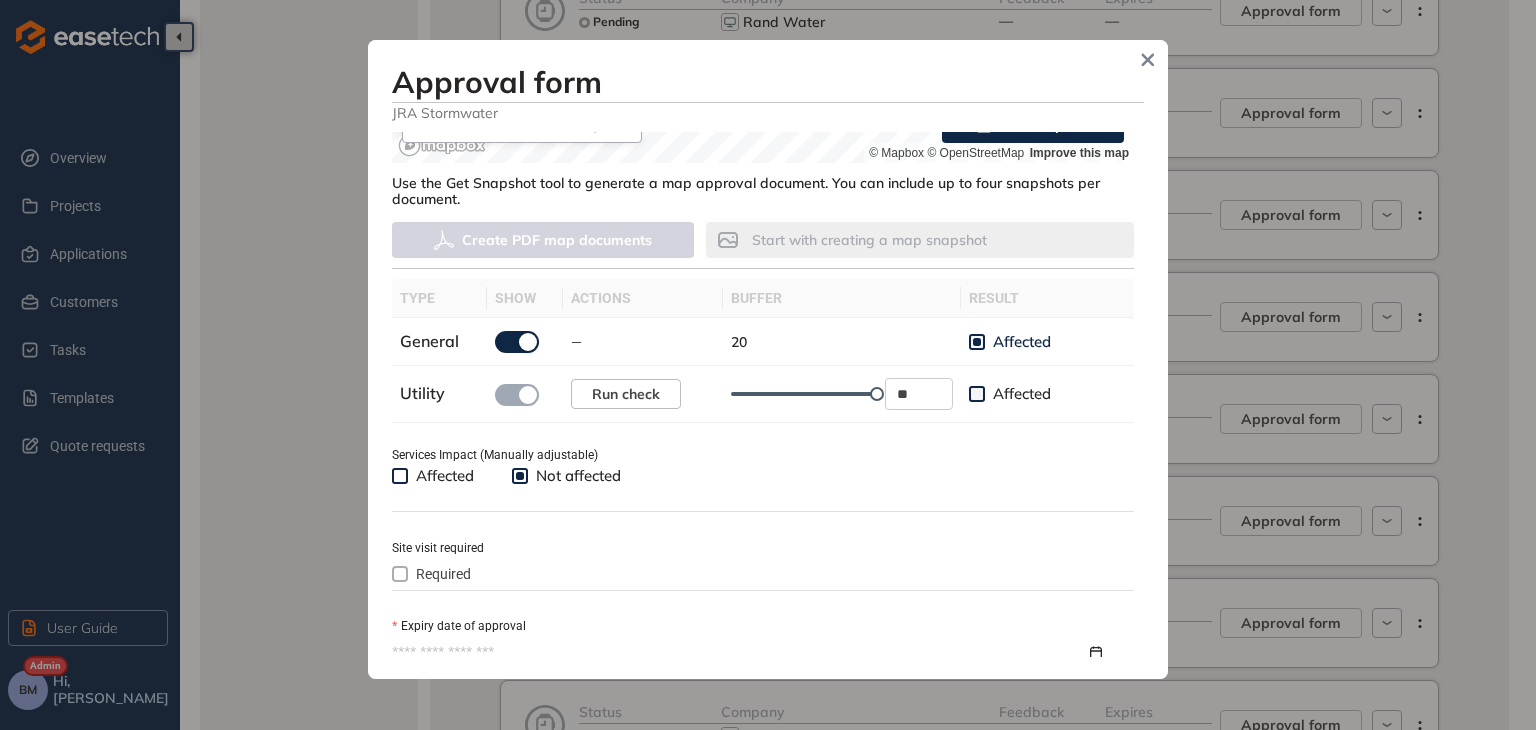scroll, scrollTop: 600, scrollLeft: 0, axis: vertical 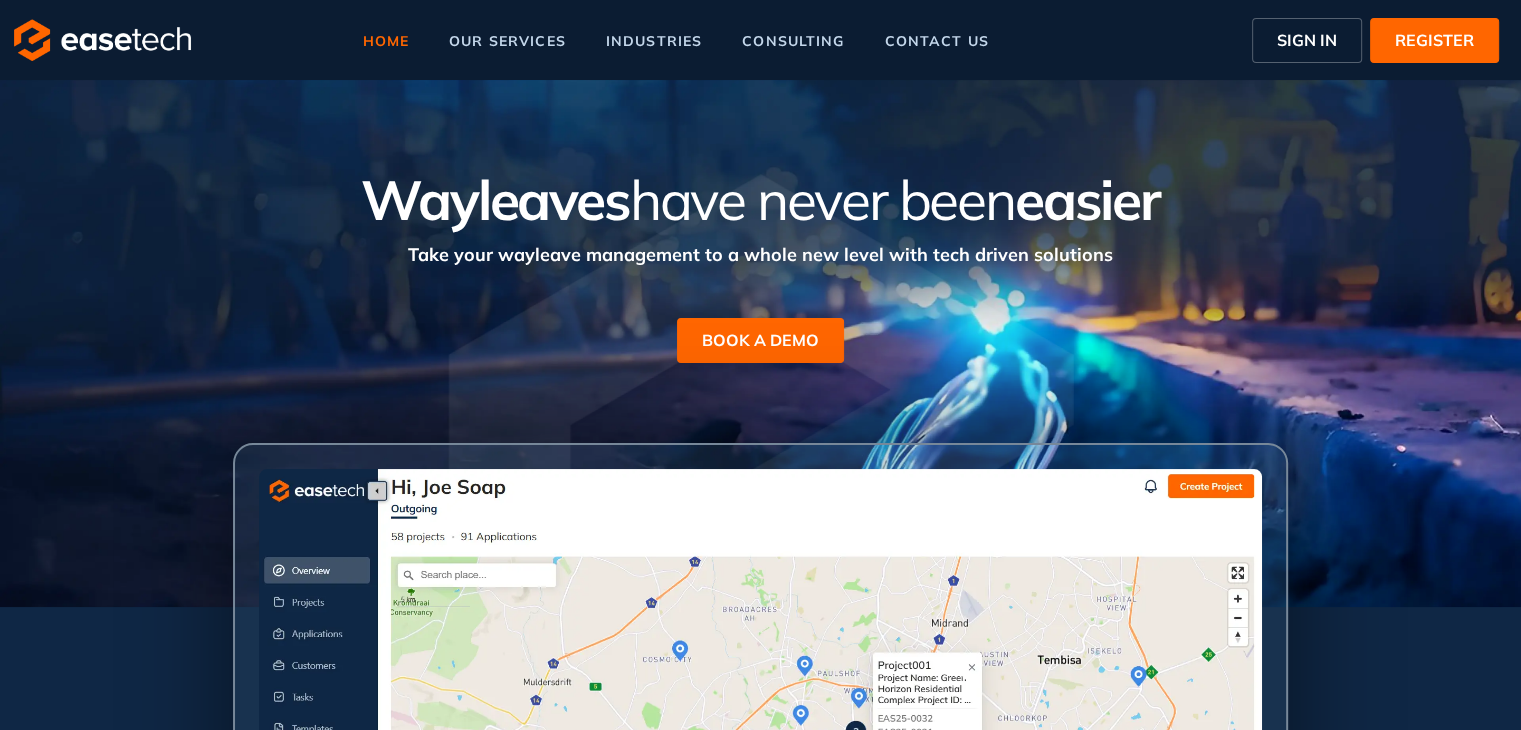 click on "SIGN IN" at bounding box center [1307, 40] 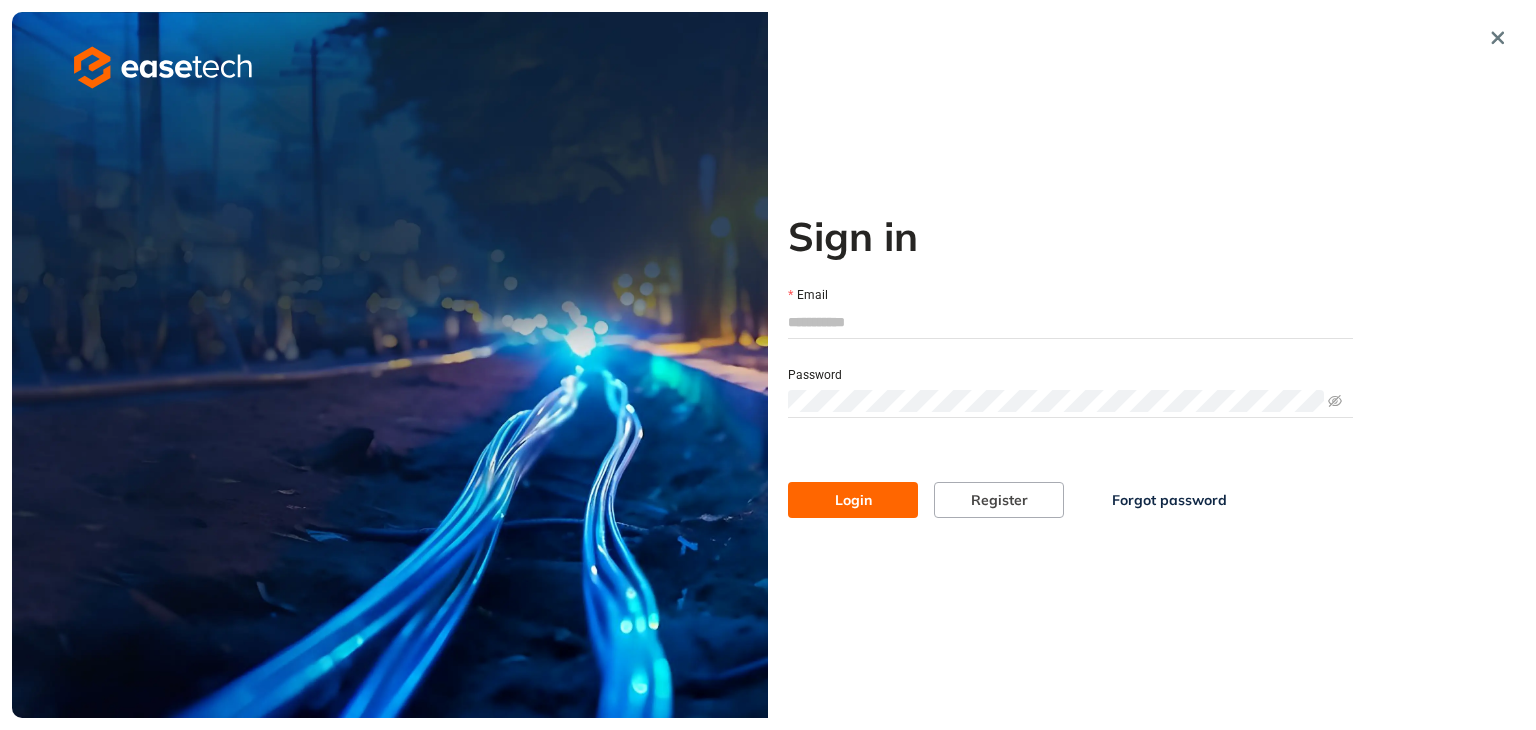 type on "**********" 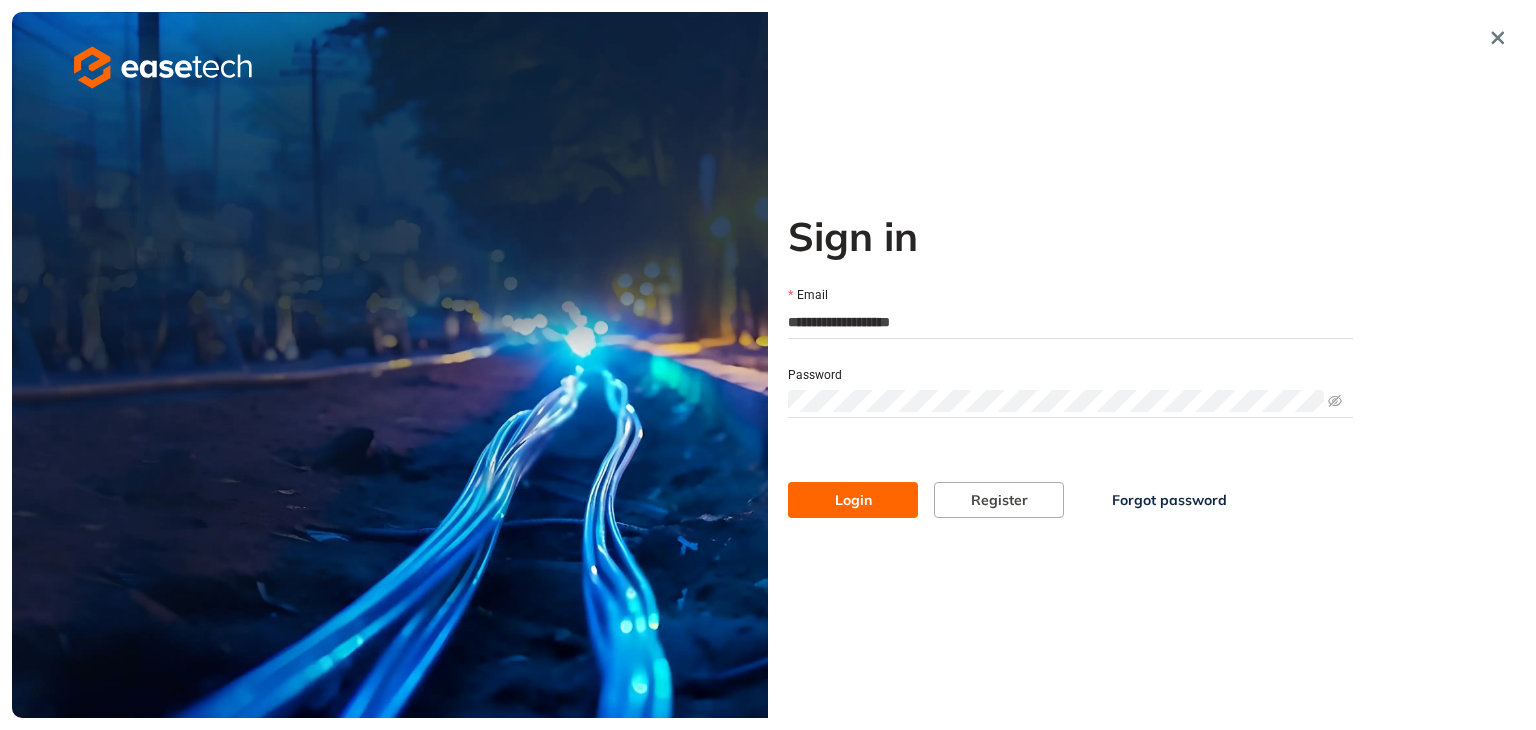 click on "Login" at bounding box center [853, 500] 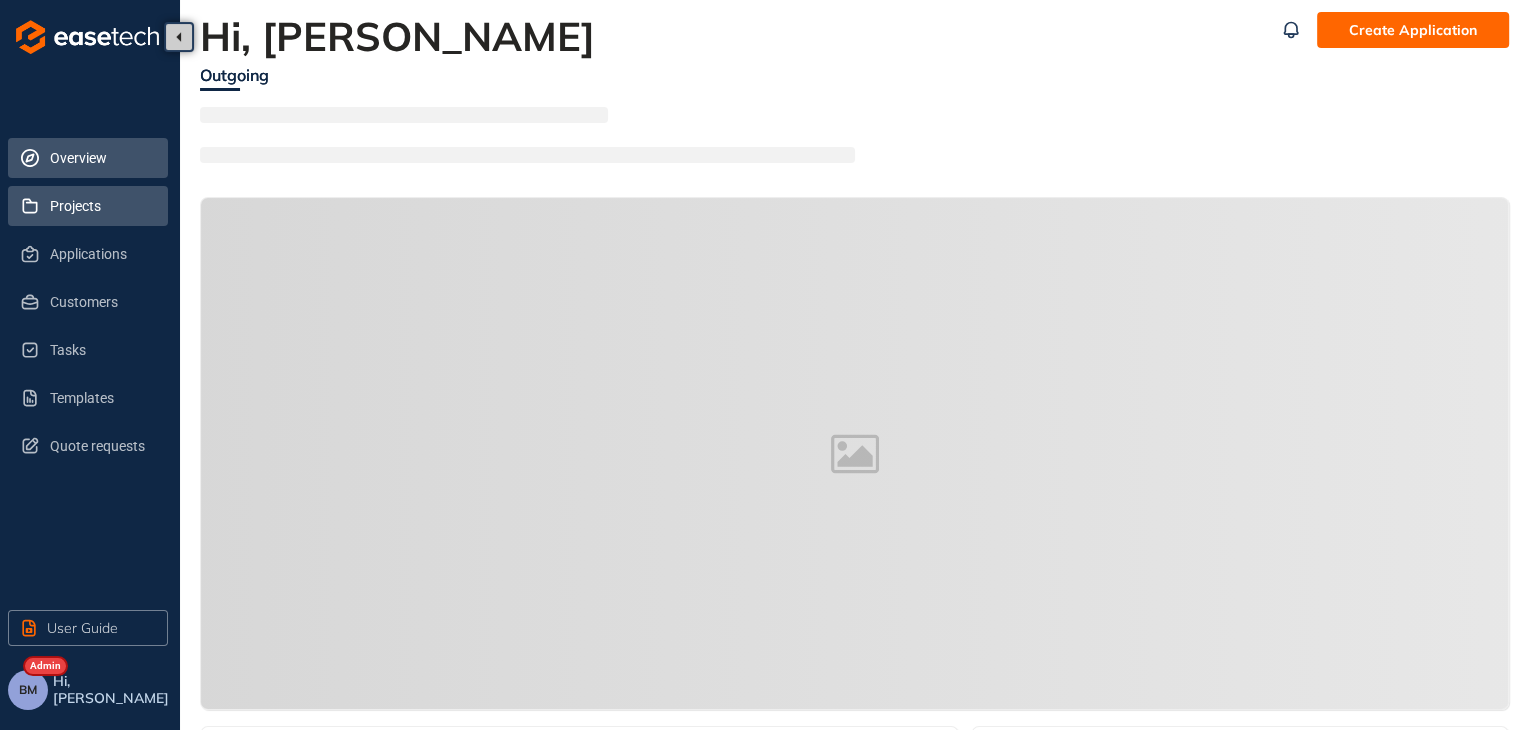 click on "Projects" at bounding box center (101, 206) 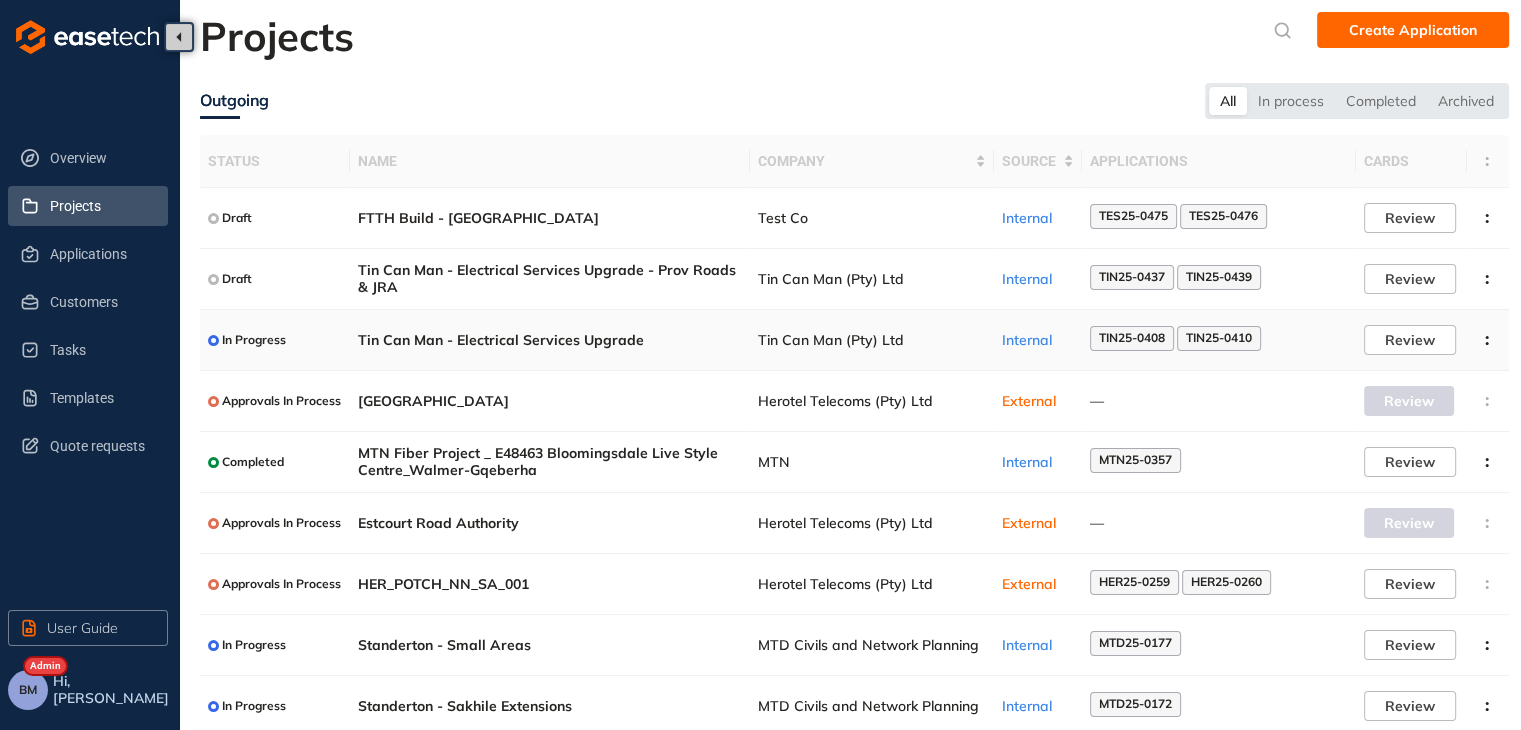 click on "Tin Can Man (Pty) Ltd" at bounding box center (872, 340) 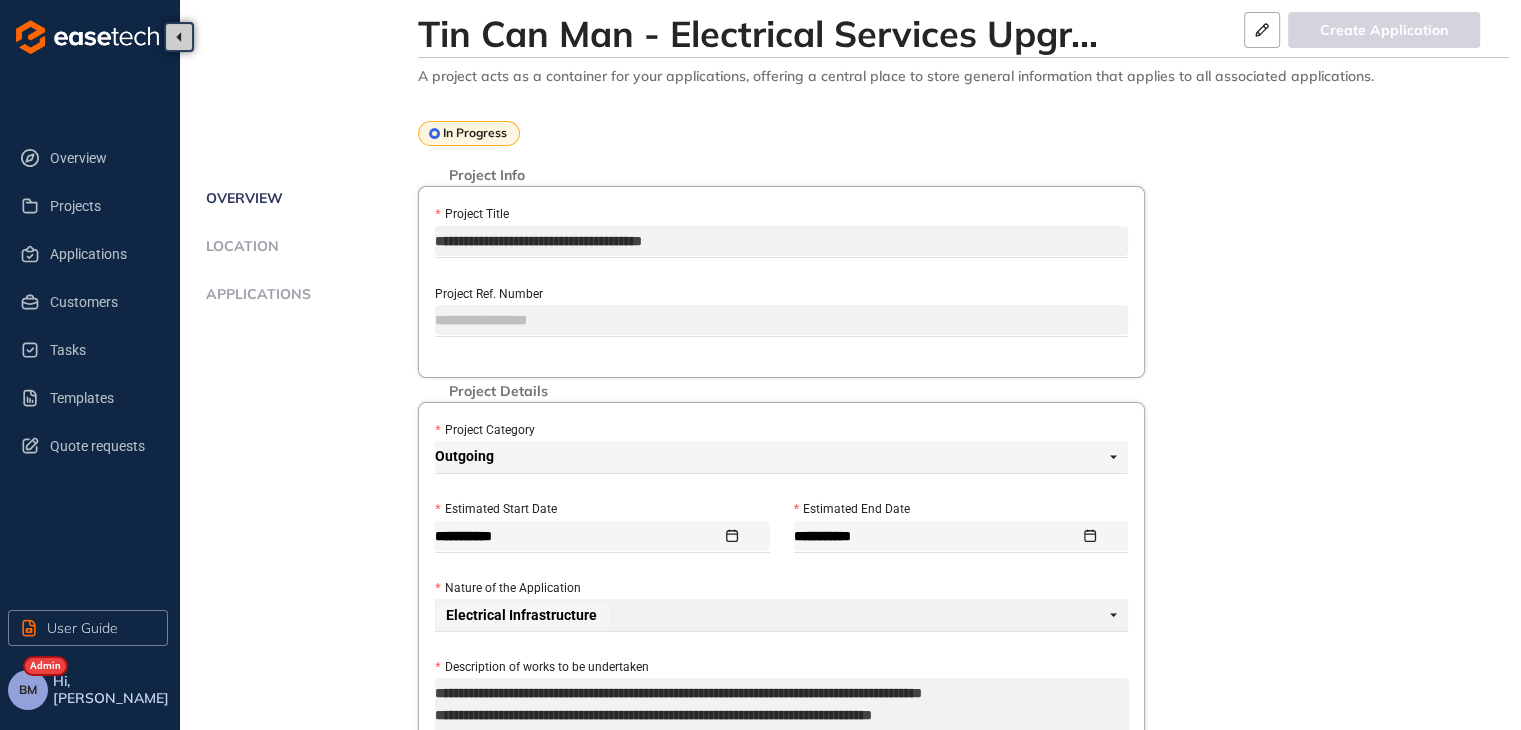 click on "Applications" at bounding box center (255, 294) 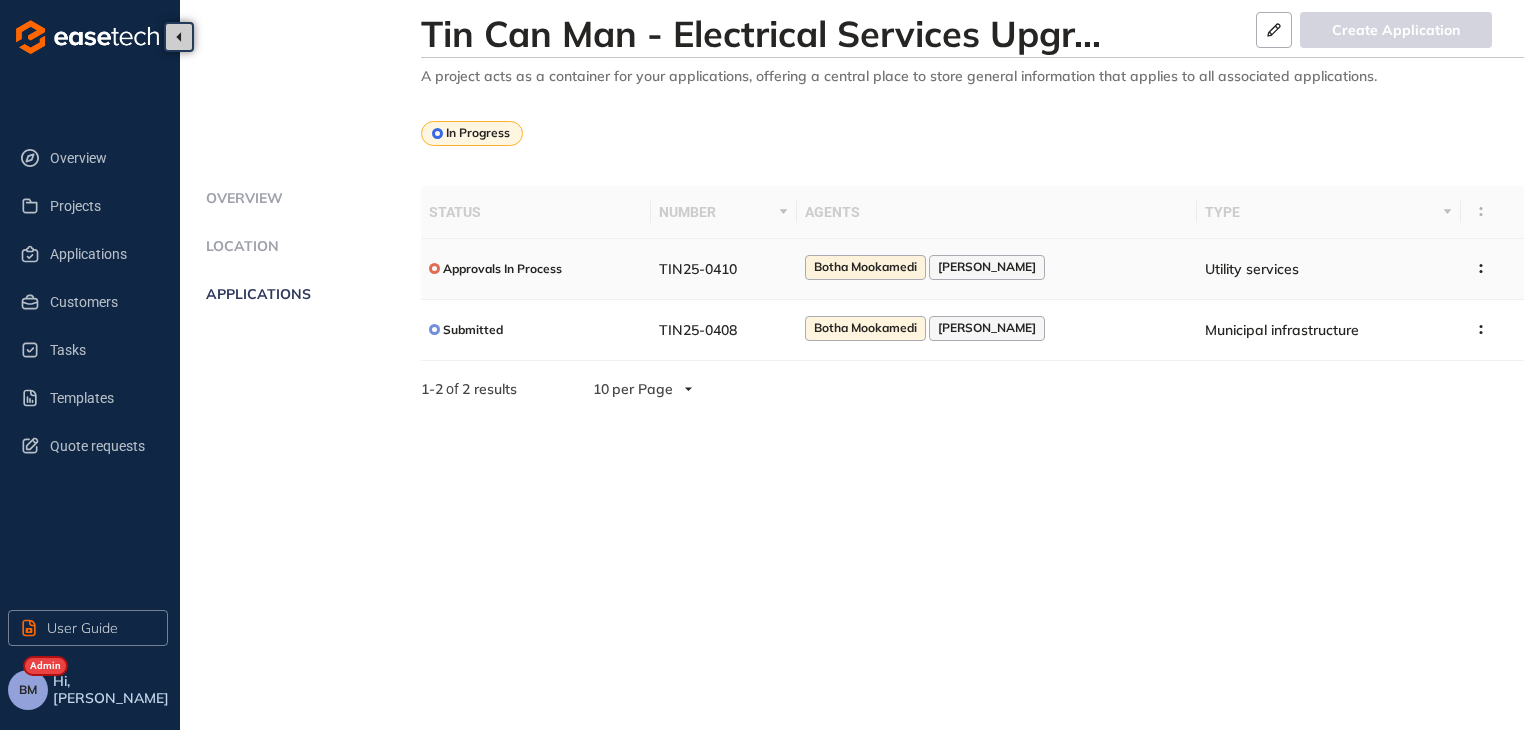 click on "Botha Mookamedi Gareth" at bounding box center [997, 269] 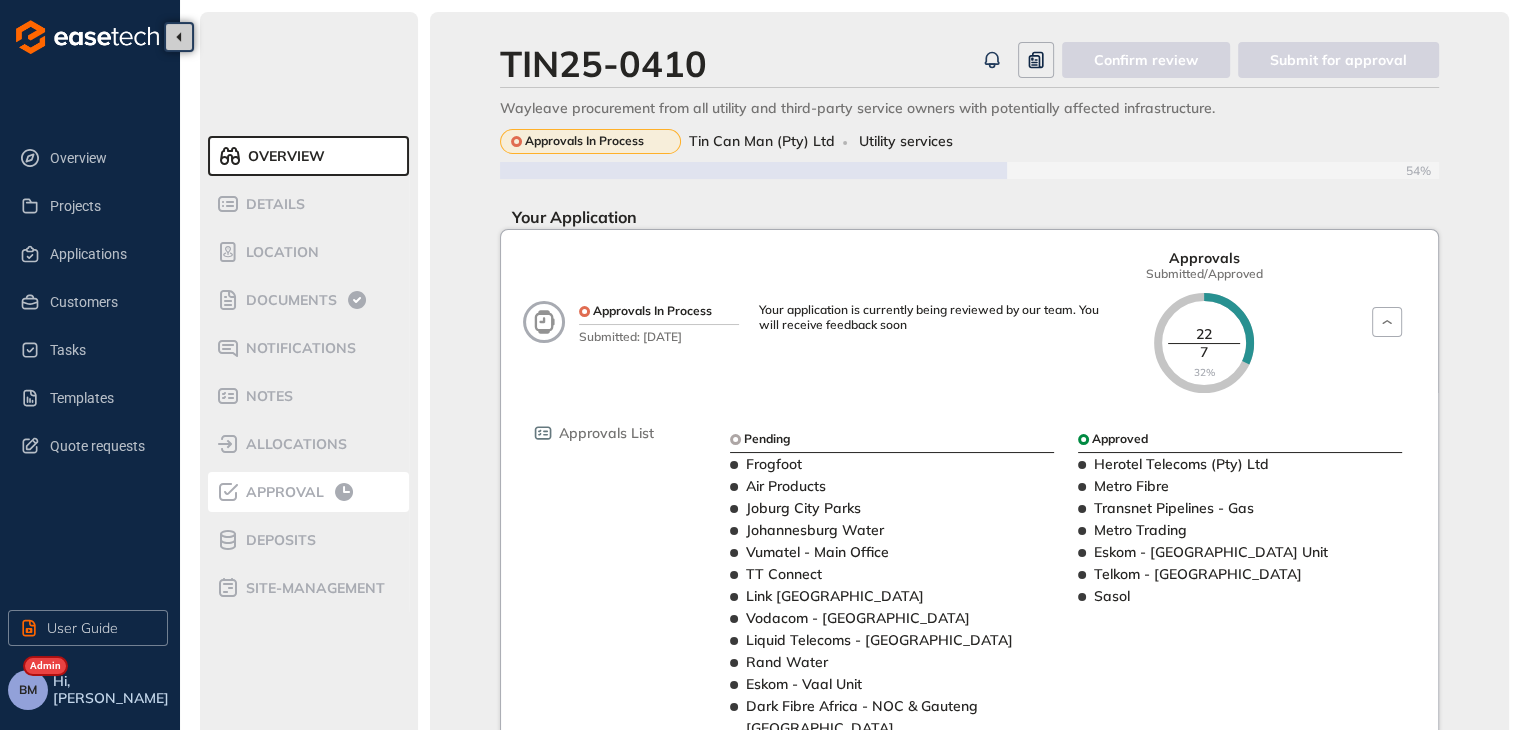 click on "Approval" at bounding box center (282, 492) 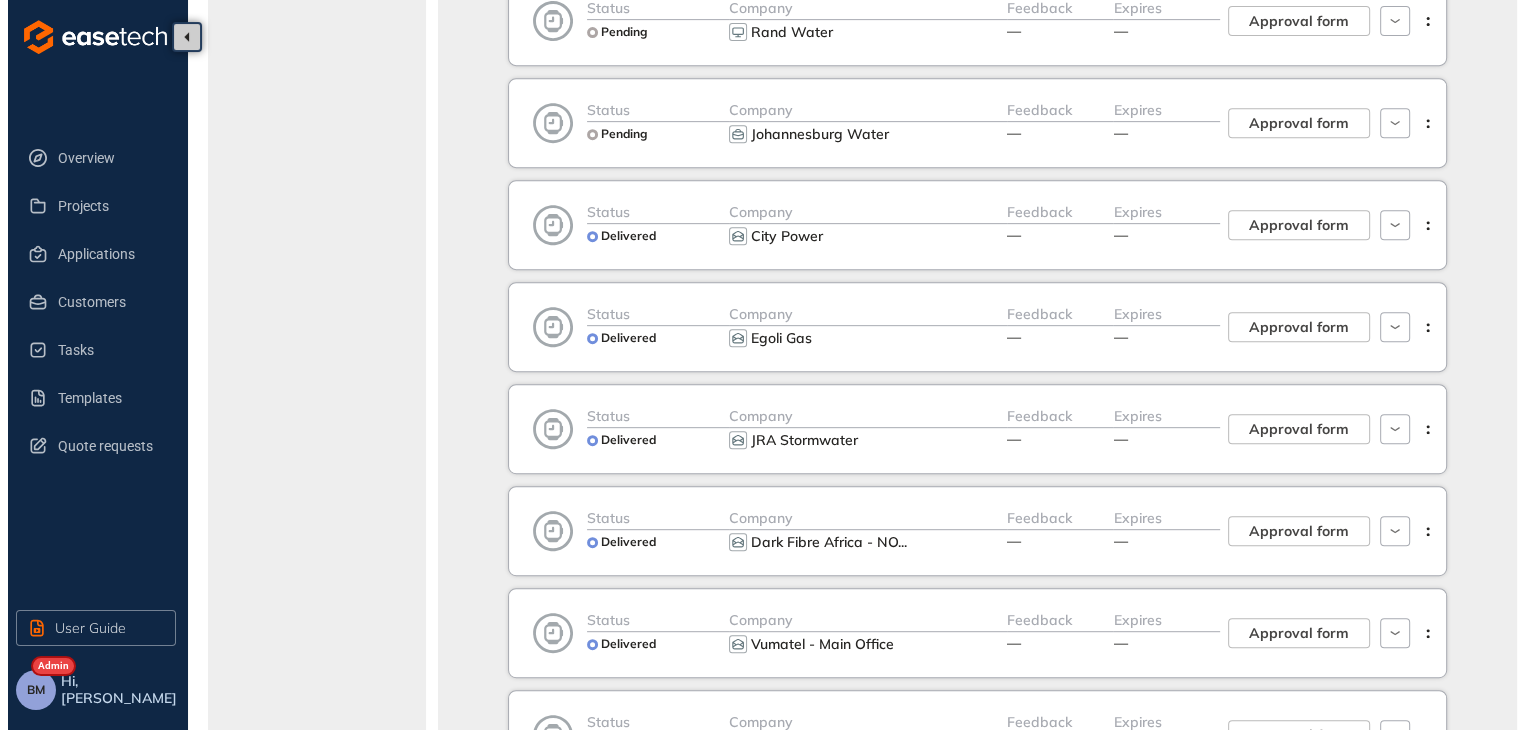 scroll, scrollTop: 900, scrollLeft: 0, axis: vertical 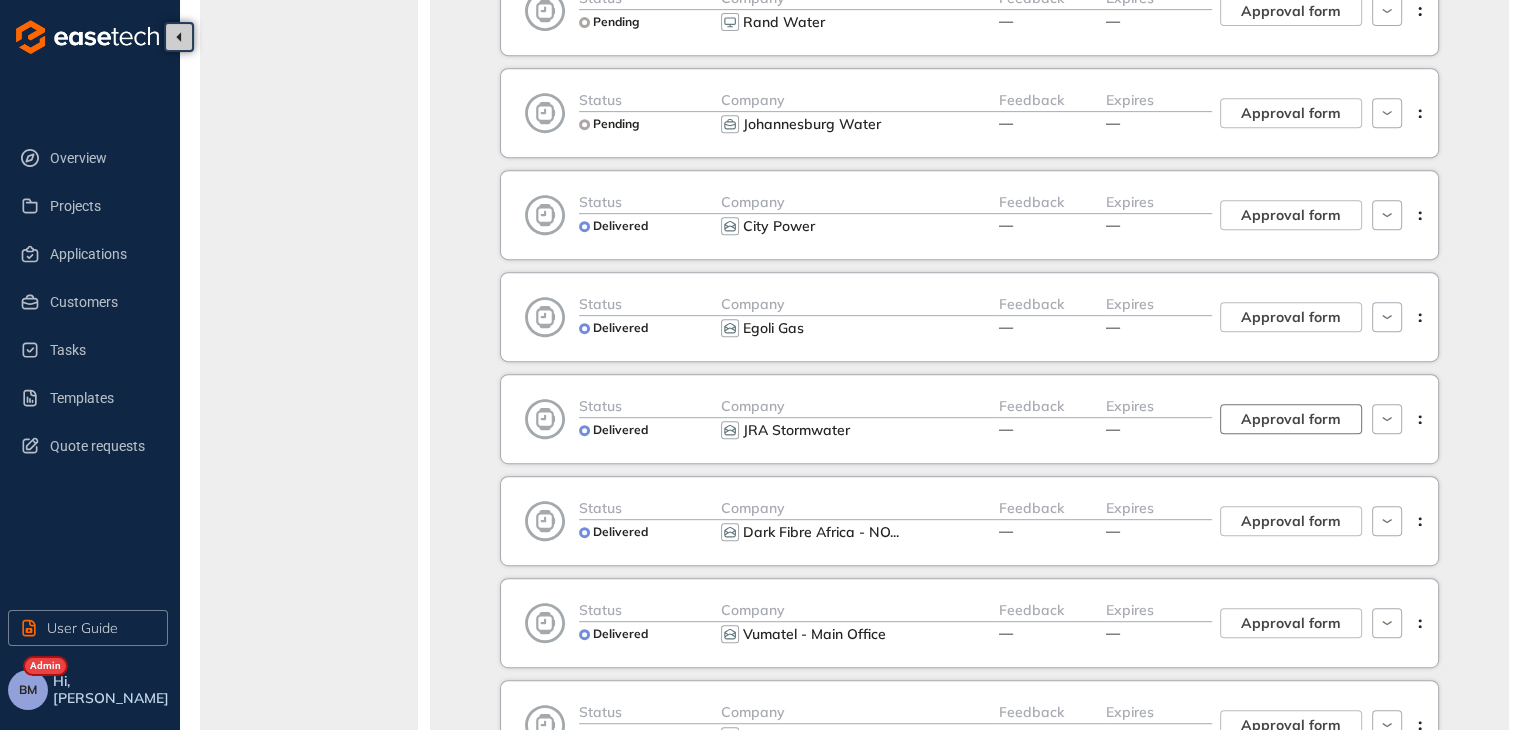 click on "Approval form" at bounding box center (1291, 419) 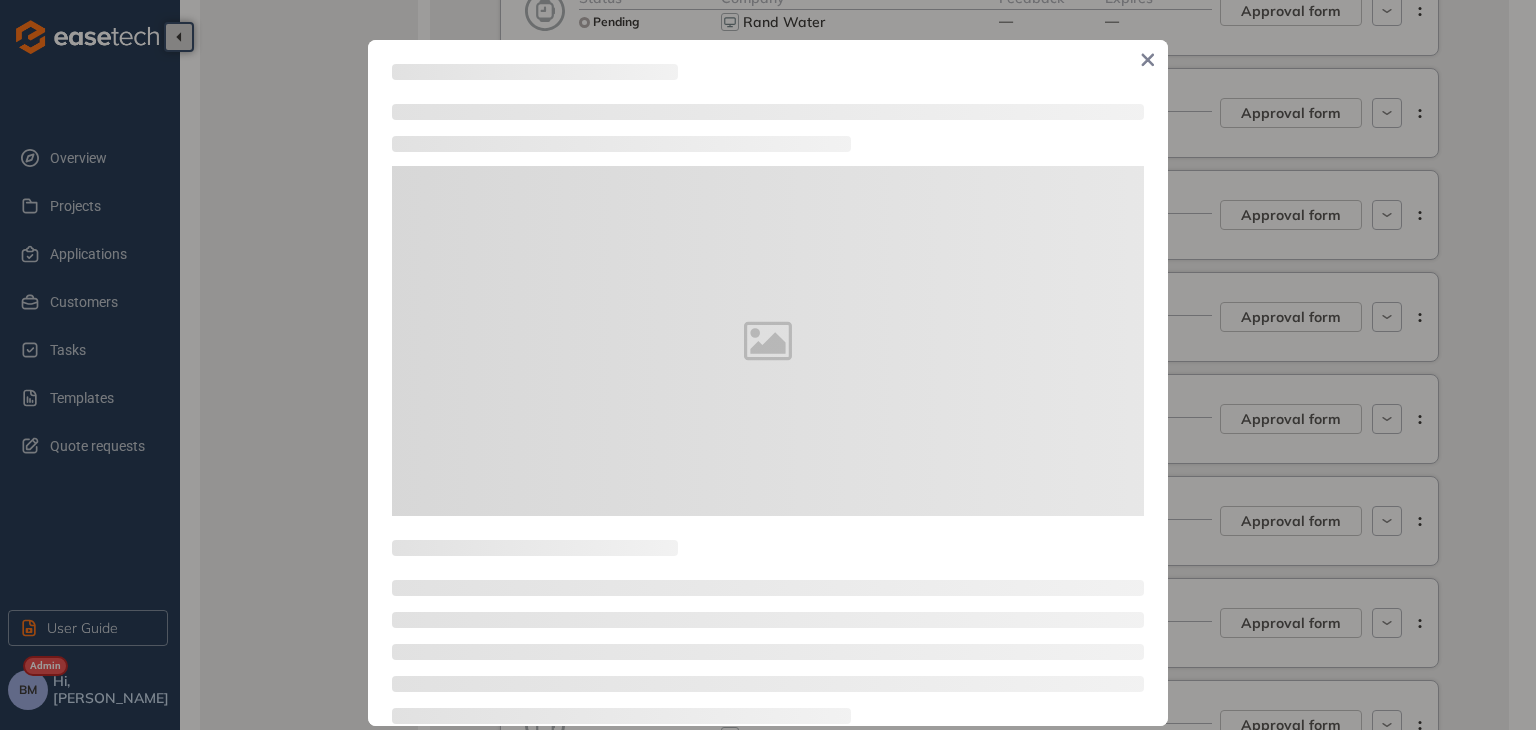 type on "**********" 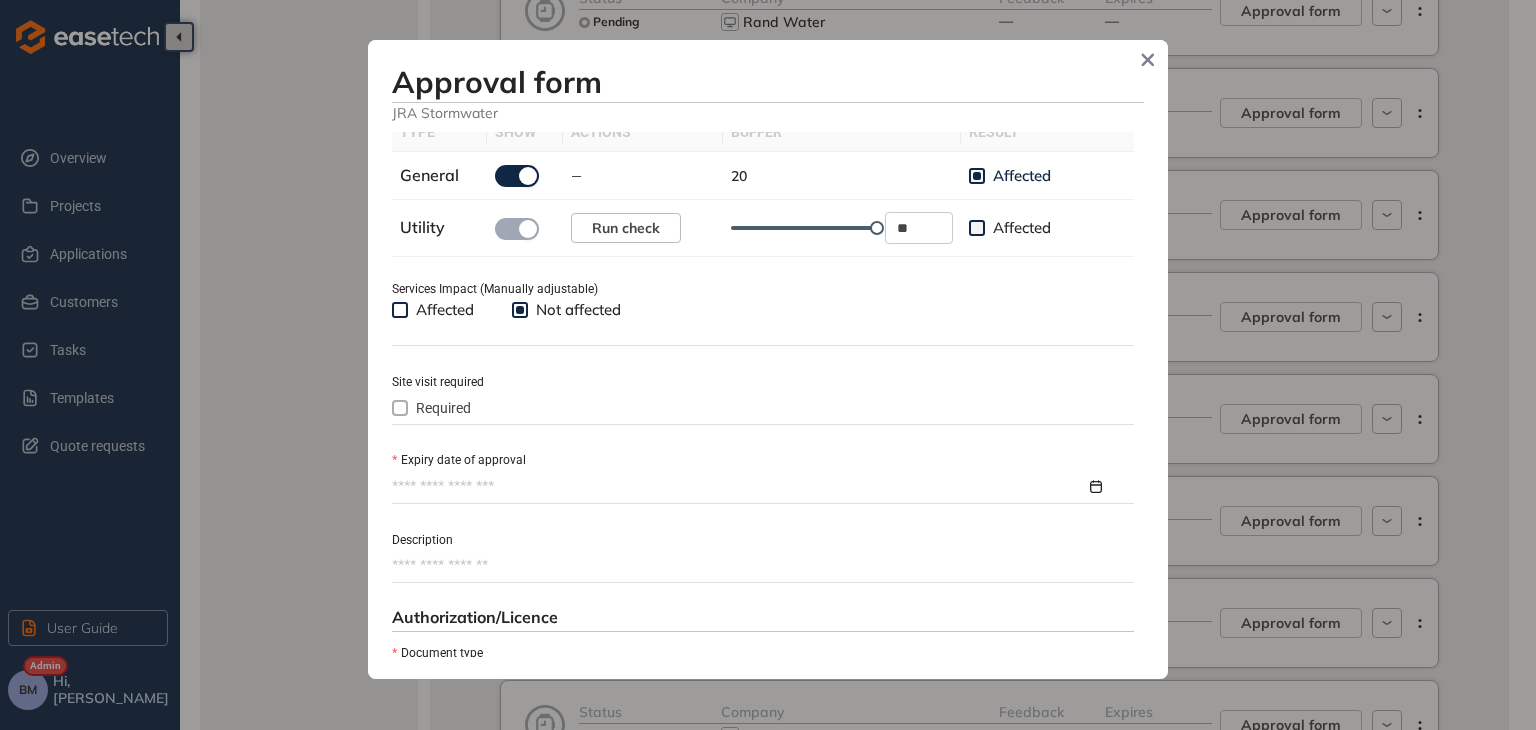 scroll, scrollTop: 700, scrollLeft: 0, axis: vertical 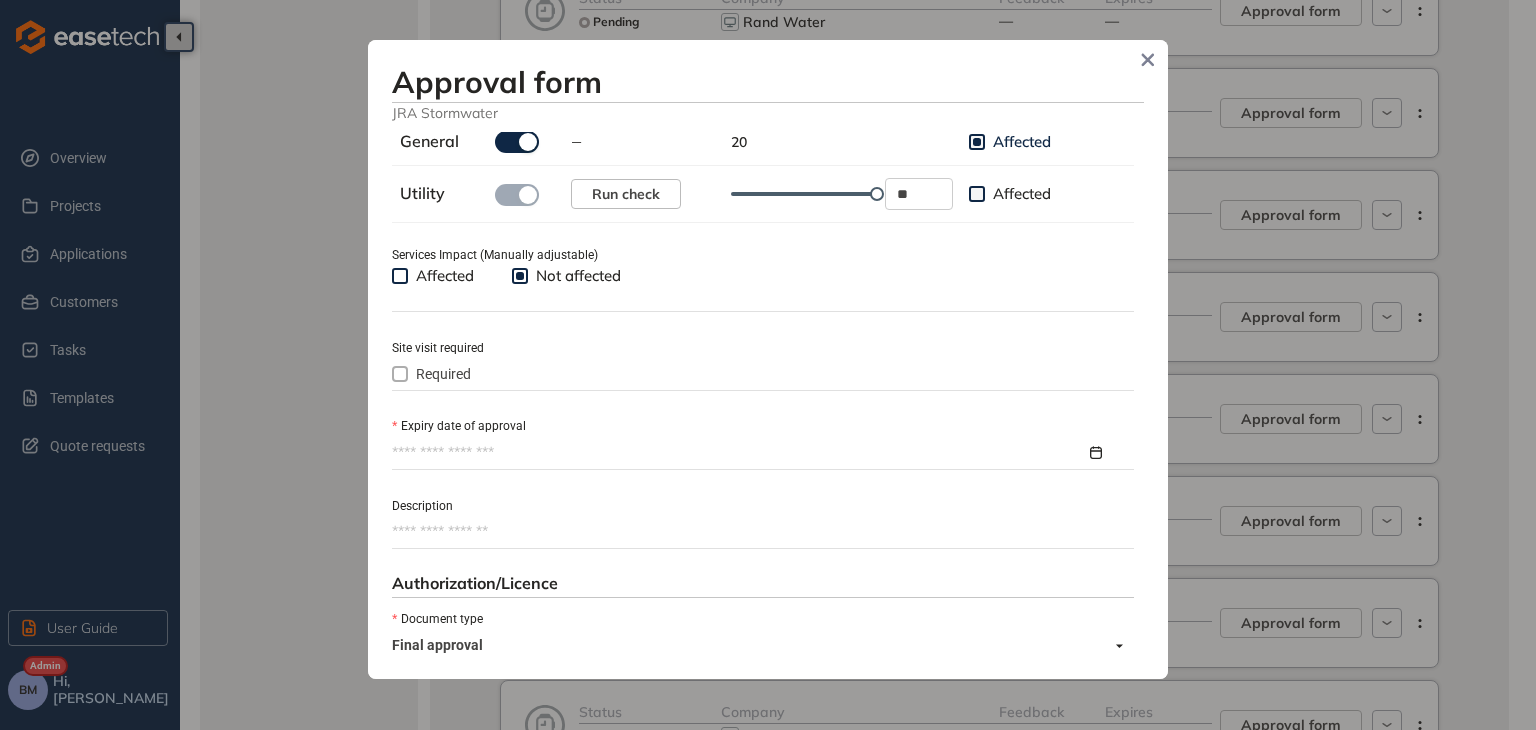 click on "Expiry date of approval" at bounding box center [739, 453] 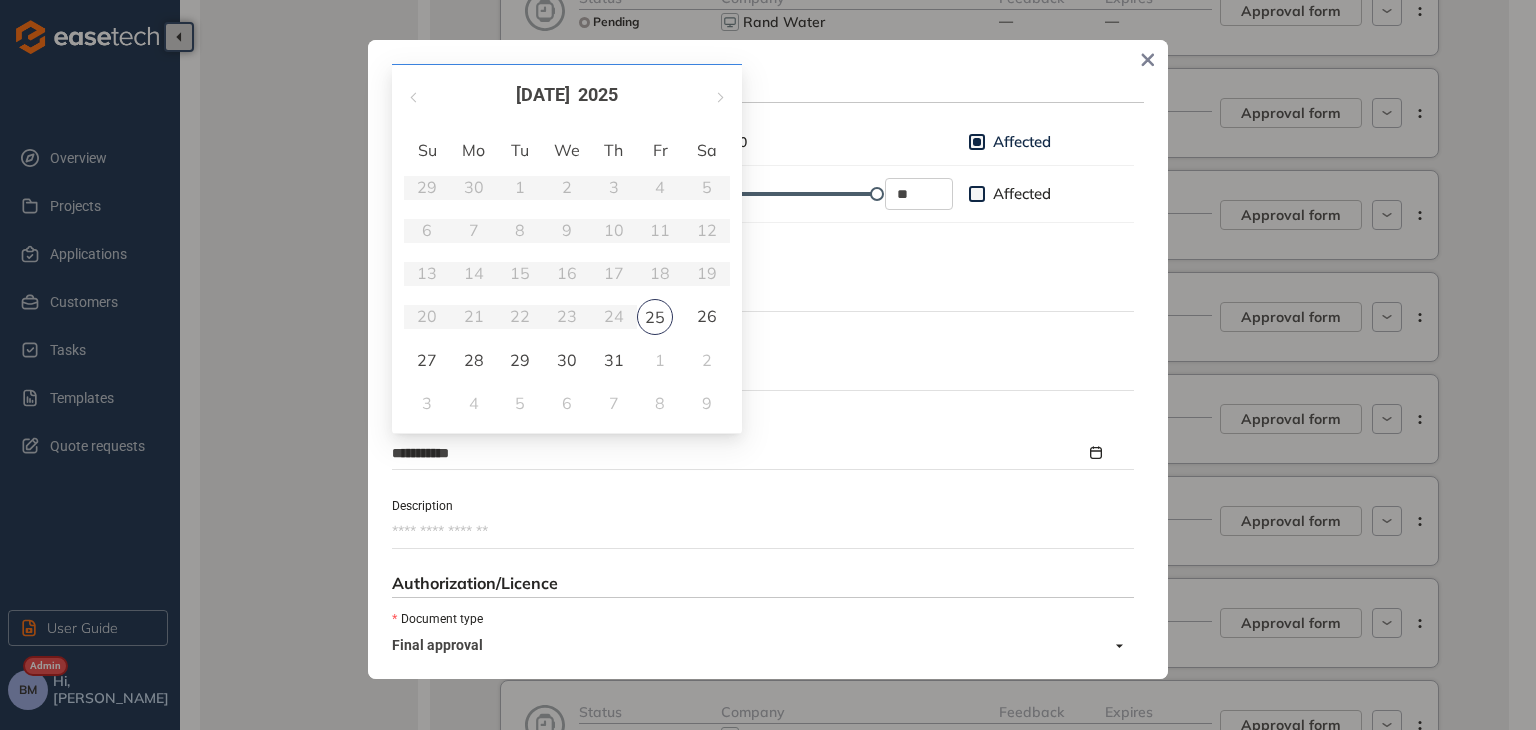 type on "**********" 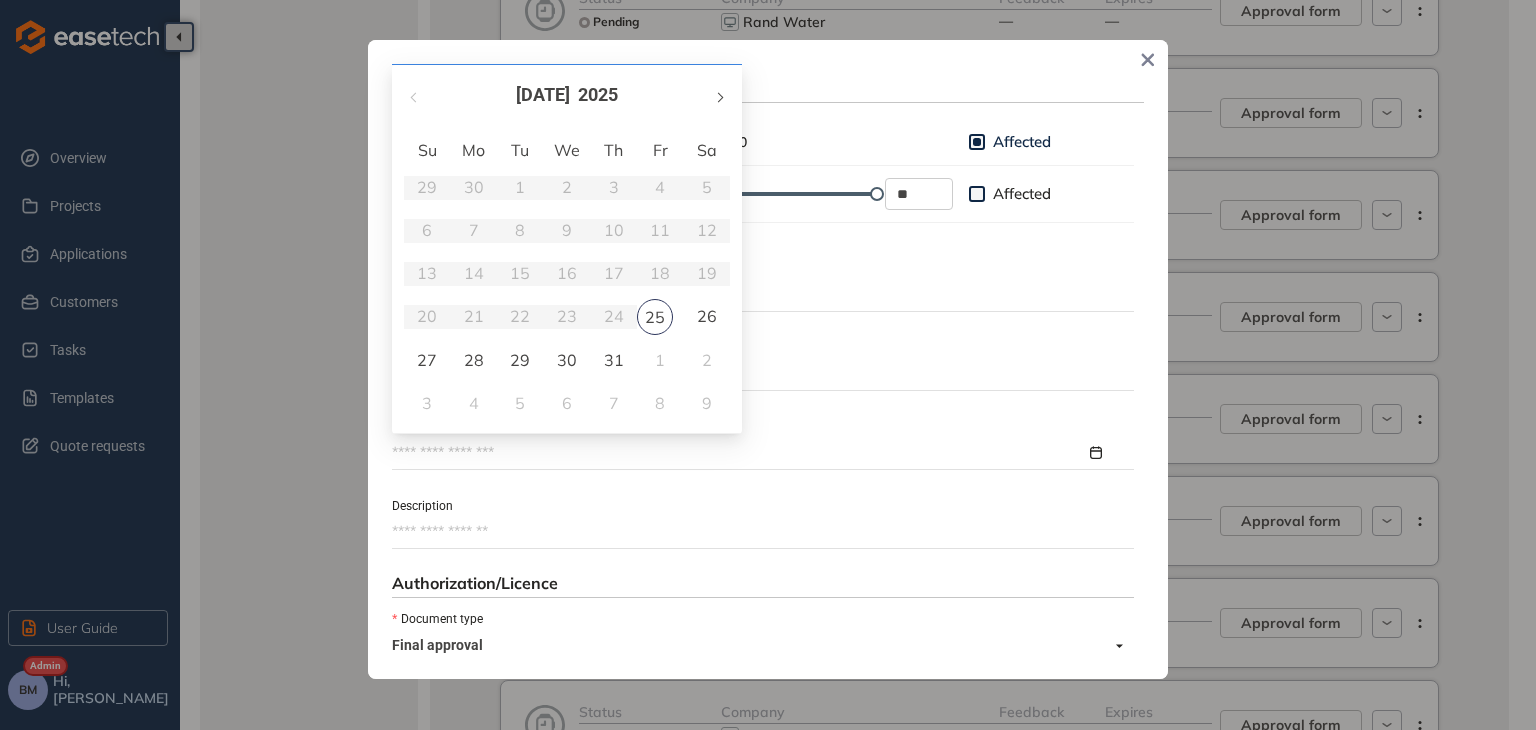 click at bounding box center (719, 97) 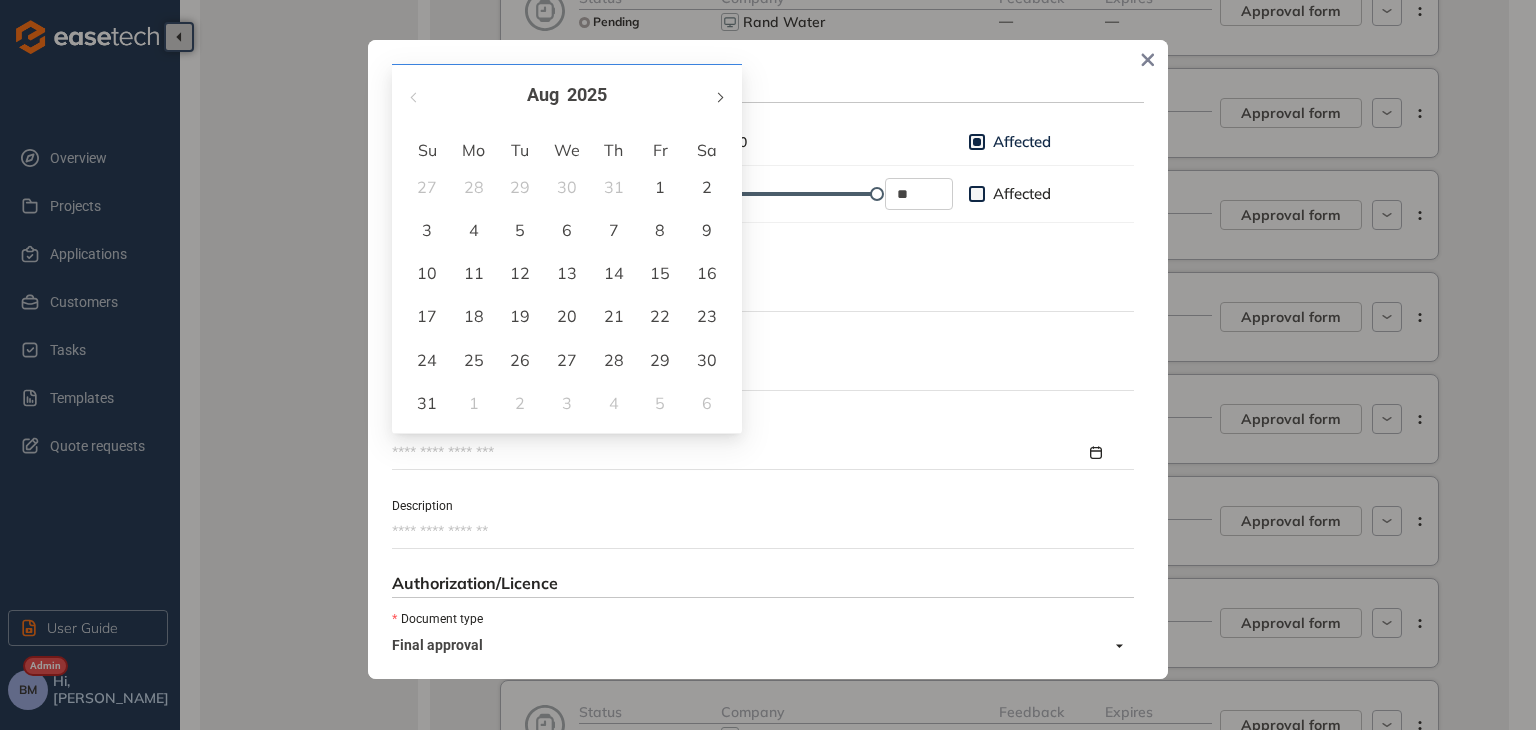 click at bounding box center [719, 97] 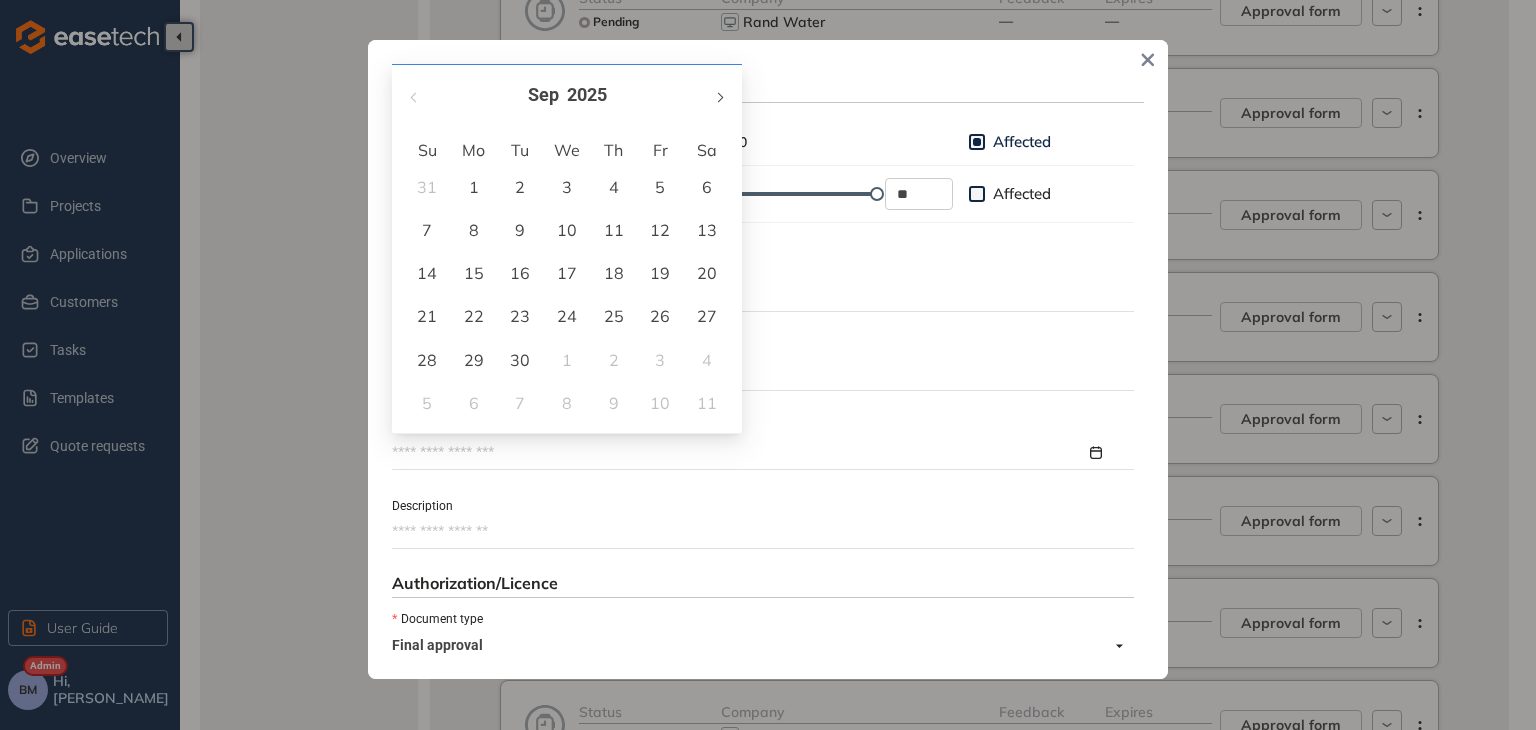 click at bounding box center (719, 97) 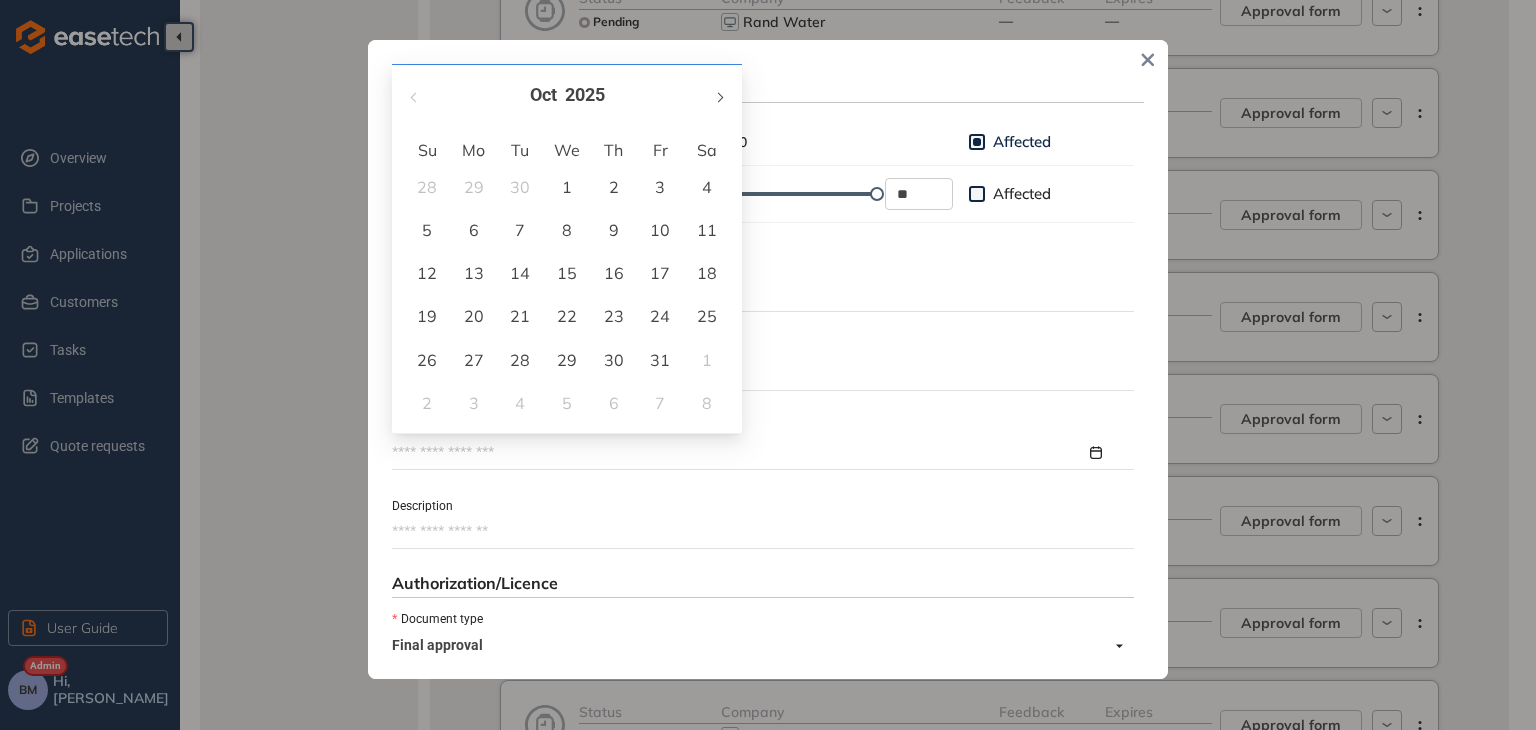 click at bounding box center [719, 97] 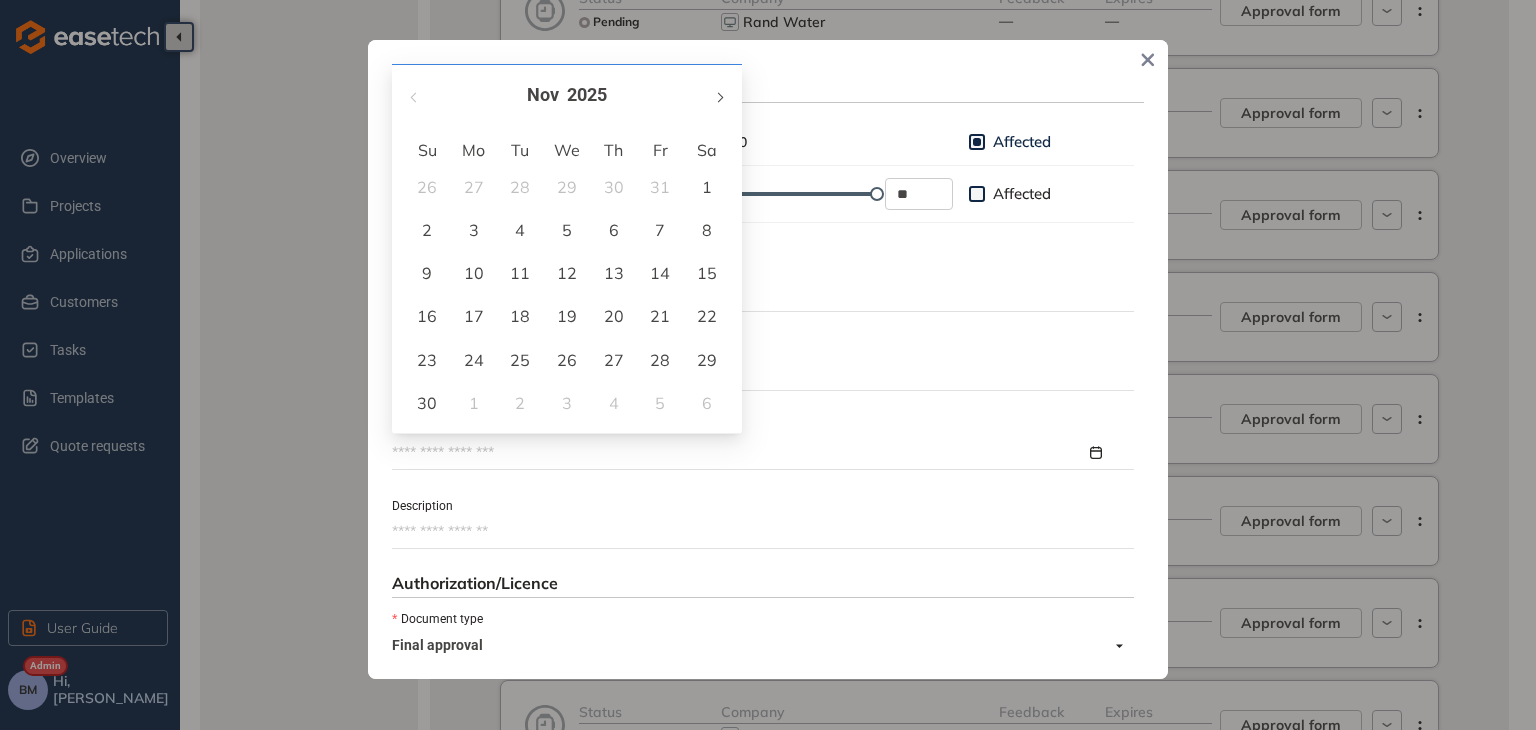 click at bounding box center (719, 97) 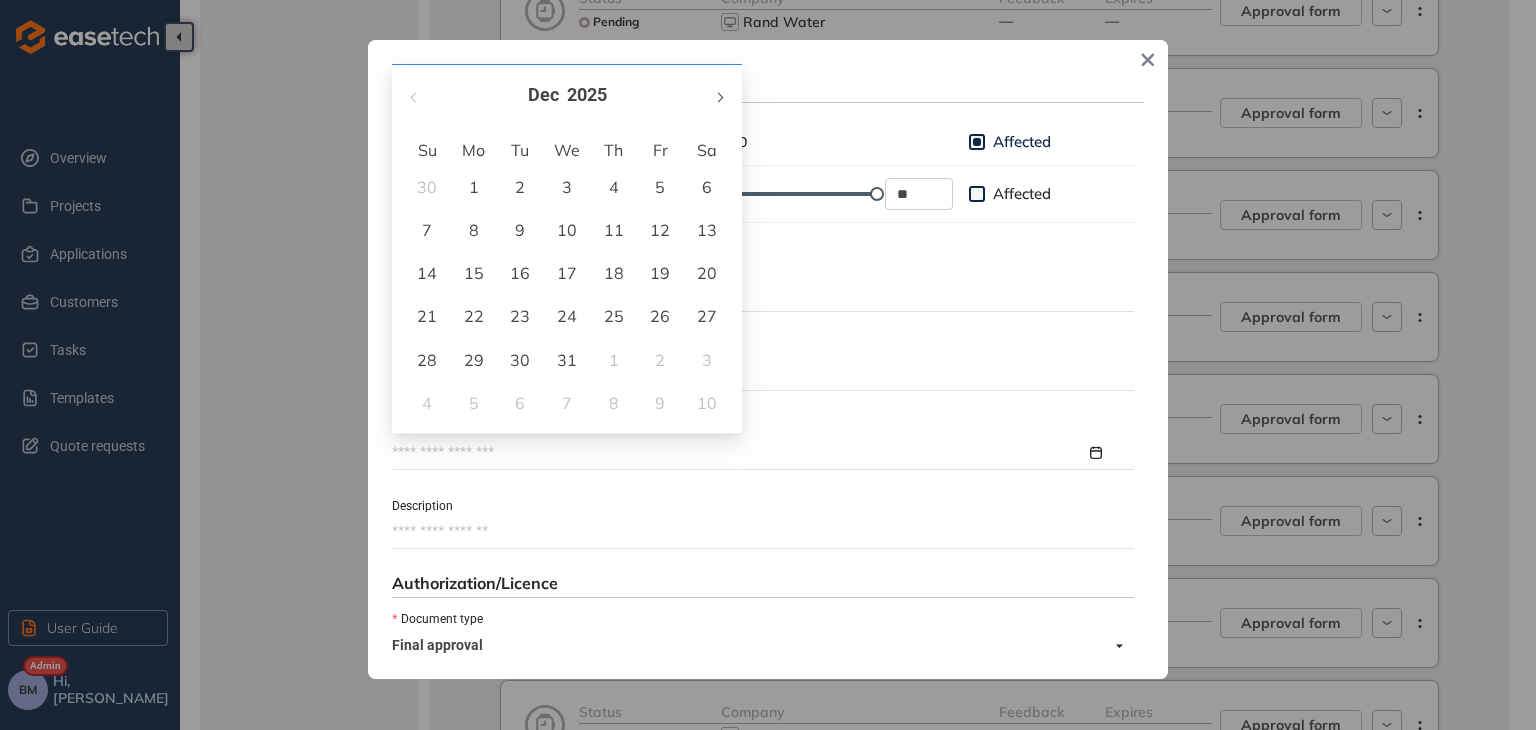 click at bounding box center (719, 97) 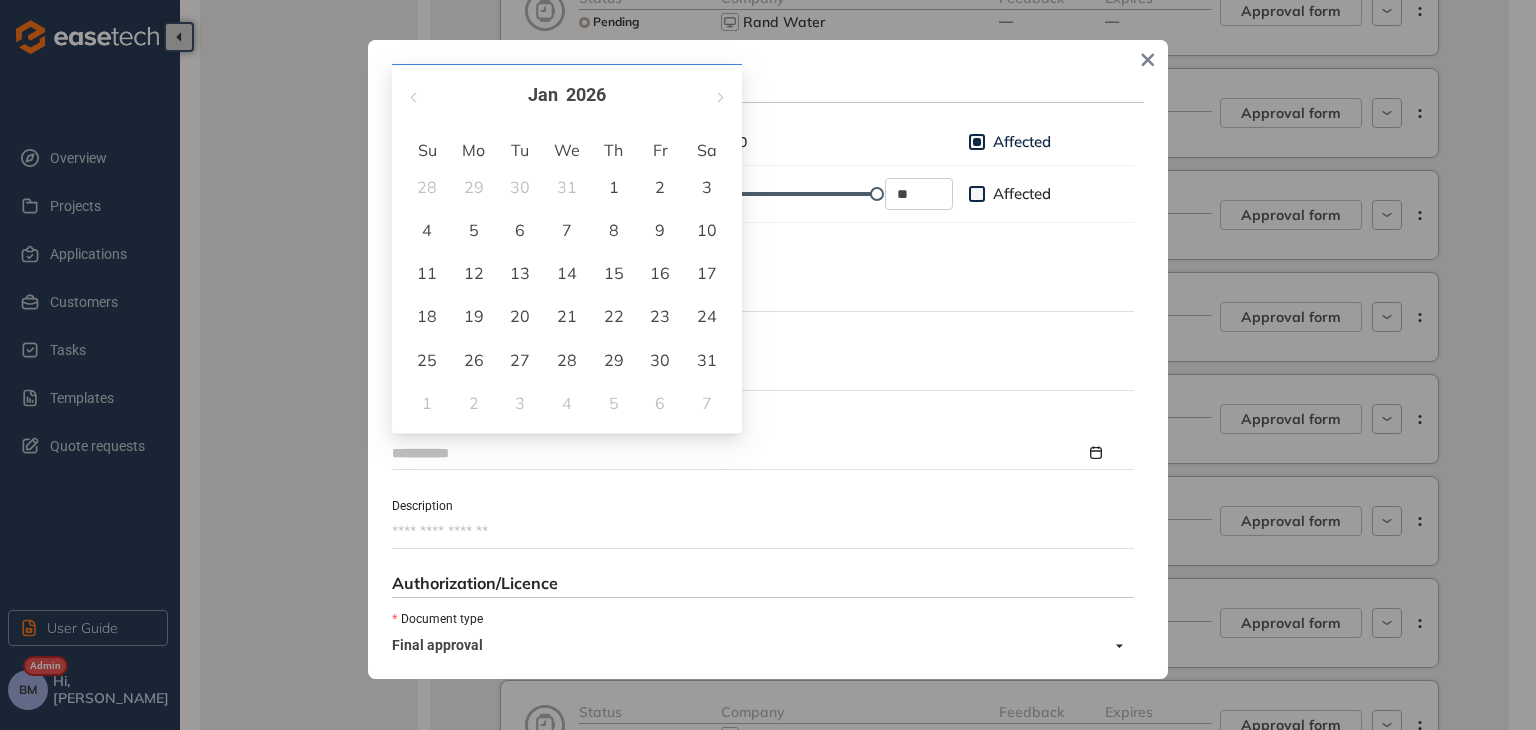 type on "**********" 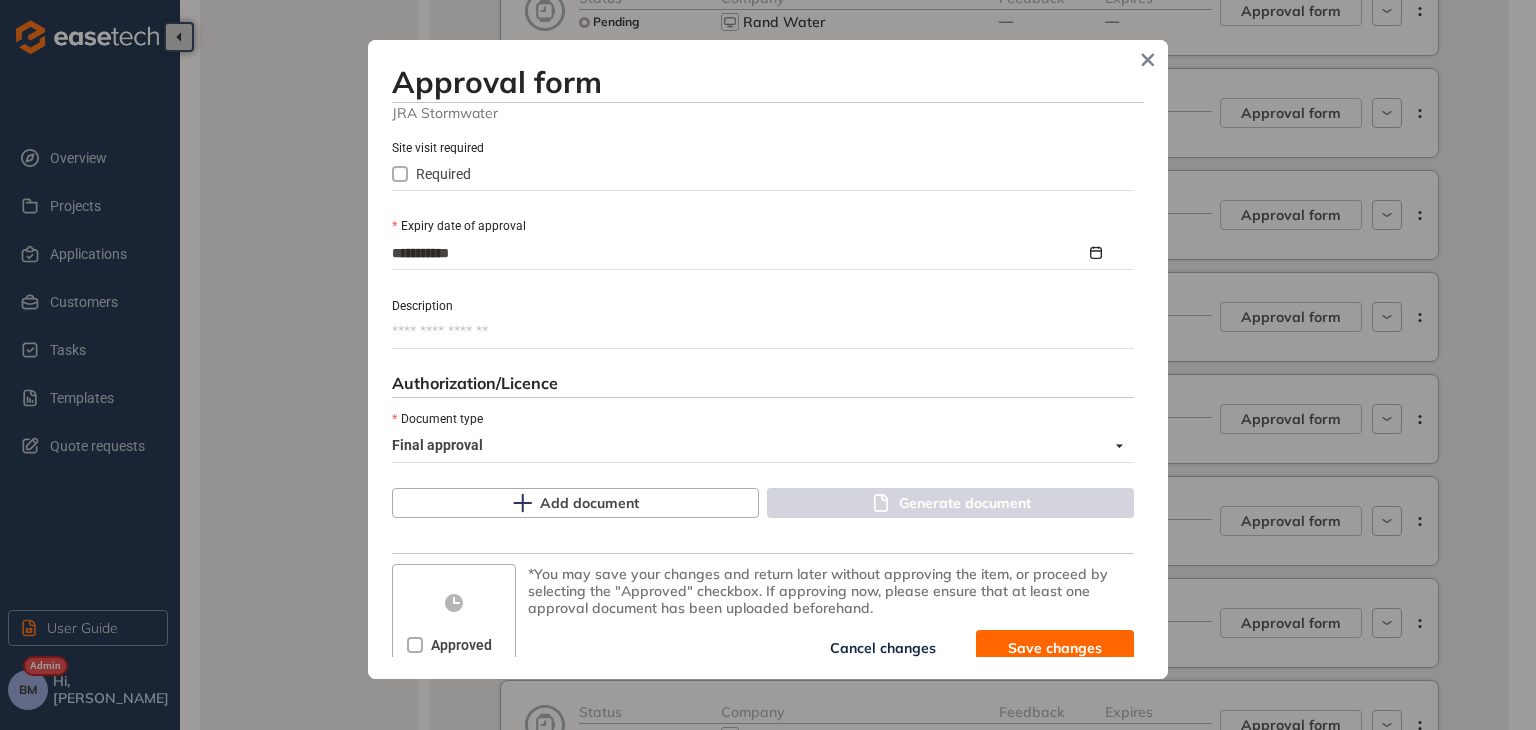 scroll, scrollTop: 917, scrollLeft: 0, axis: vertical 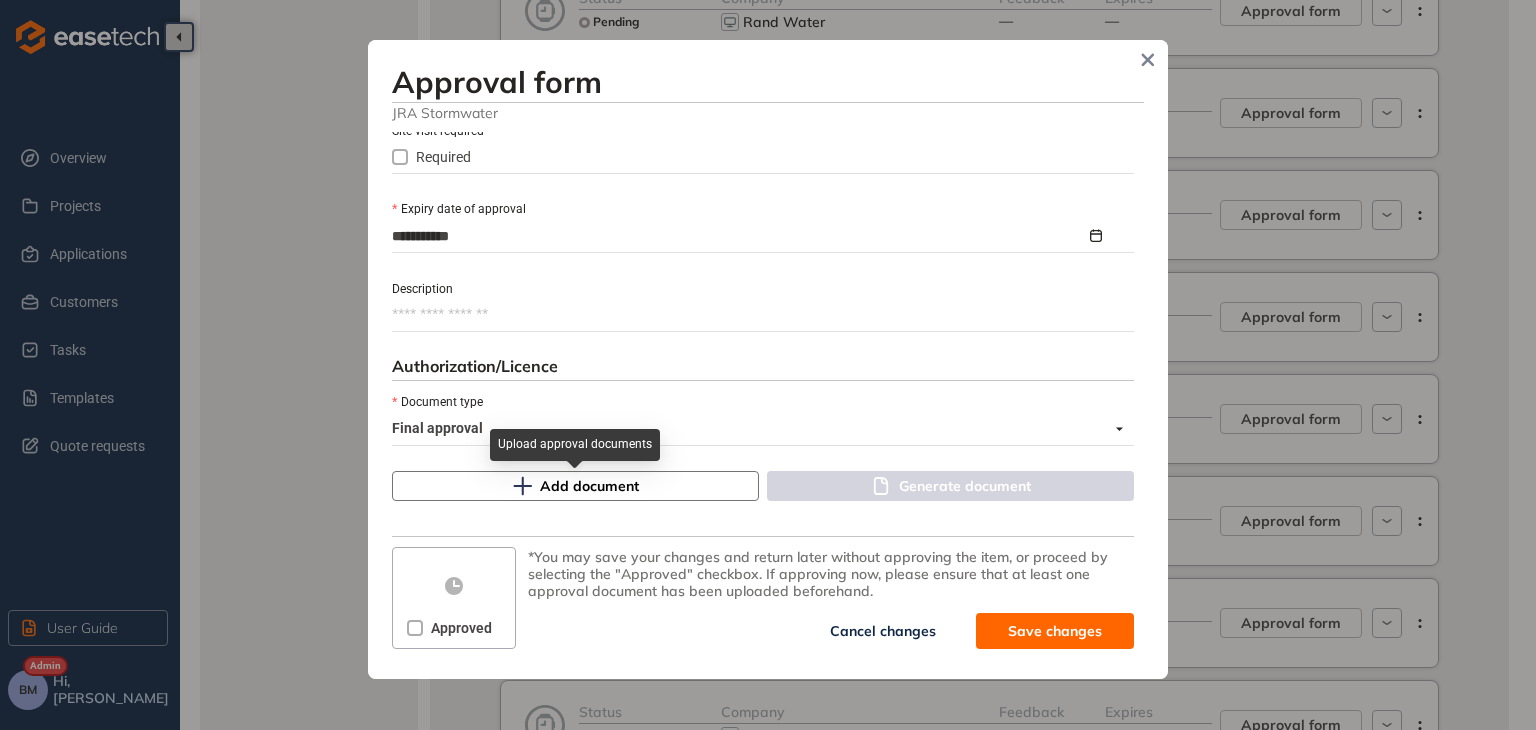 click on "Add document" at bounding box center (575, 486) 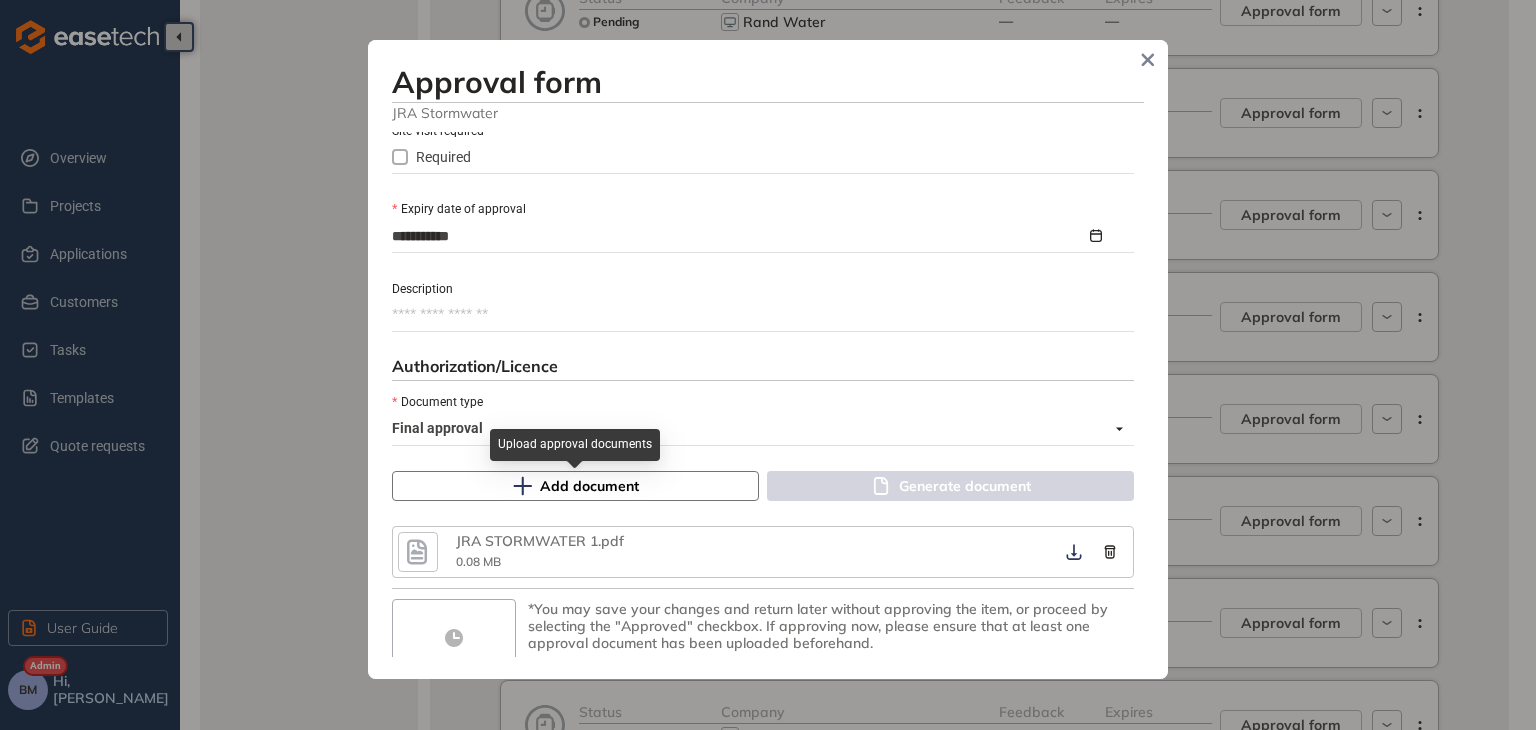 click on "Add document" at bounding box center (589, 486) 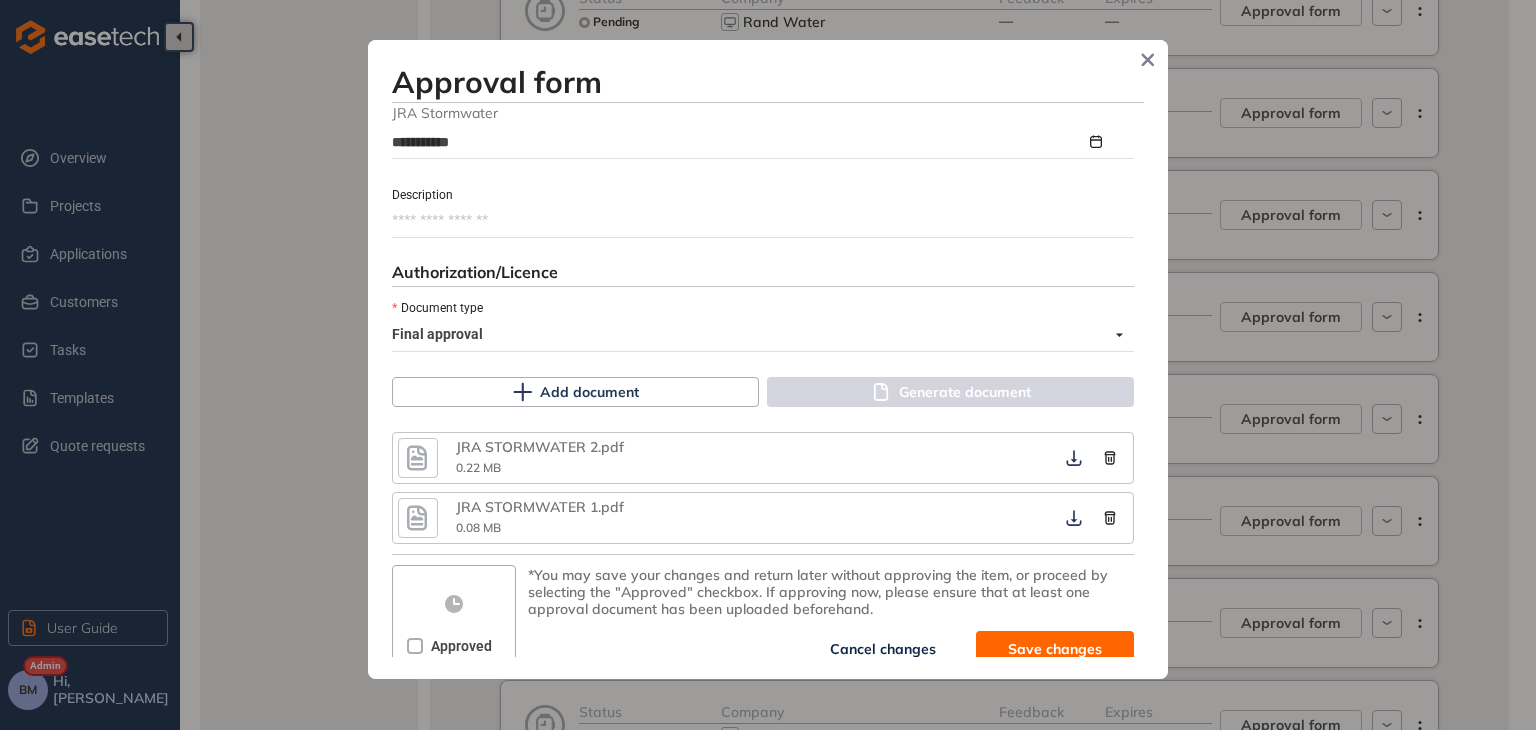 scroll, scrollTop: 1028, scrollLeft: 0, axis: vertical 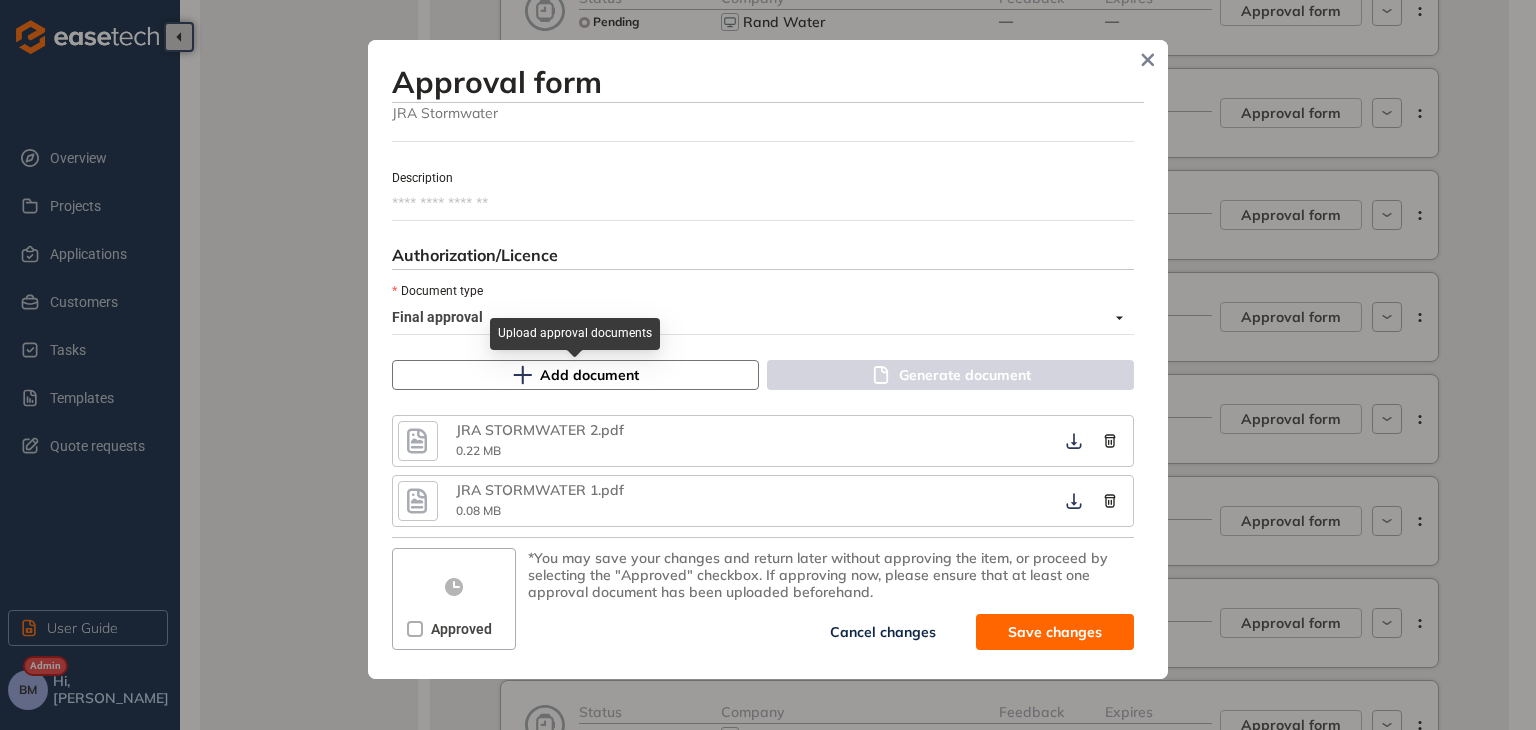 click on "Add document" at bounding box center [589, 375] 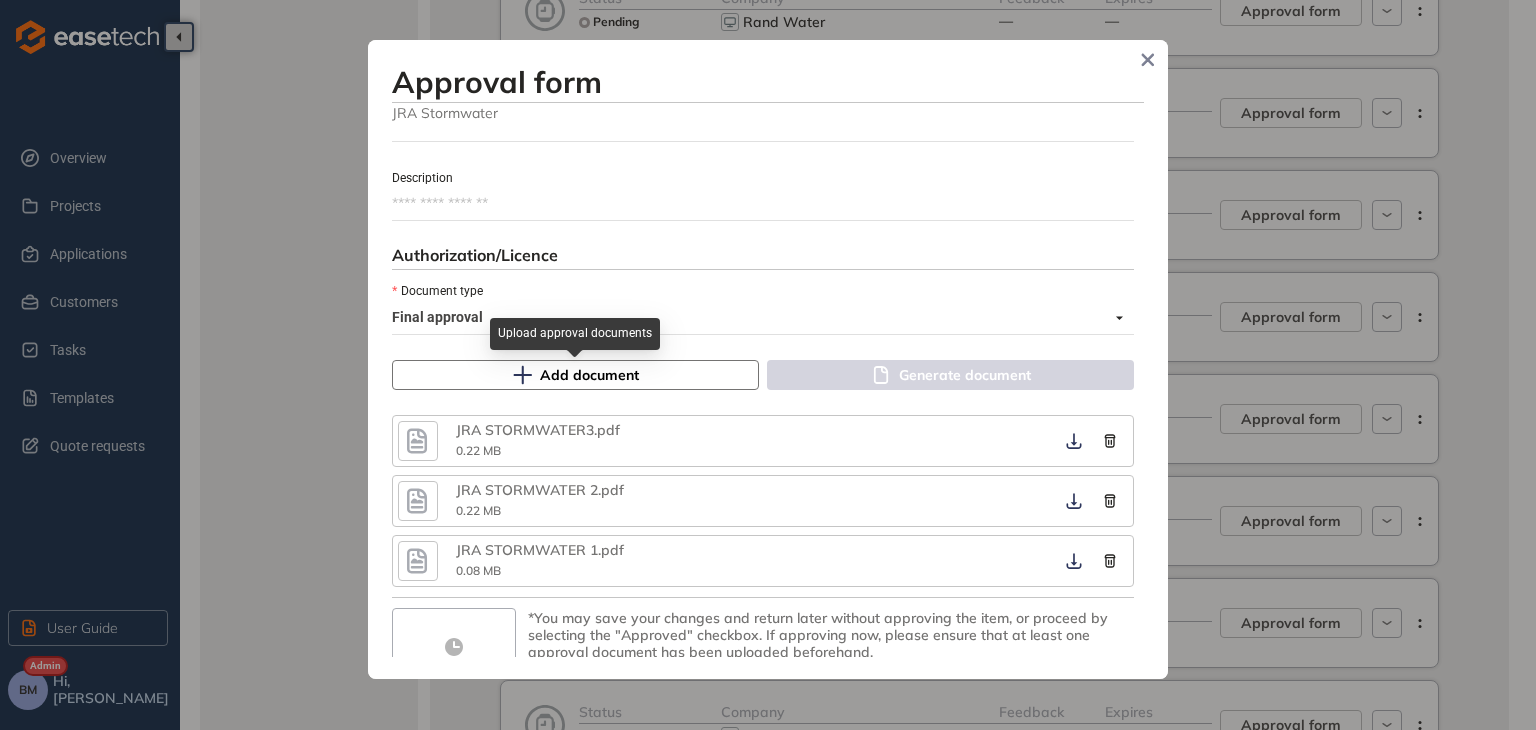 click on "Add document" at bounding box center (589, 375) 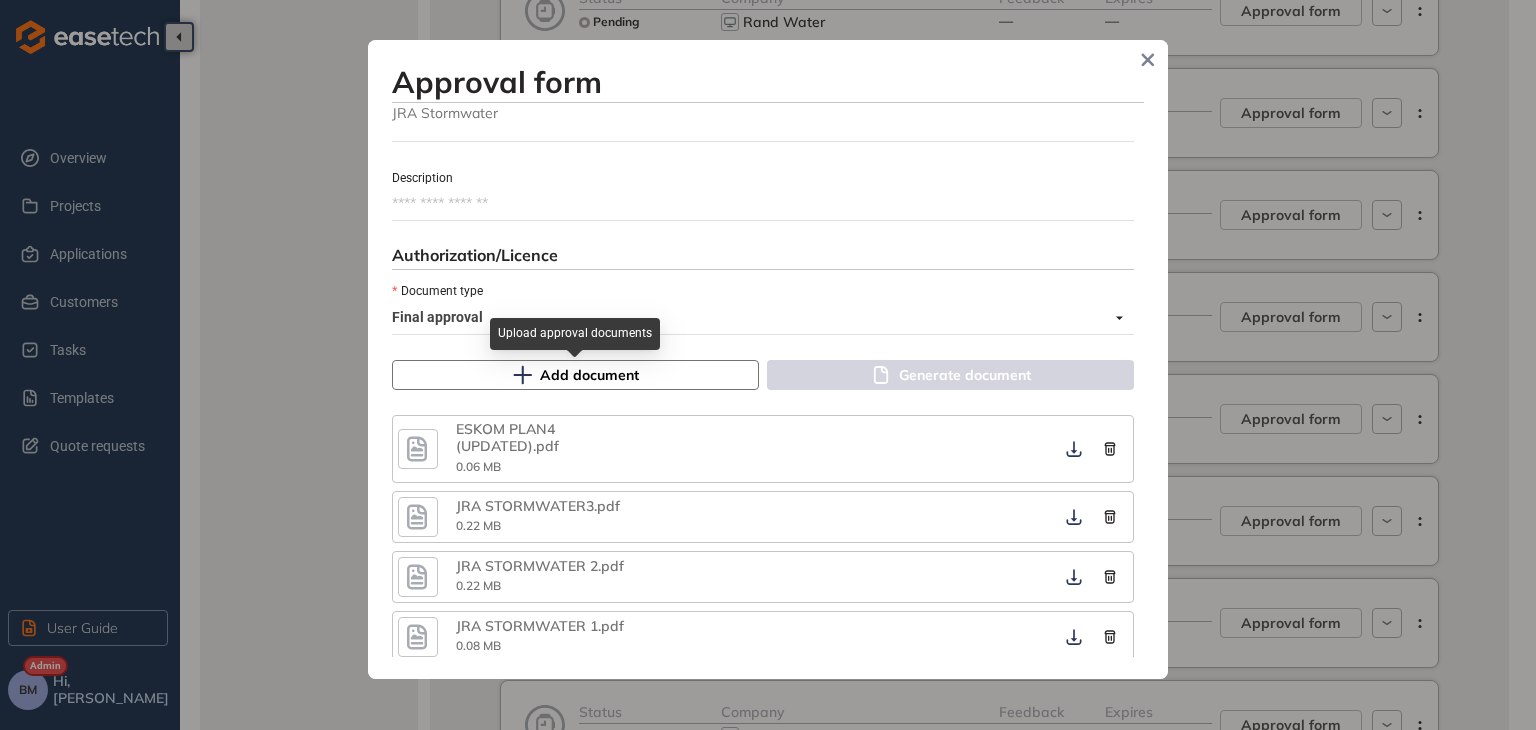 click on "Add document" at bounding box center (589, 375) 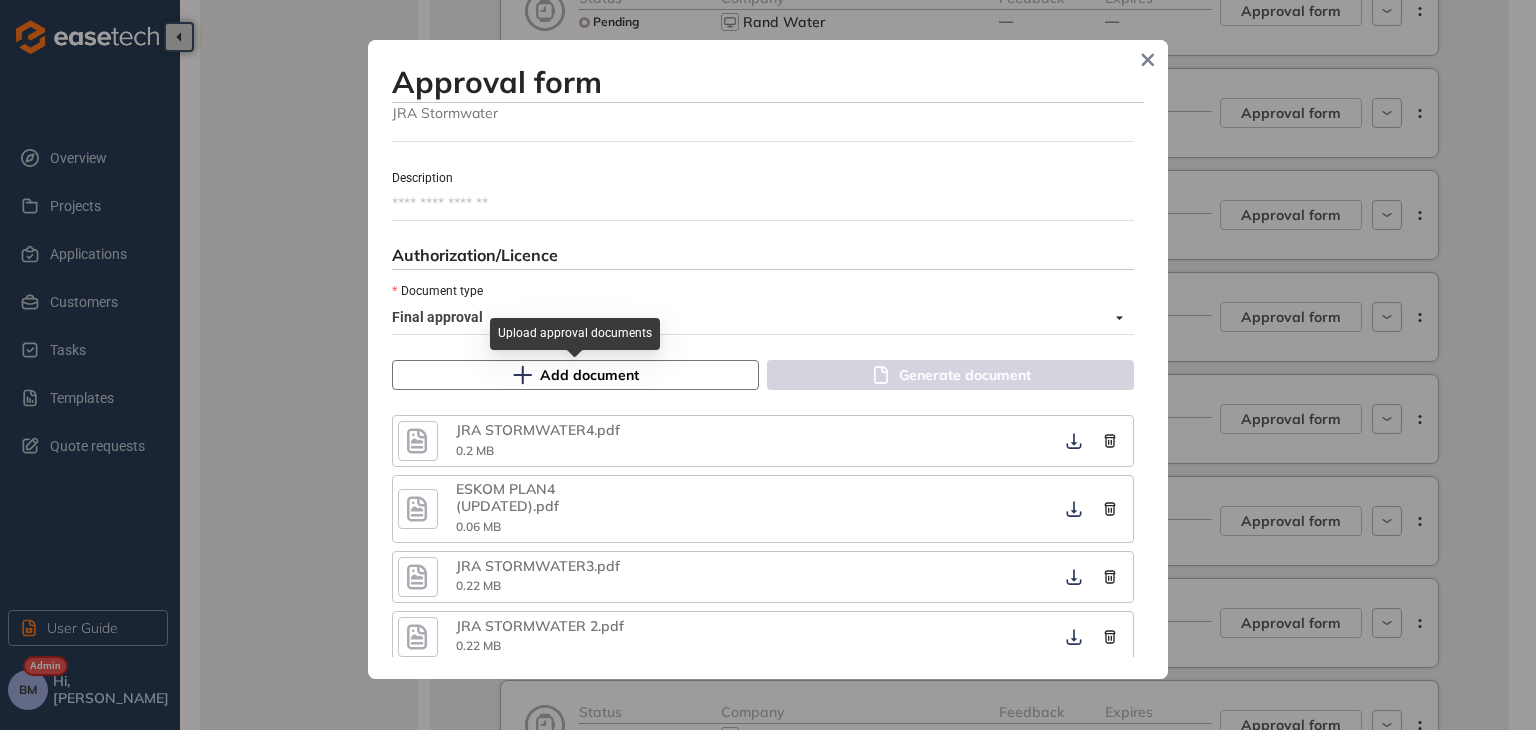 click on "Add document" at bounding box center (589, 375) 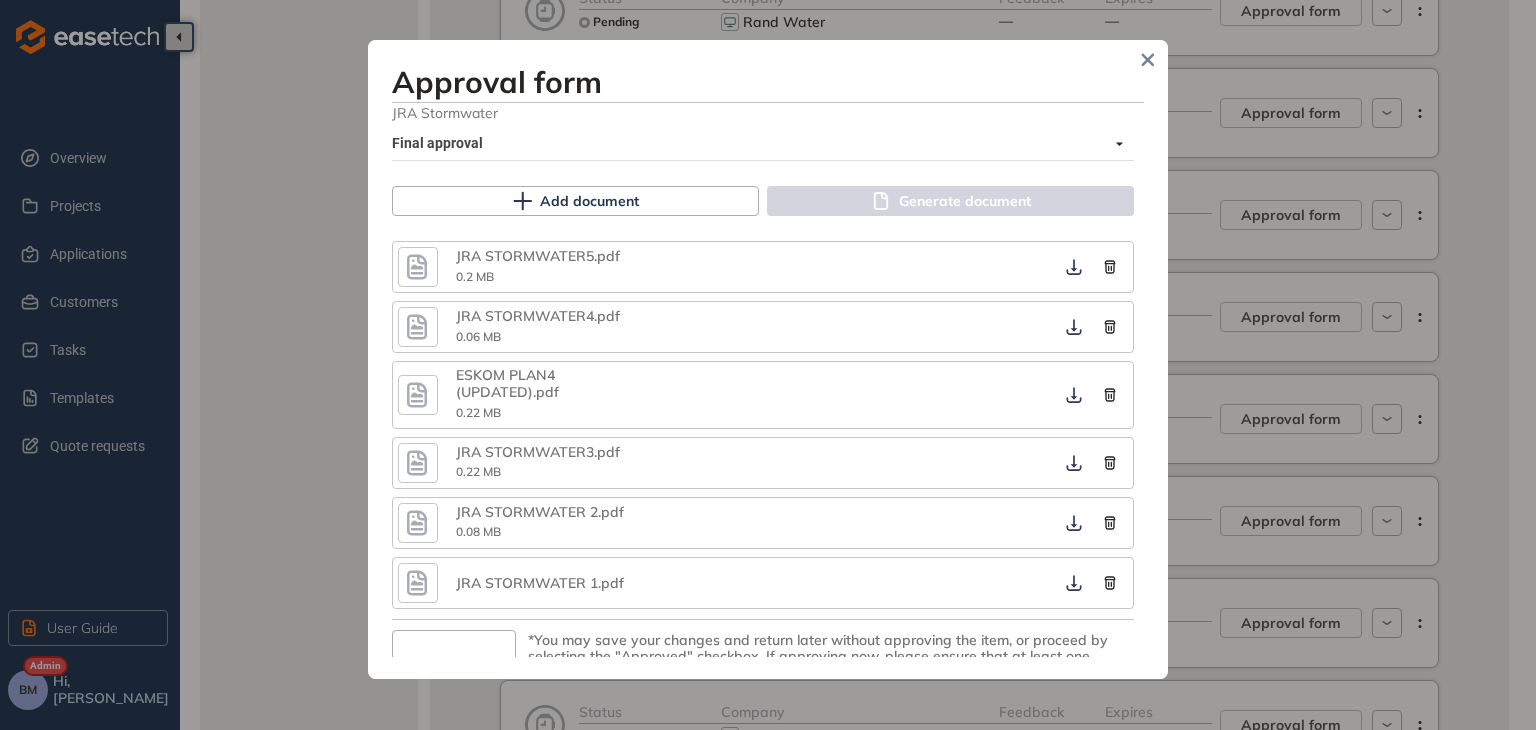 scroll, scrollTop: 1224, scrollLeft: 0, axis: vertical 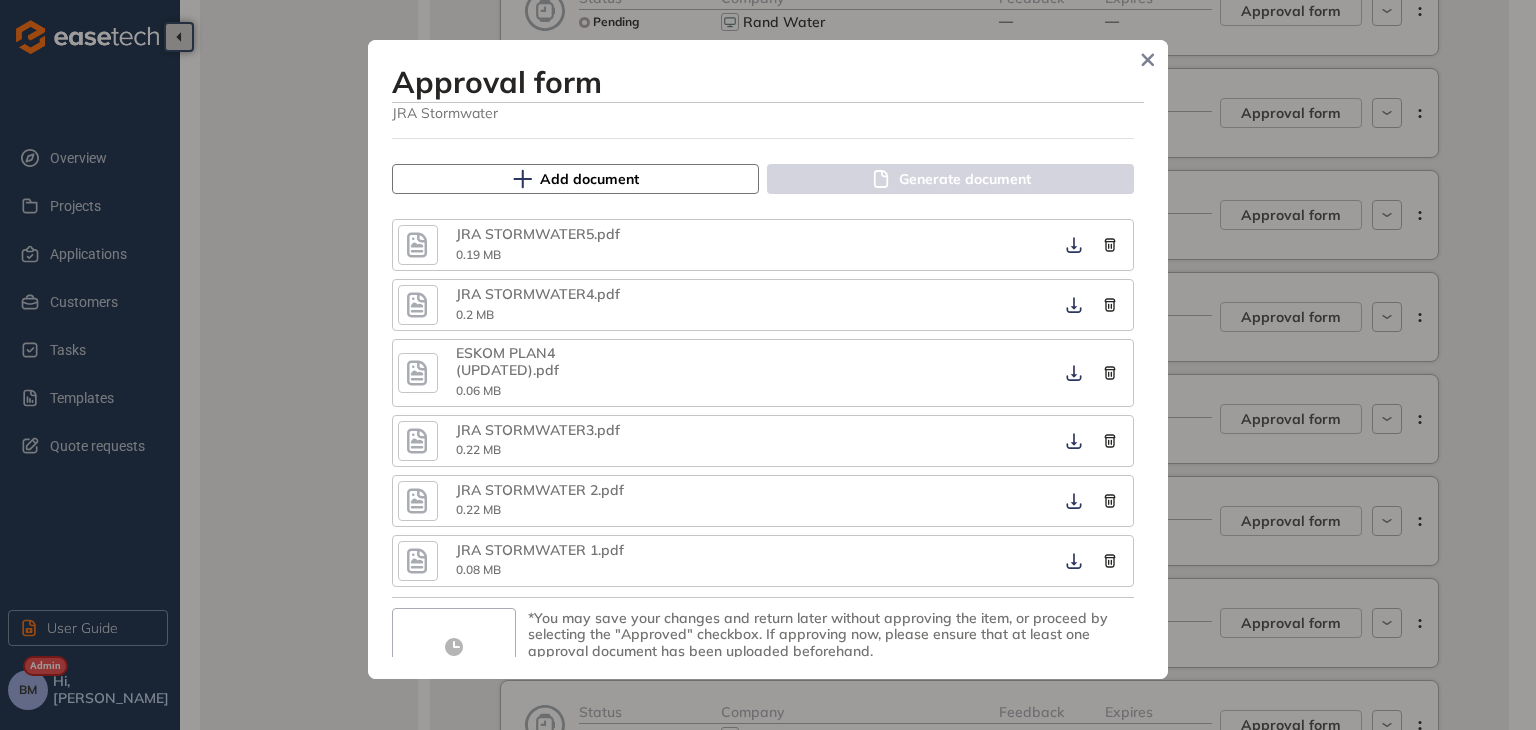 click on "Add document" at bounding box center (575, 179) 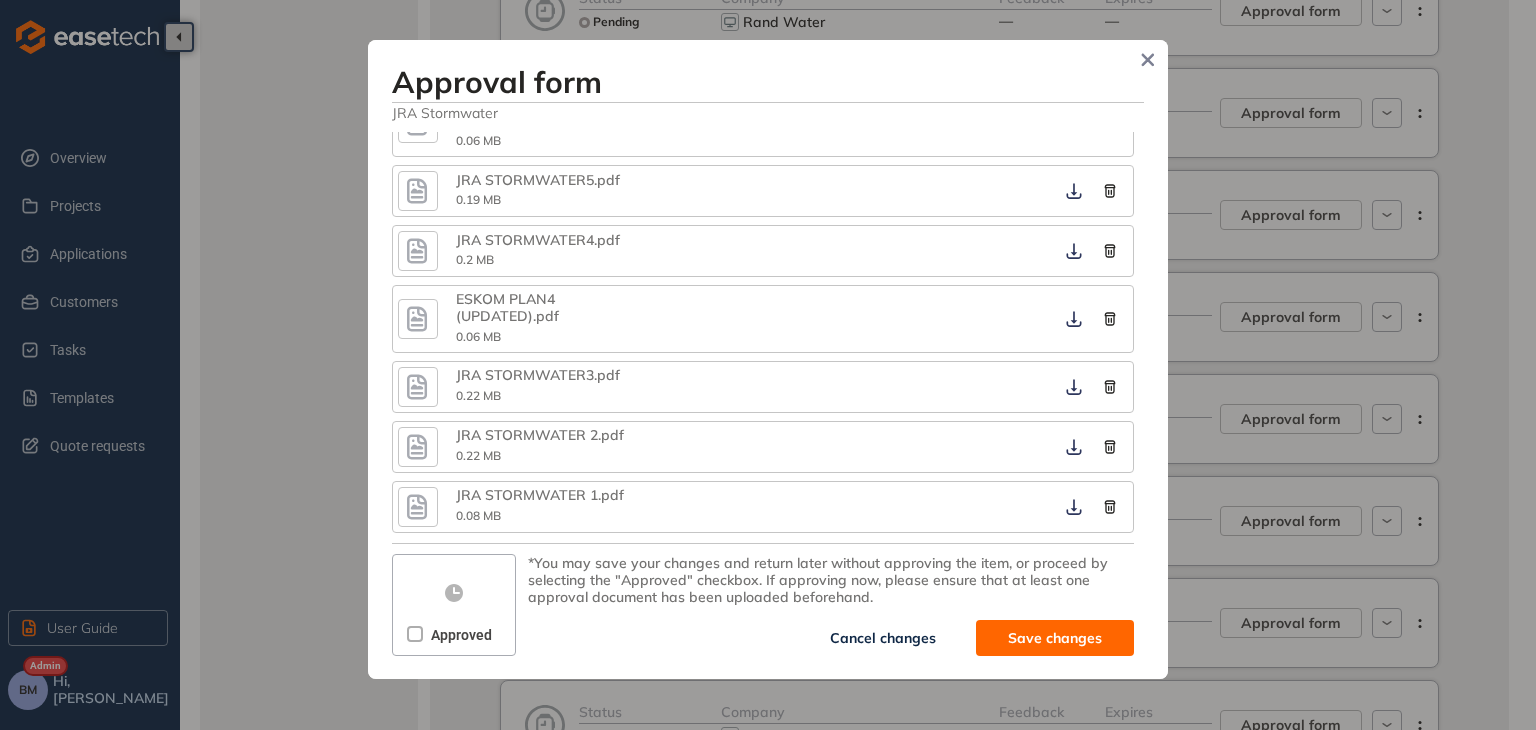 scroll, scrollTop: 1358, scrollLeft: 0, axis: vertical 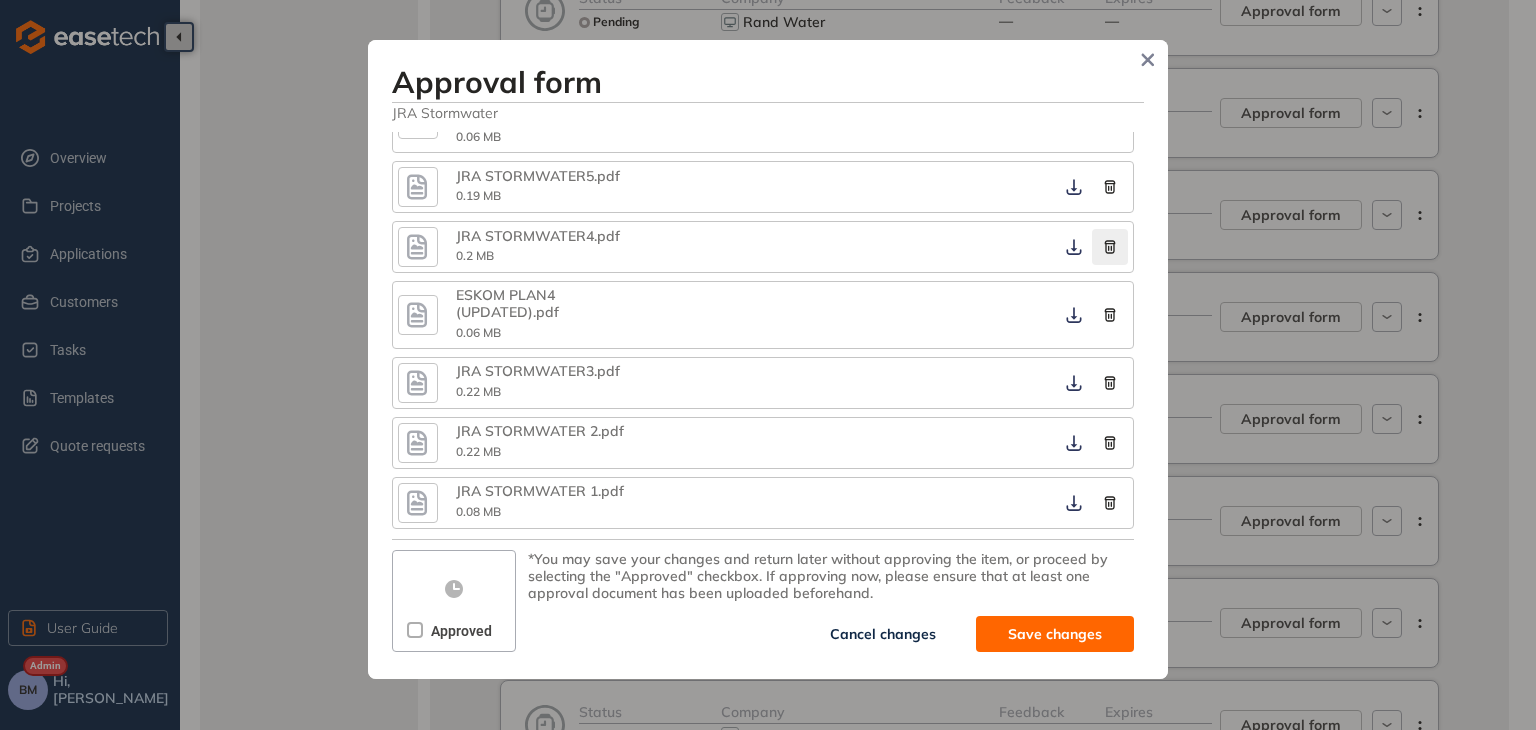 click 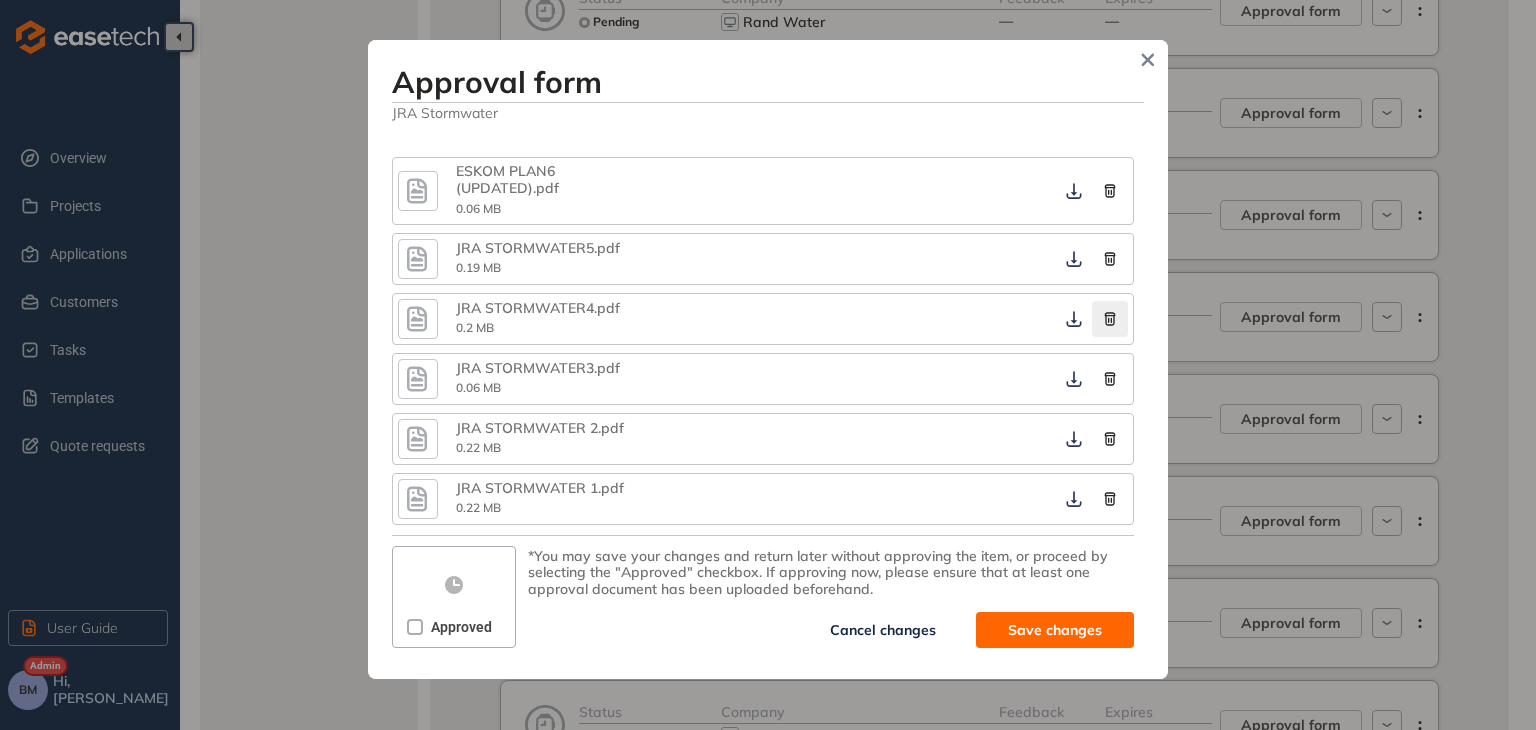 scroll, scrollTop: 1283, scrollLeft: 0, axis: vertical 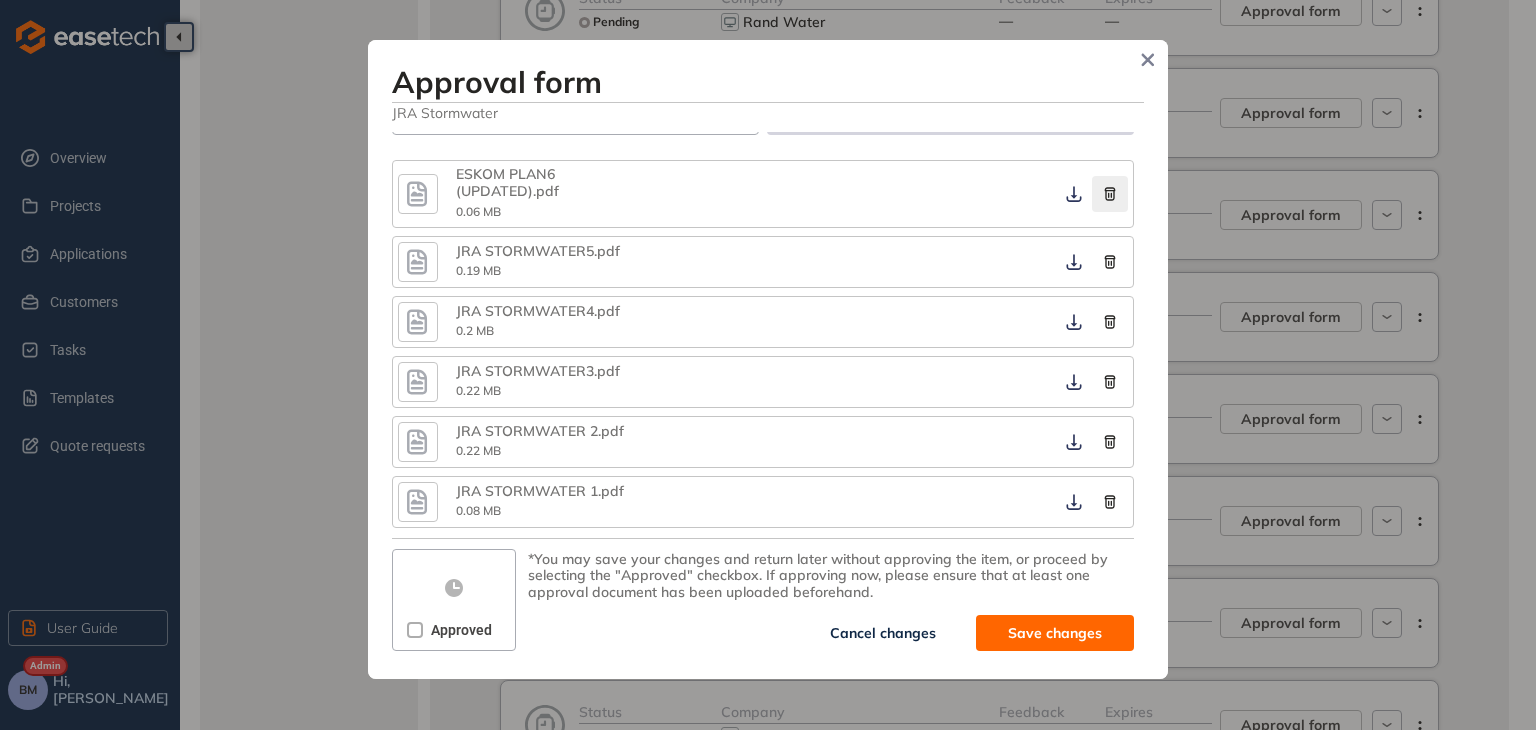 click 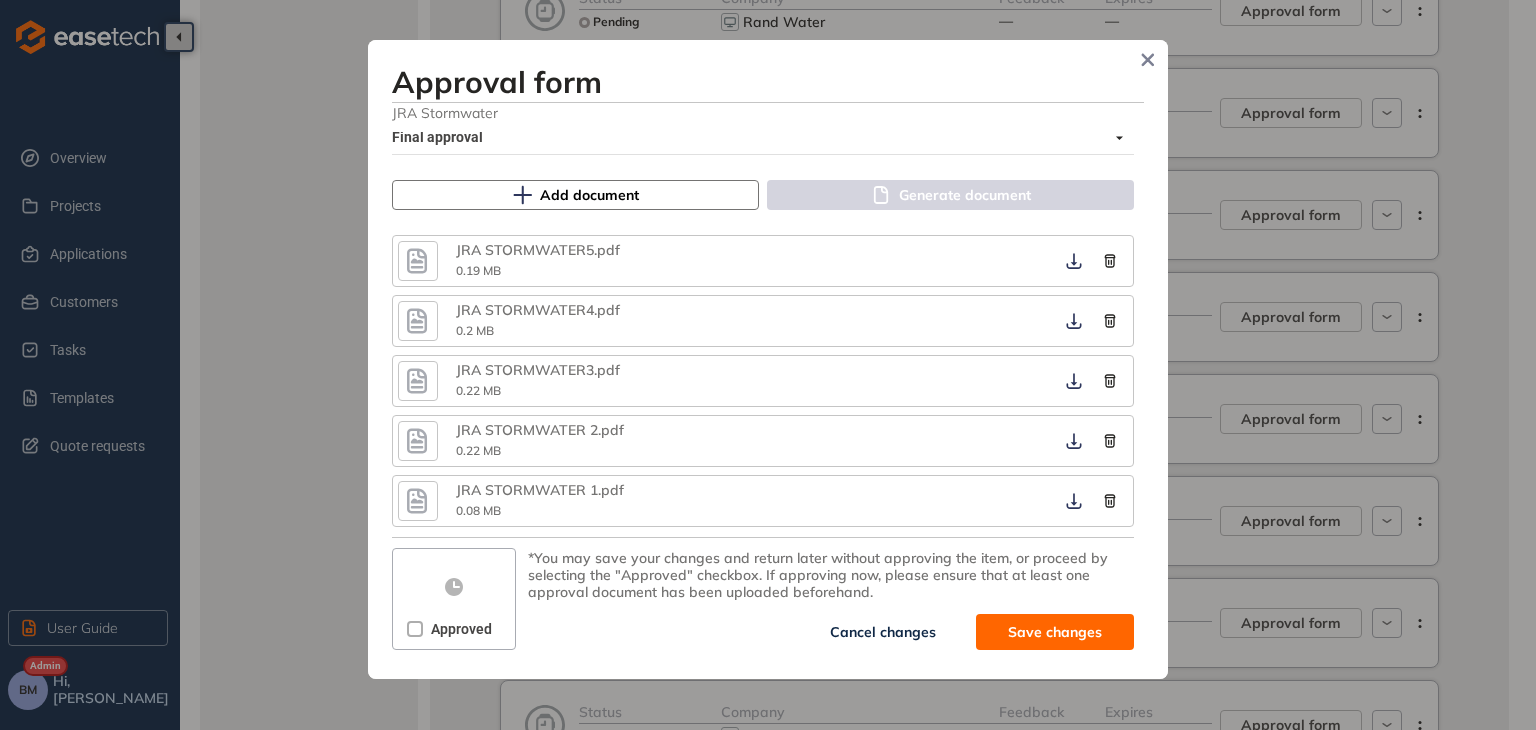 click on "Add document" at bounding box center [575, 195] 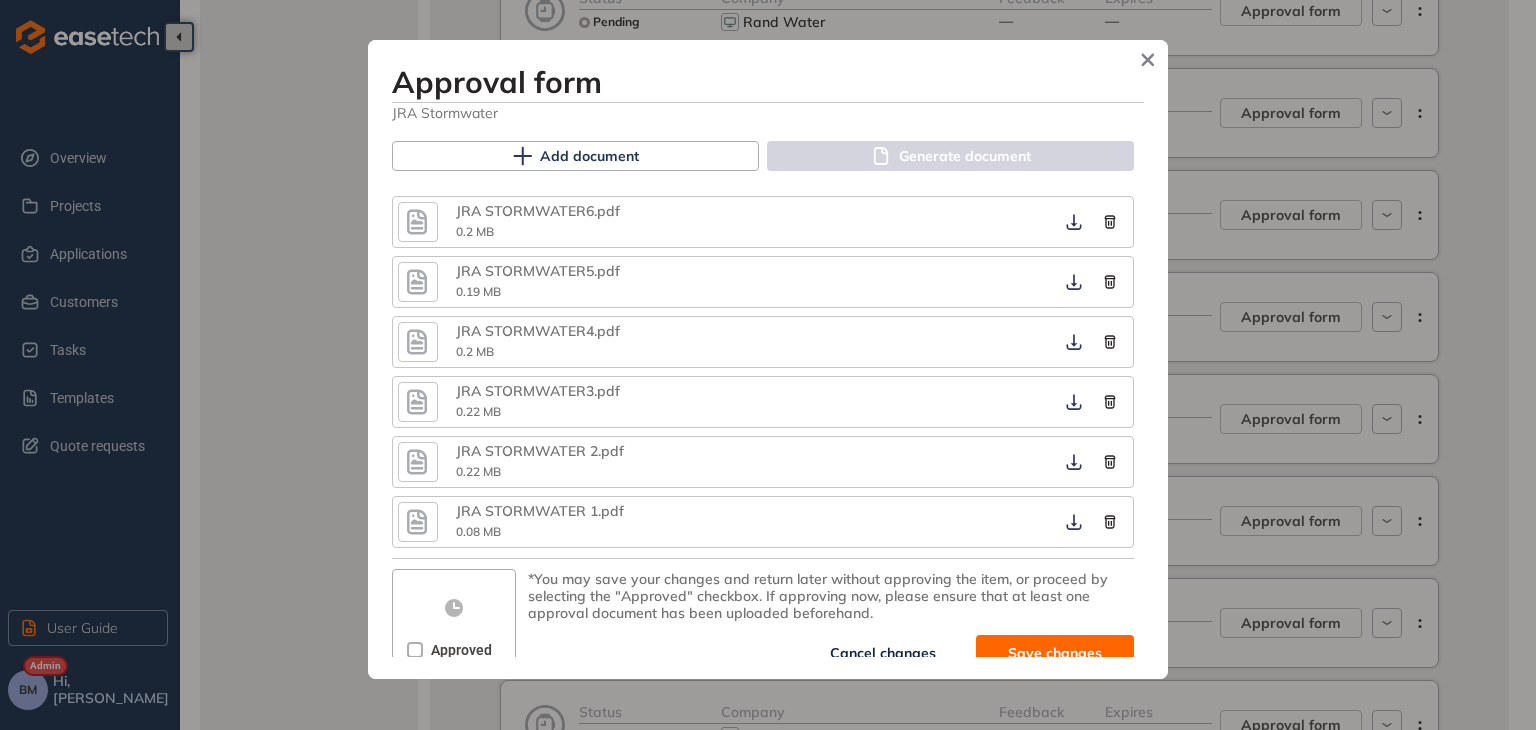 scroll, scrollTop: 1267, scrollLeft: 0, axis: vertical 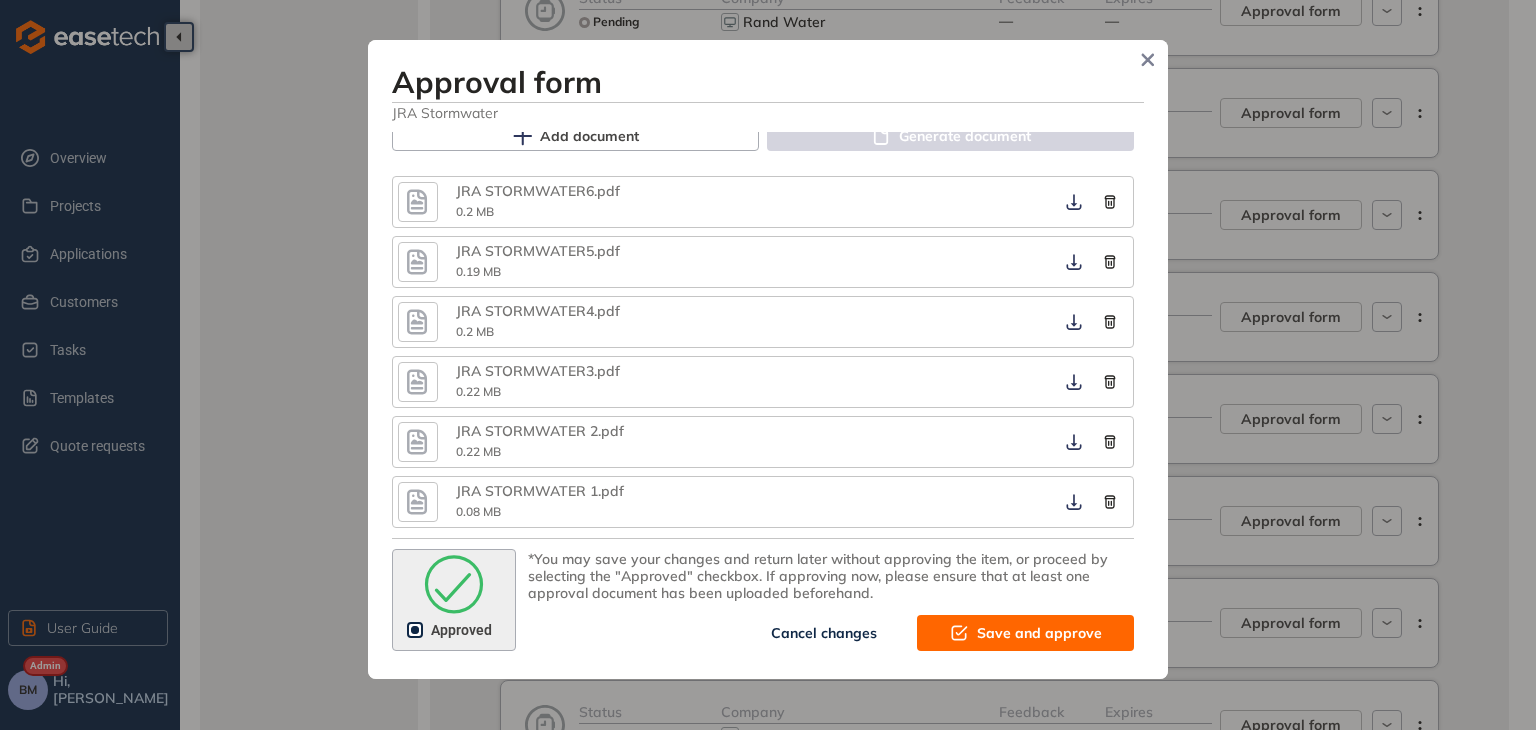 click on "Save and approve" at bounding box center [1039, 633] 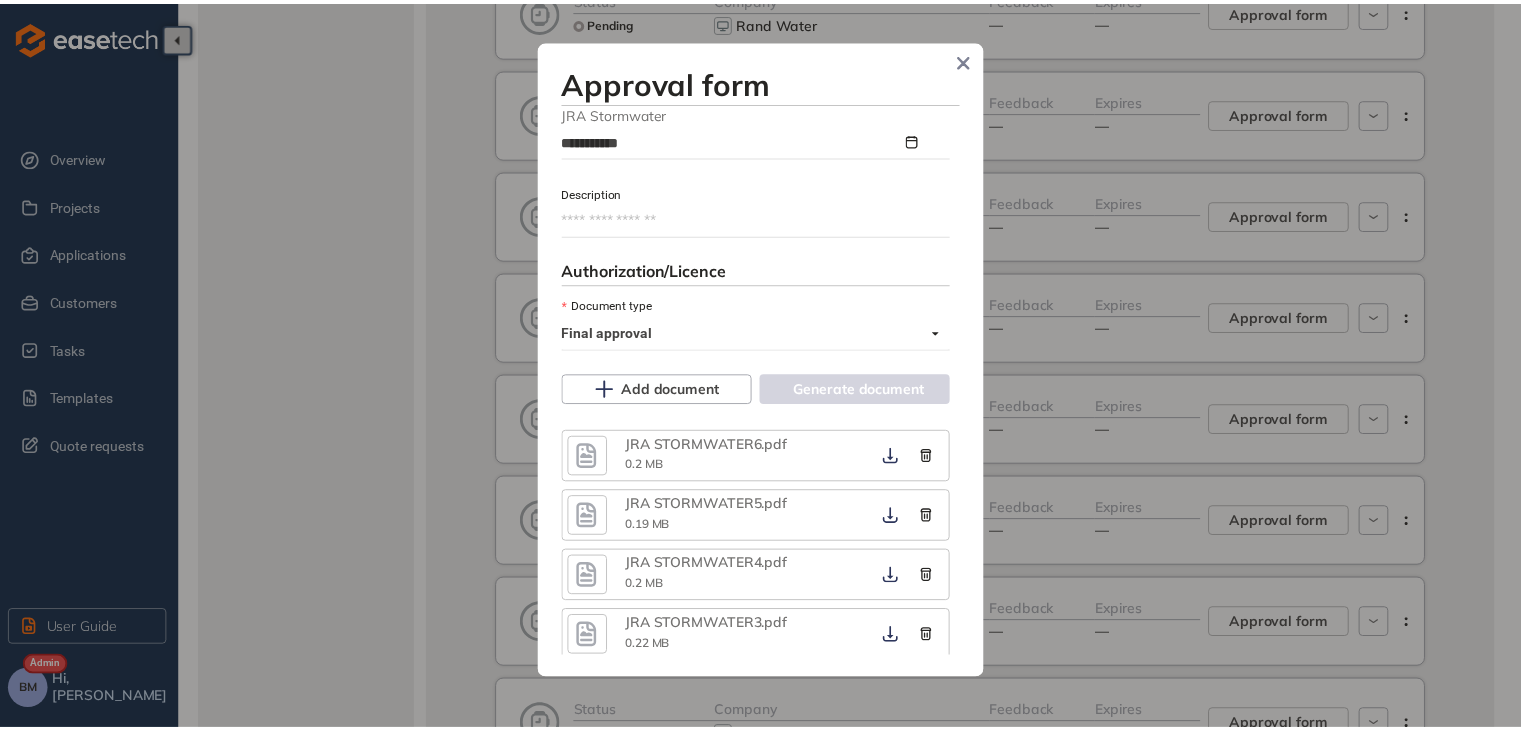 scroll, scrollTop: 1520, scrollLeft: 0, axis: vertical 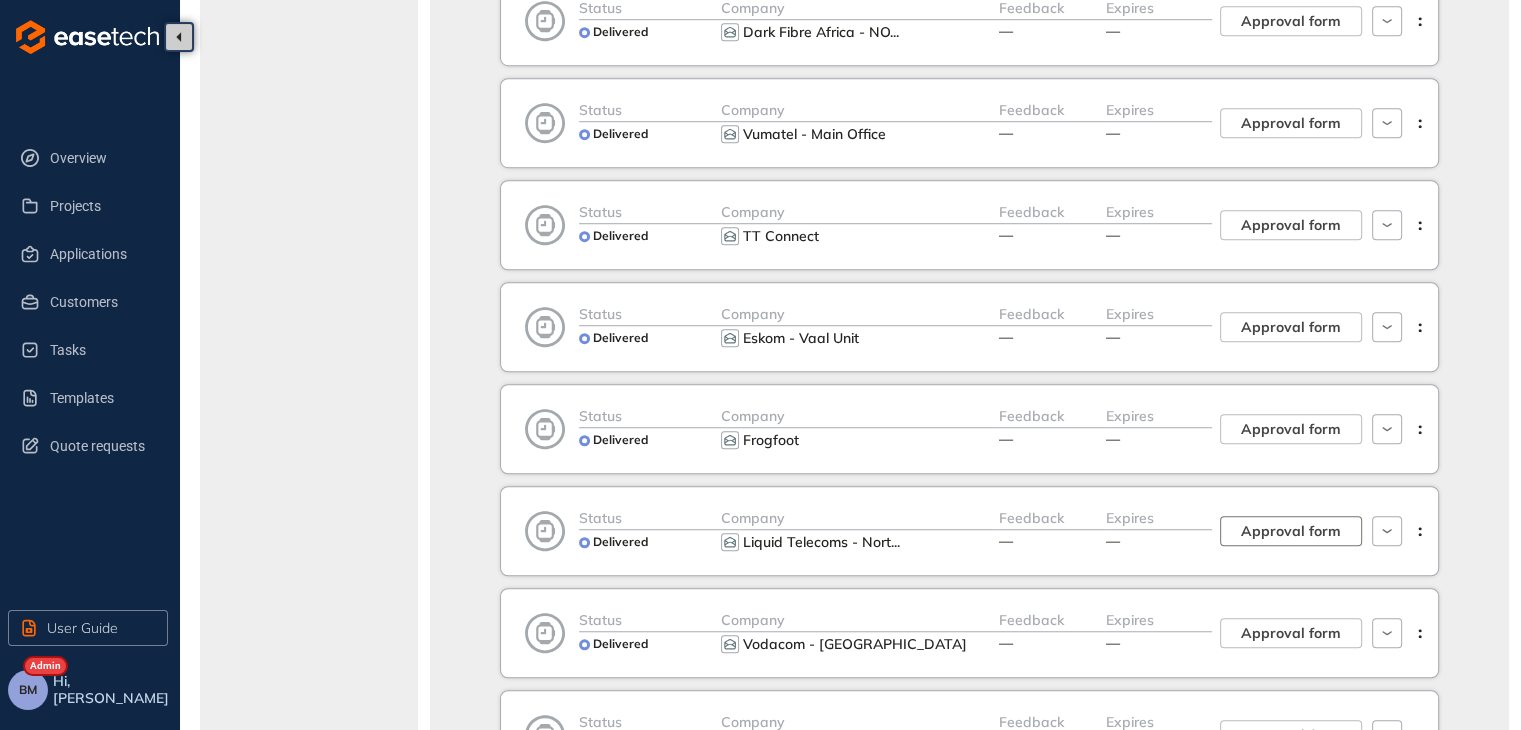 click on "Approval form" at bounding box center [1291, 531] 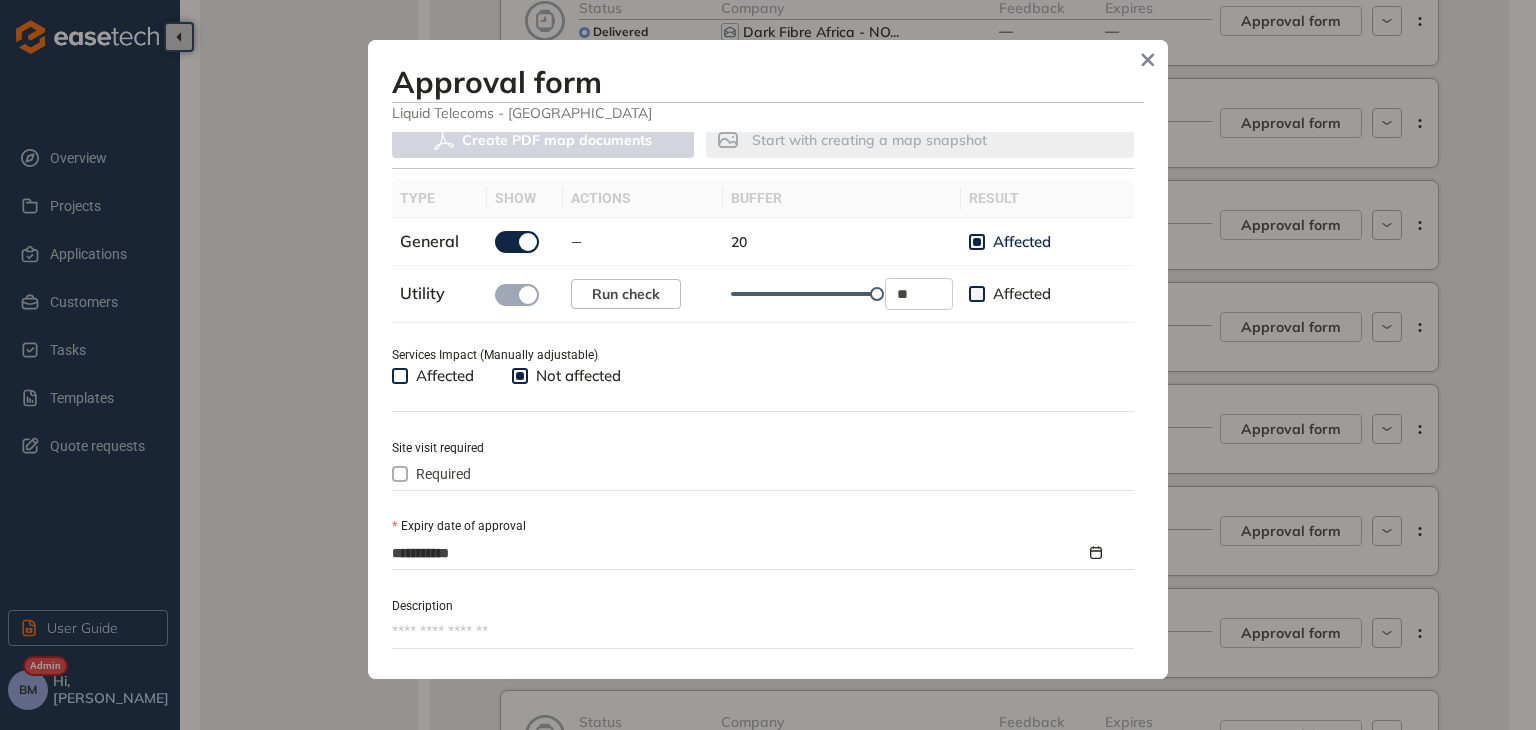 scroll, scrollTop: 700, scrollLeft: 0, axis: vertical 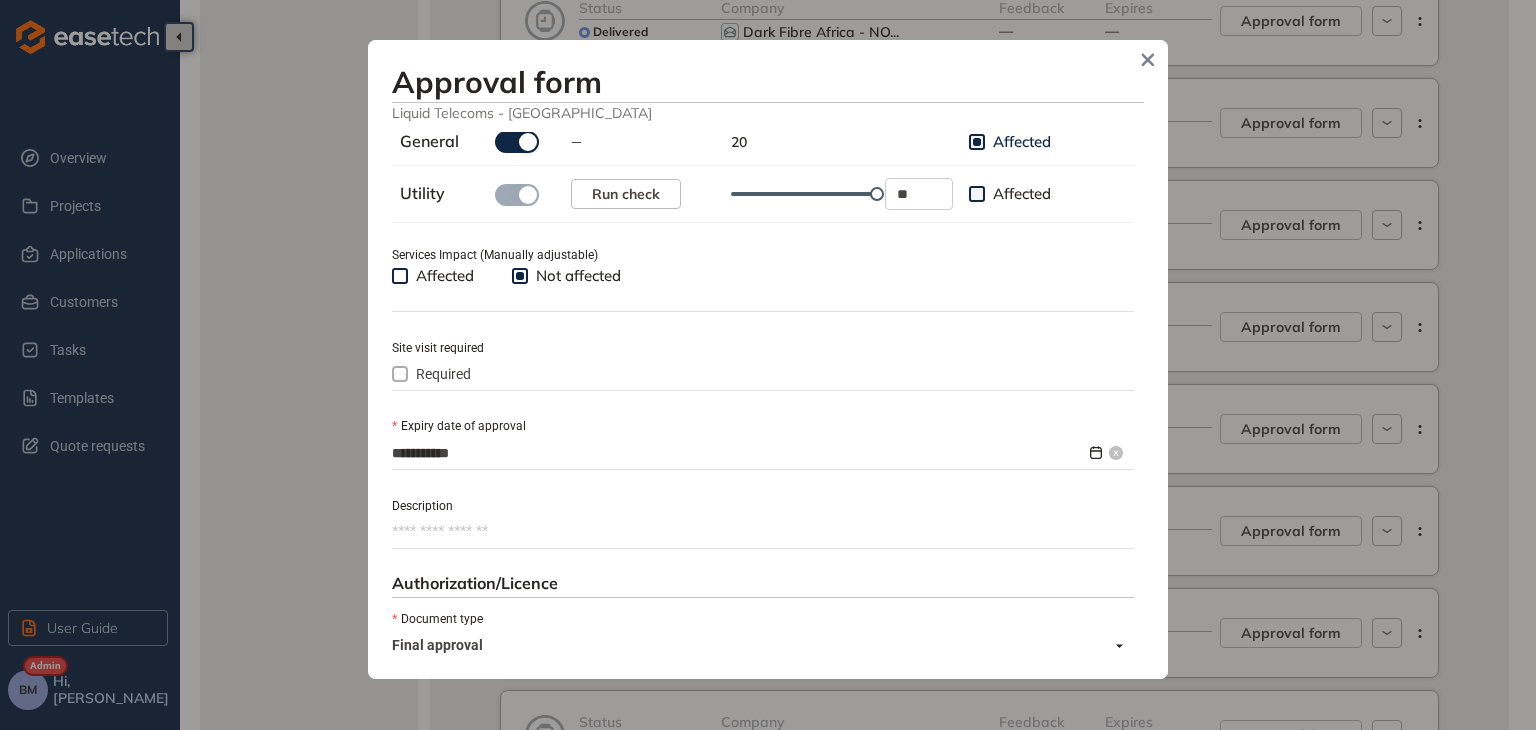 click on "**********" at bounding box center (739, 453) 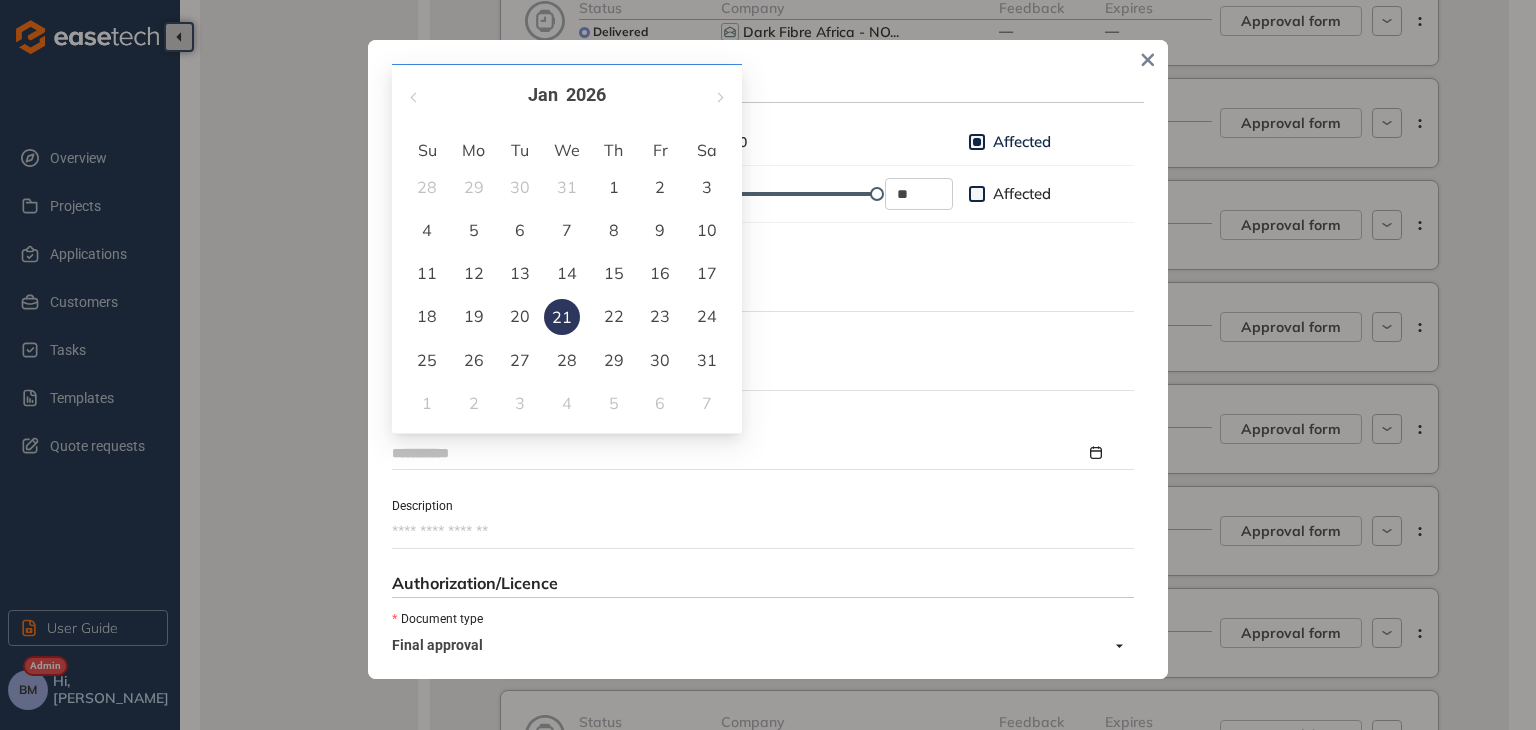 type on "**********" 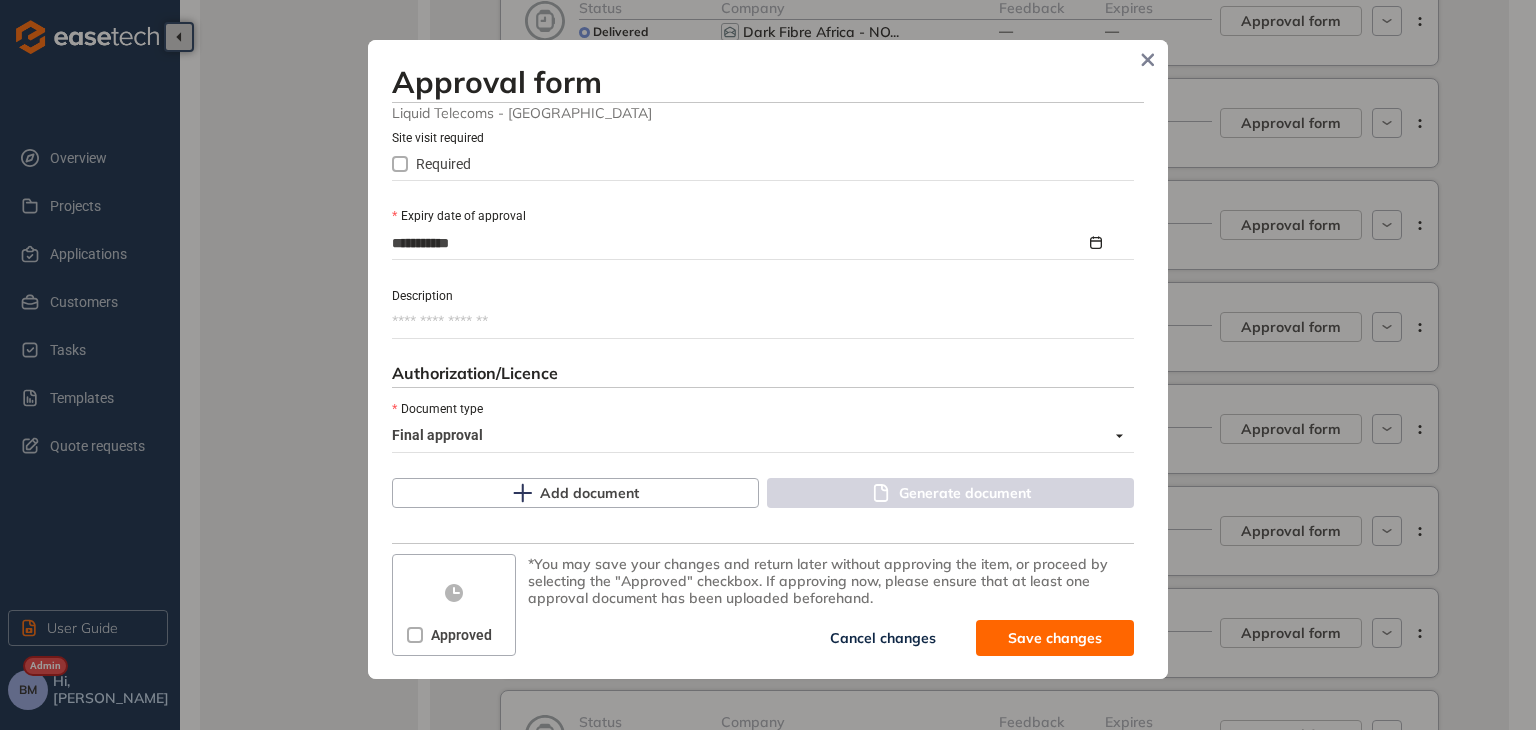 scroll, scrollTop: 917, scrollLeft: 0, axis: vertical 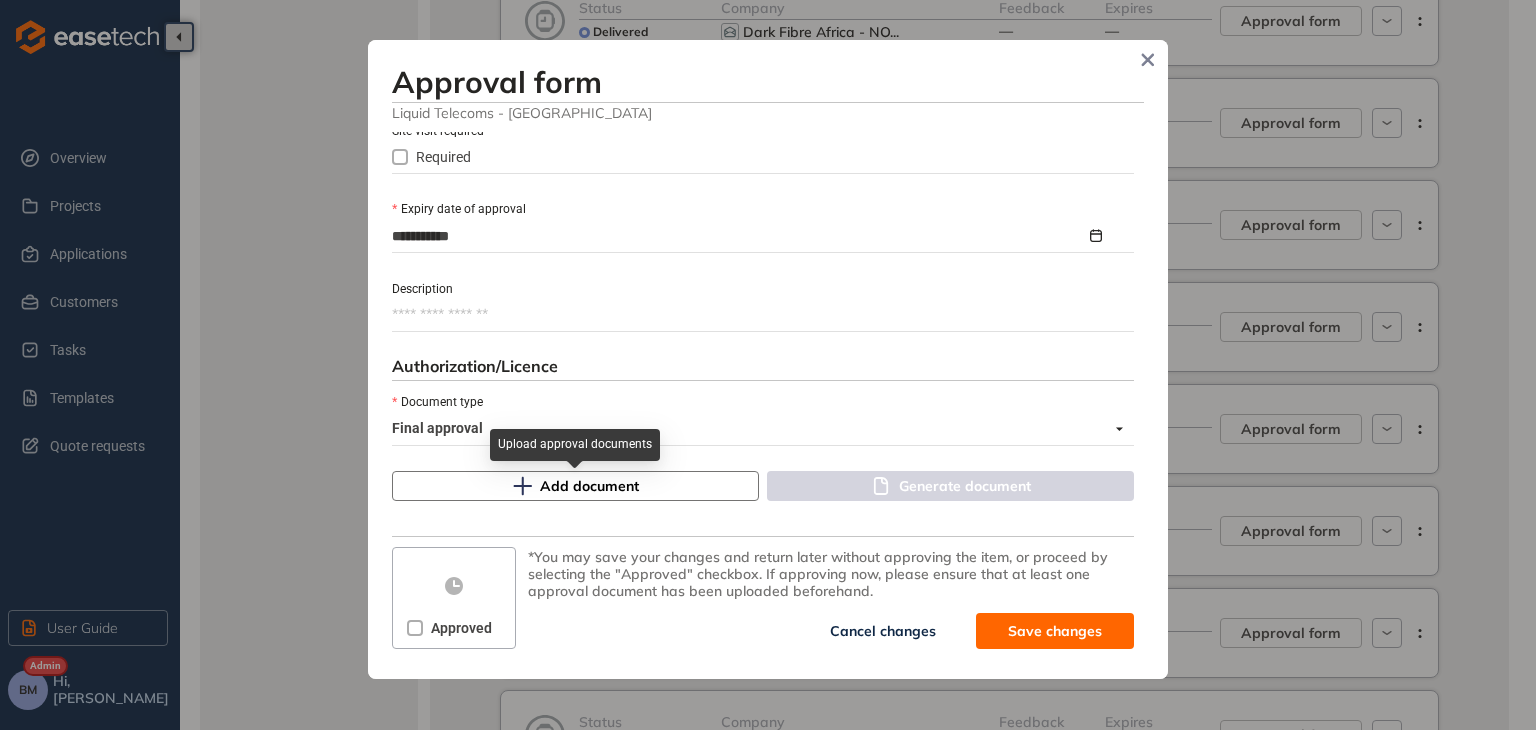 click on "Add document" at bounding box center (589, 486) 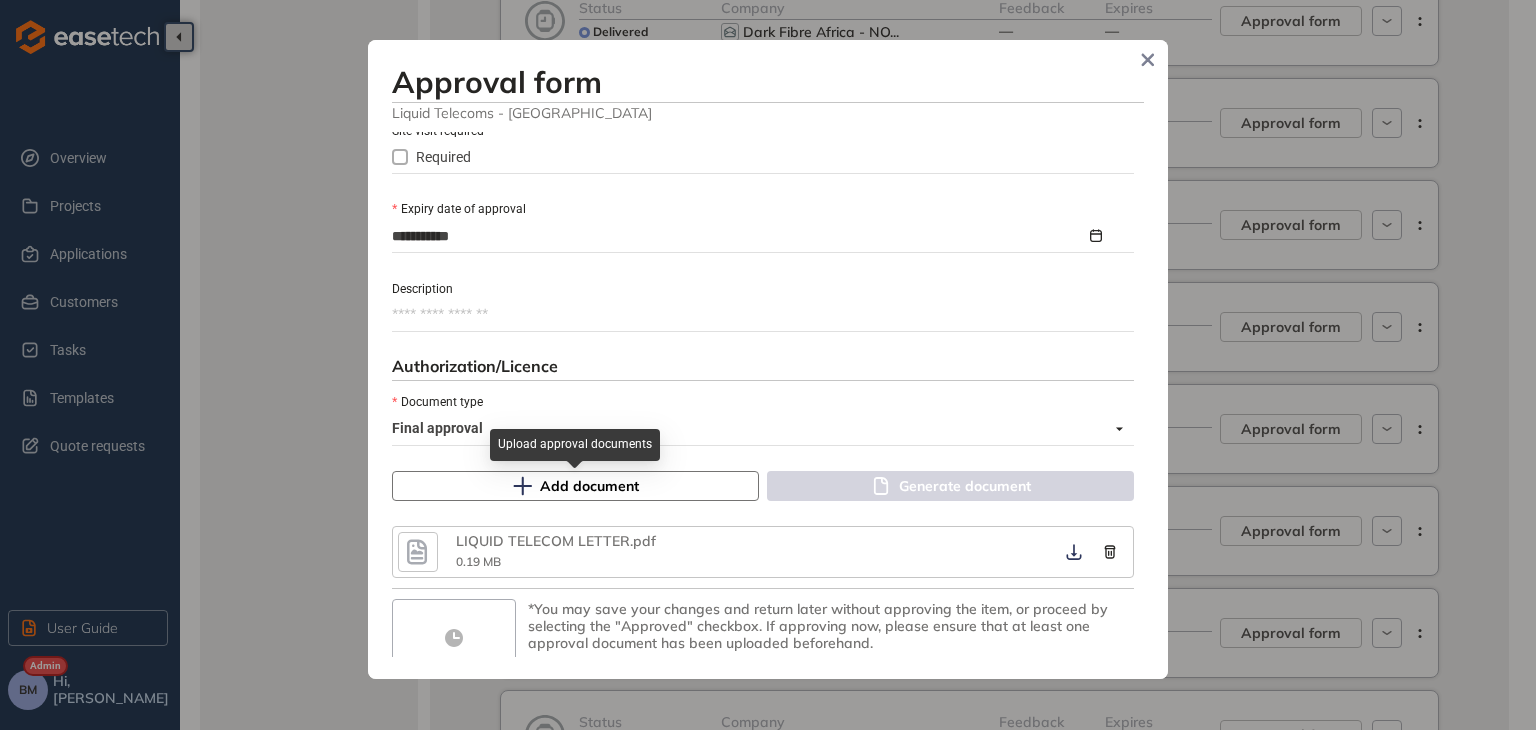click on "Add document" at bounding box center (575, 486) 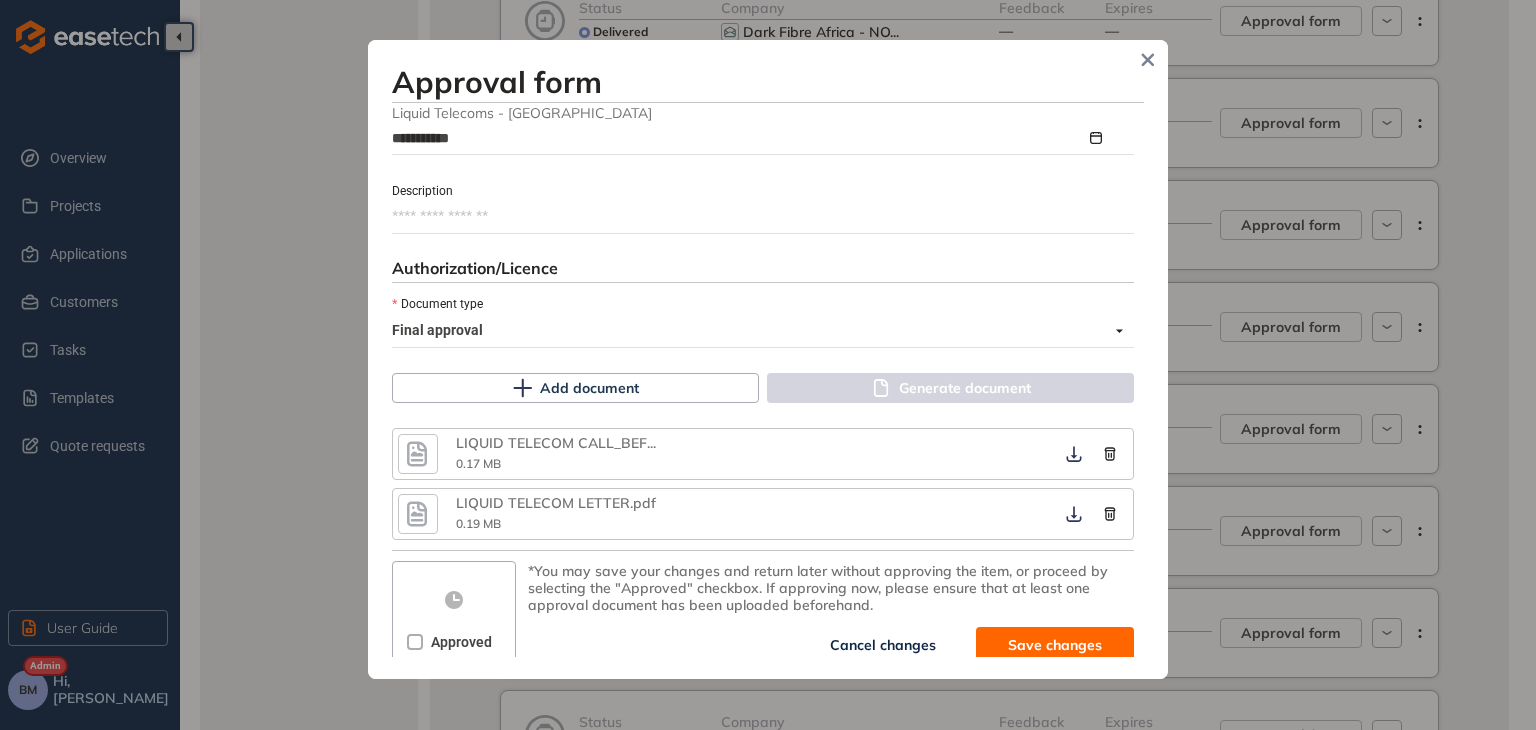 scroll, scrollTop: 1028, scrollLeft: 0, axis: vertical 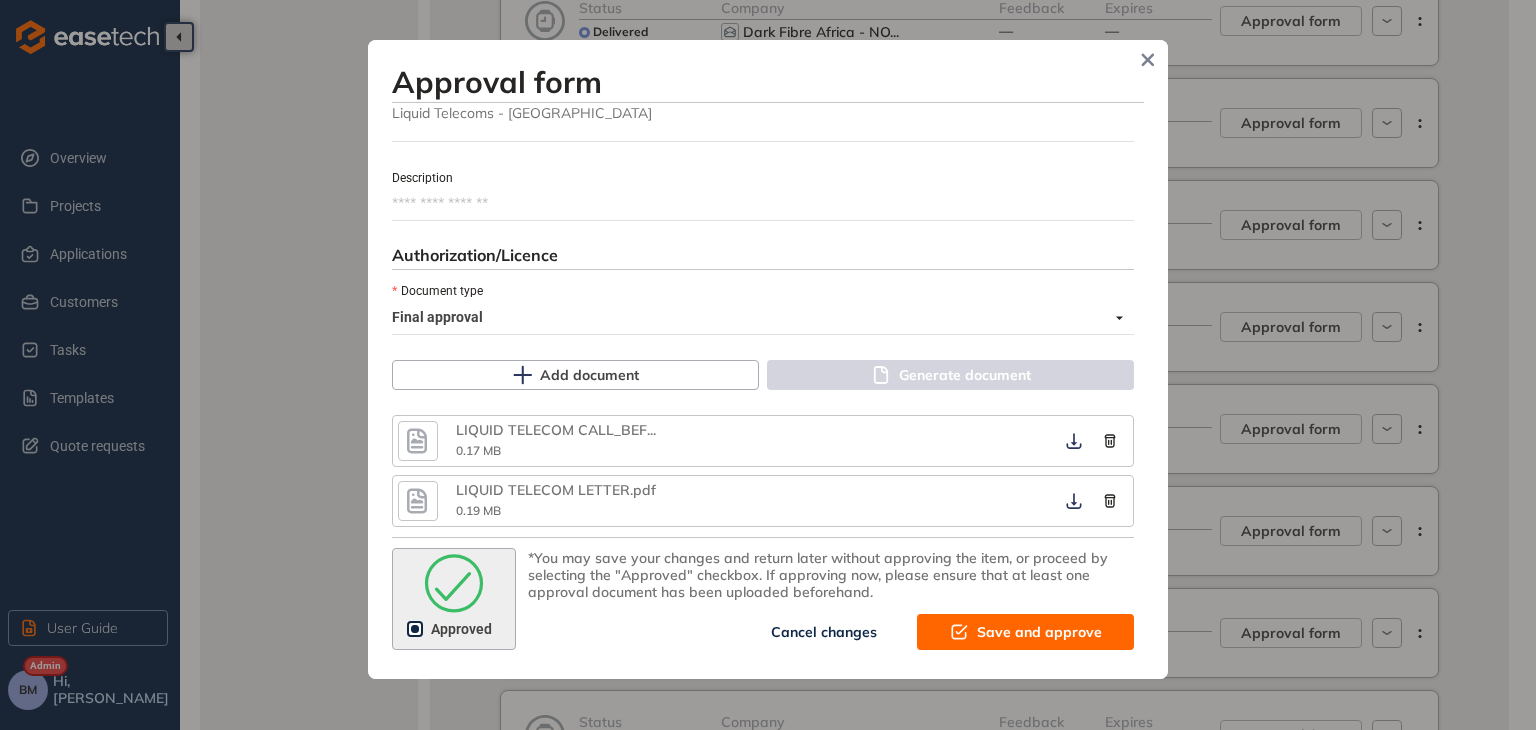 click on "Save and approve" at bounding box center (1039, 632) 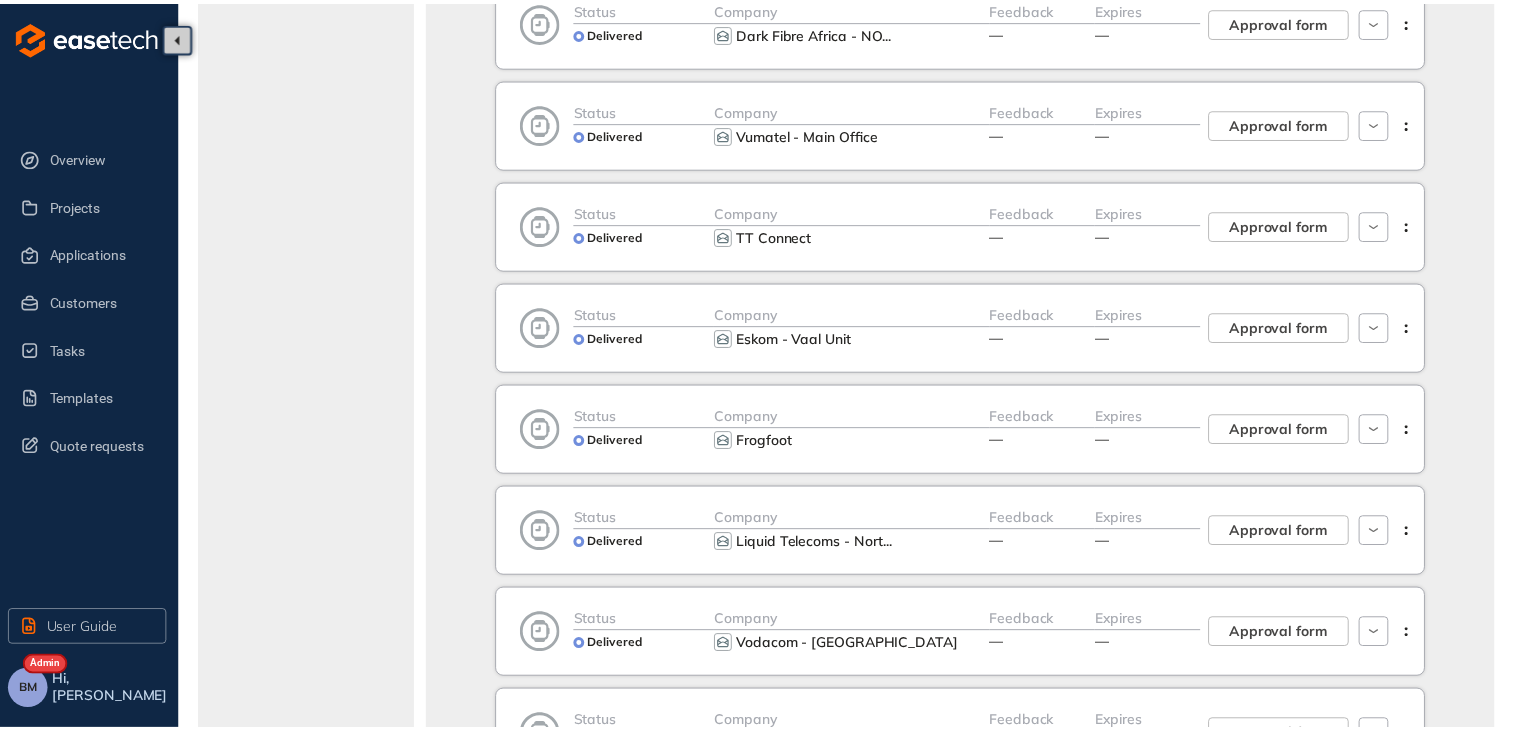scroll, scrollTop: 1282, scrollLeft: 0, axis: vertical 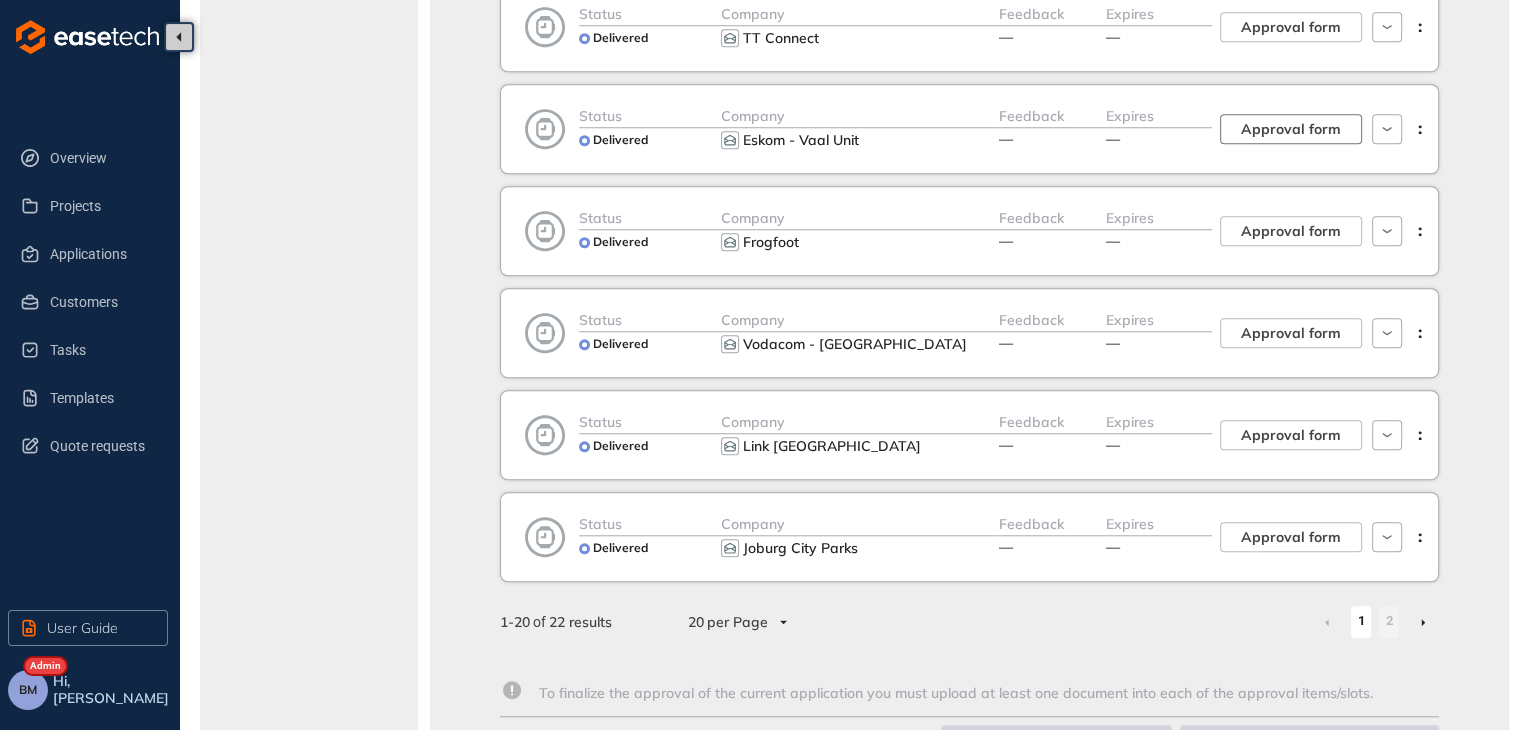 click on "Approval form" at bounding box center [1291, 129] 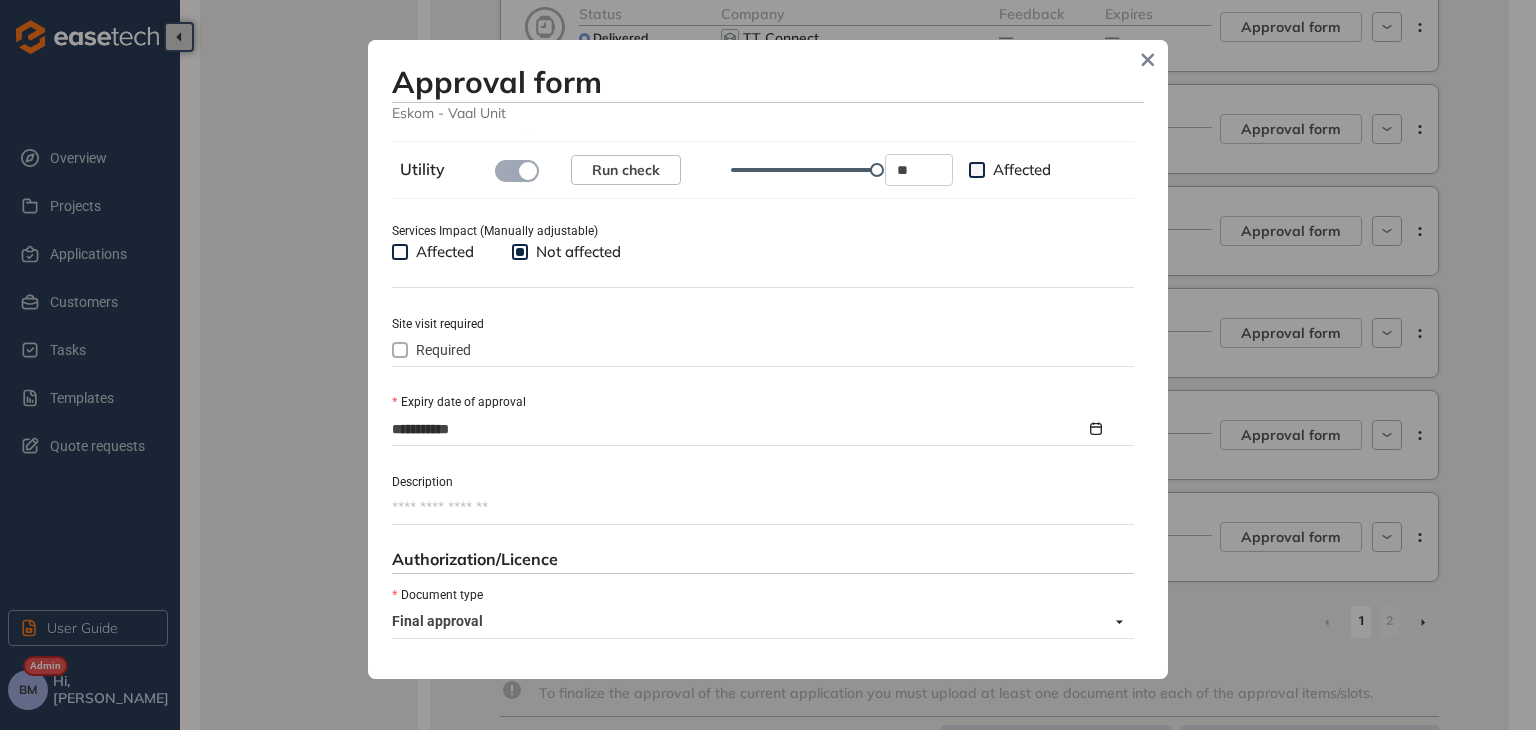 scroll, scrollTop: 500, scrollLeft: 0, axis: vertical 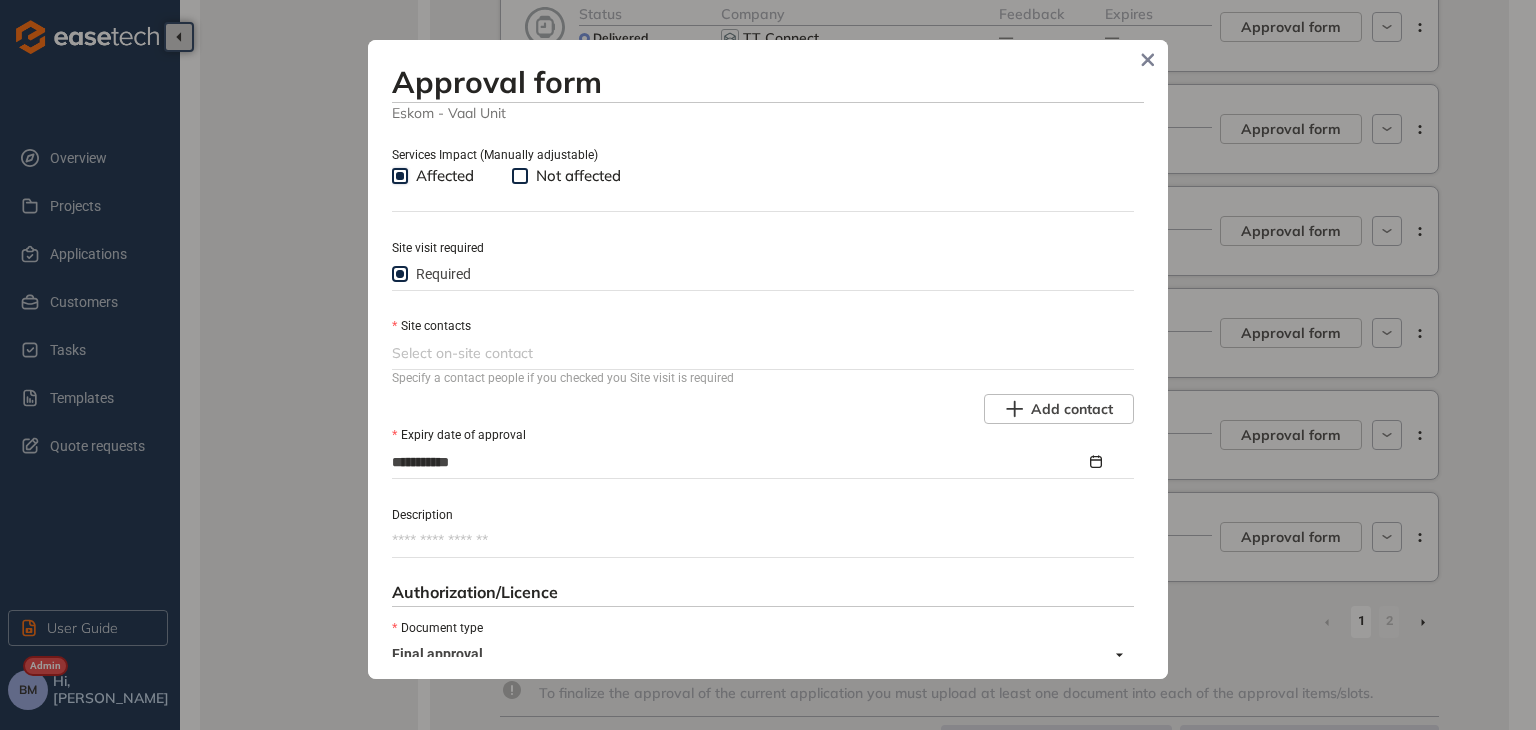 click at bounding box center (761, 353) 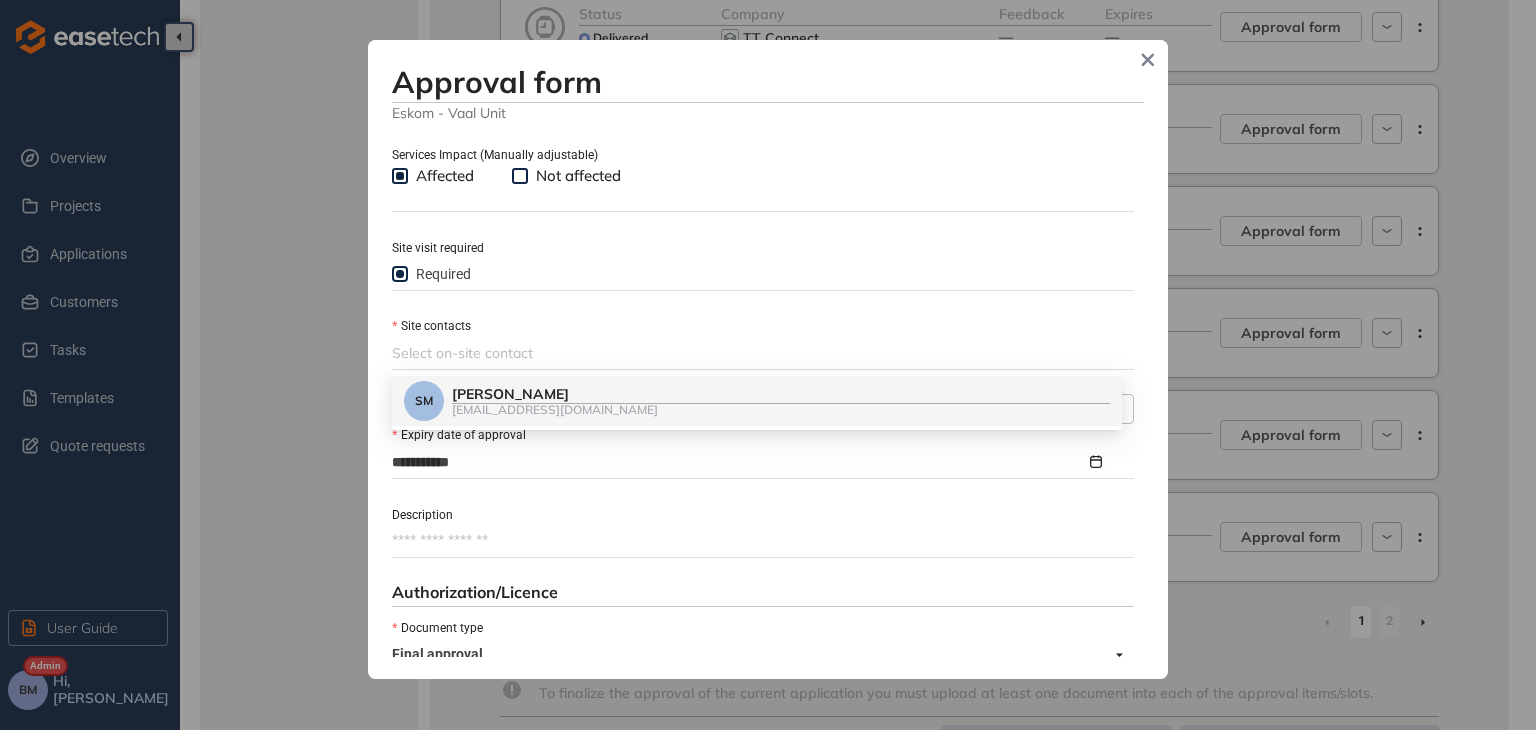 click at bounding box center [761, 353] 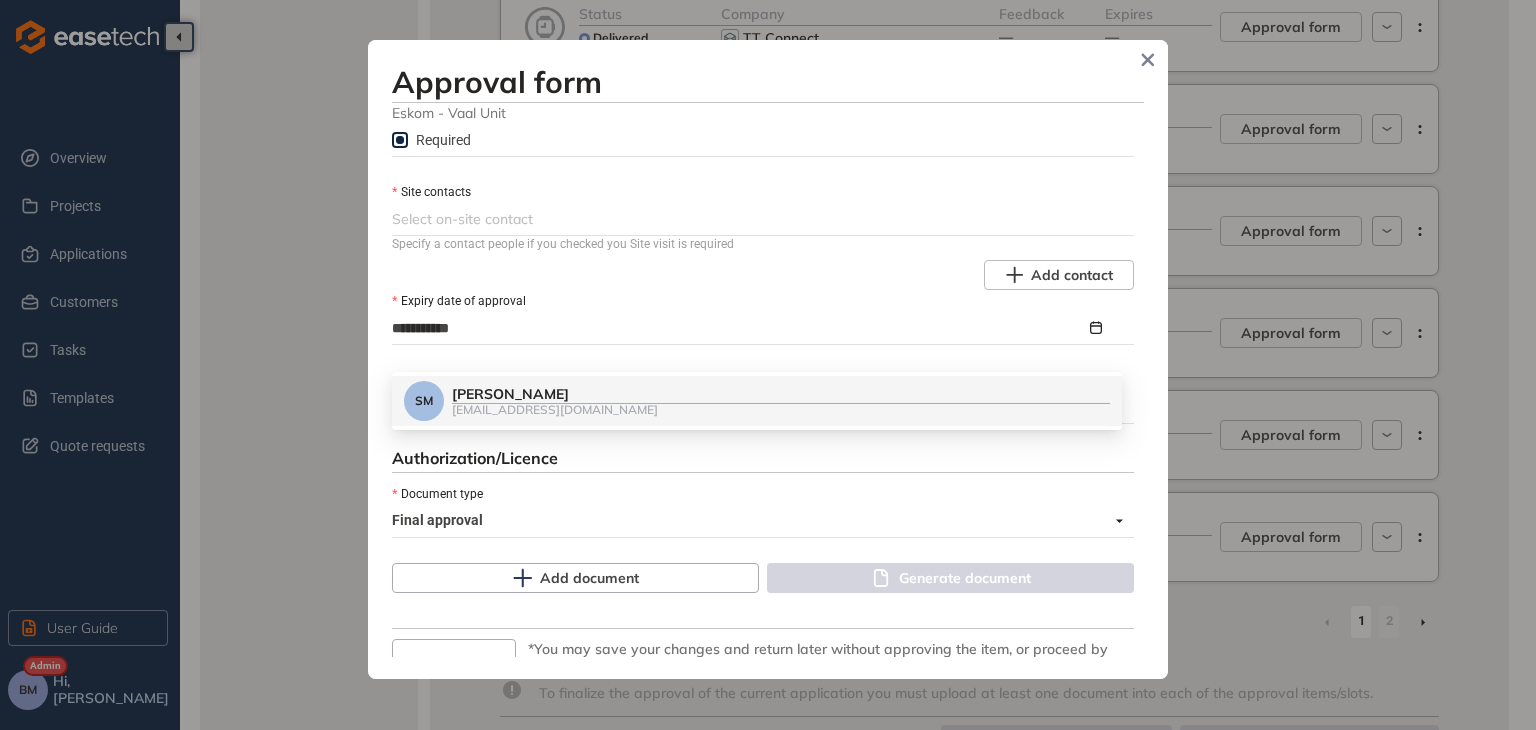 scroll, scrollTop: 900, scrollLeft: 0, axis: vertical 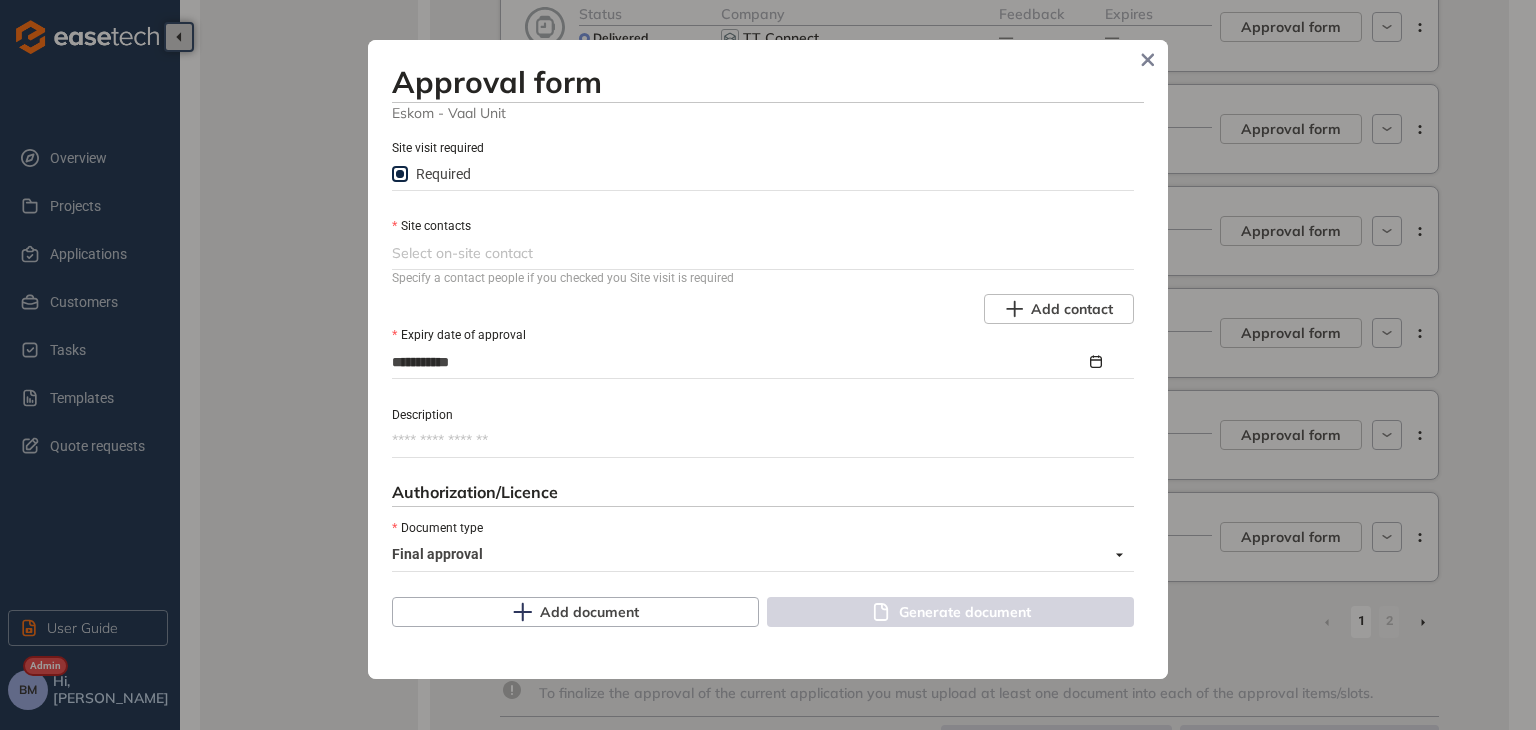 click on "**********" at bounding box center [739, 362] 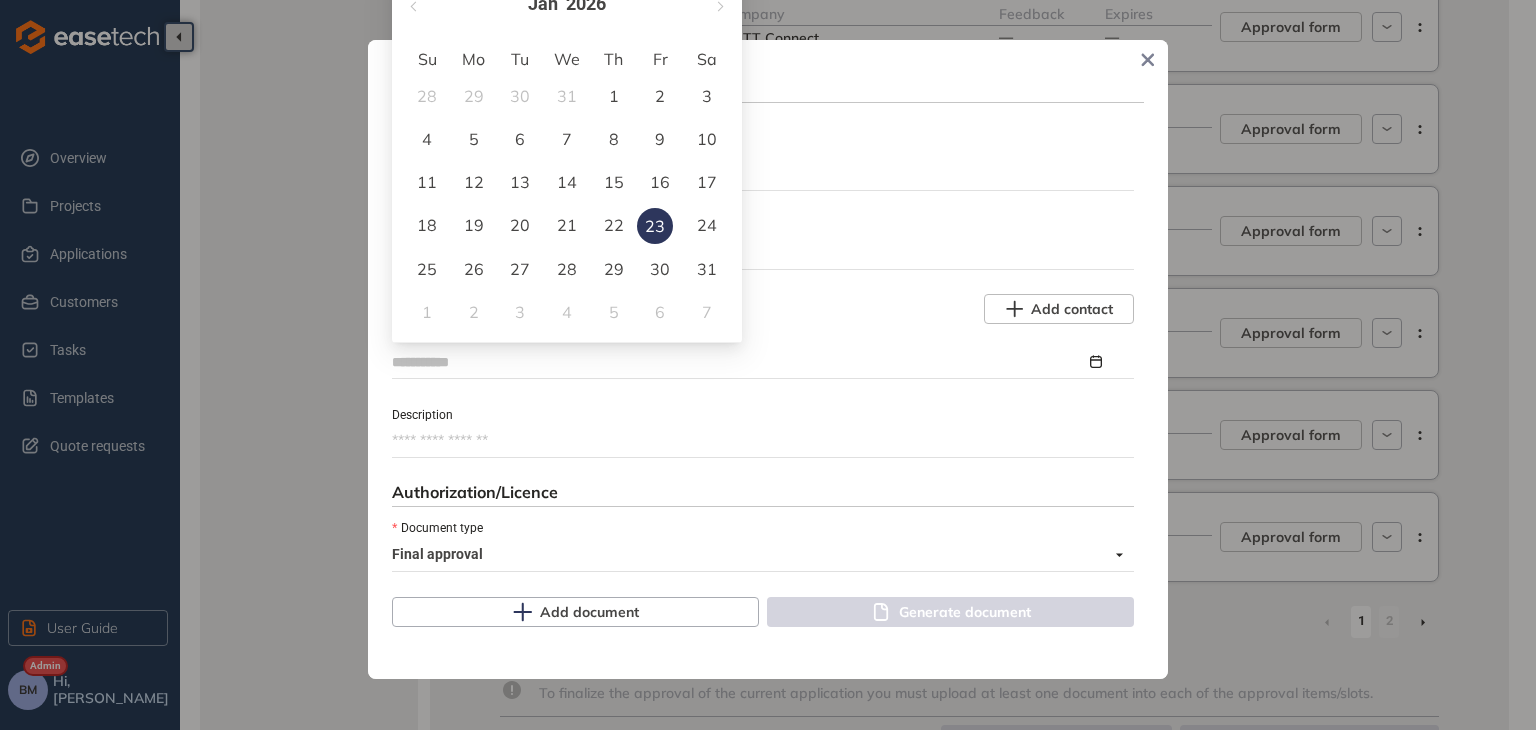 type on "**********" 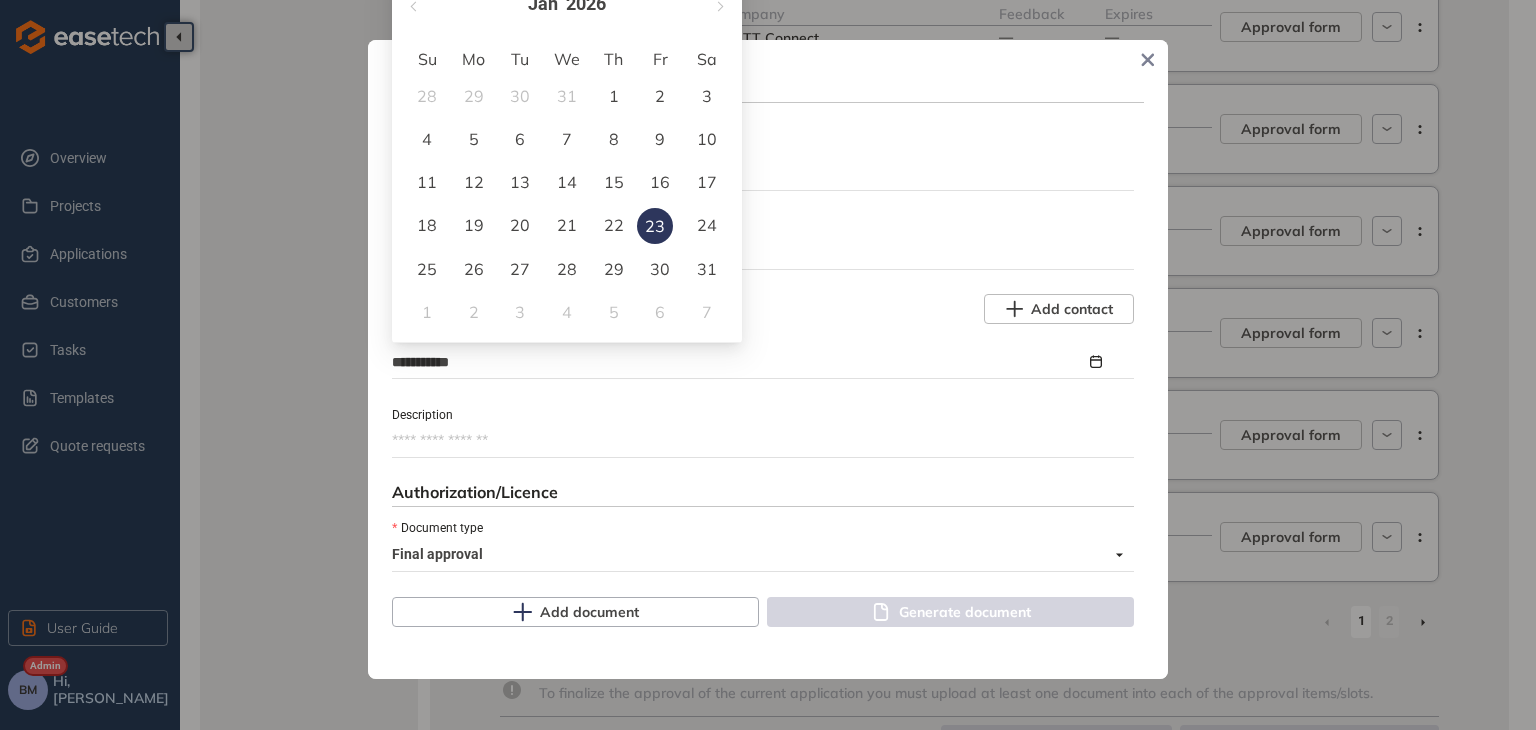 click at bounding box center (761, 253) 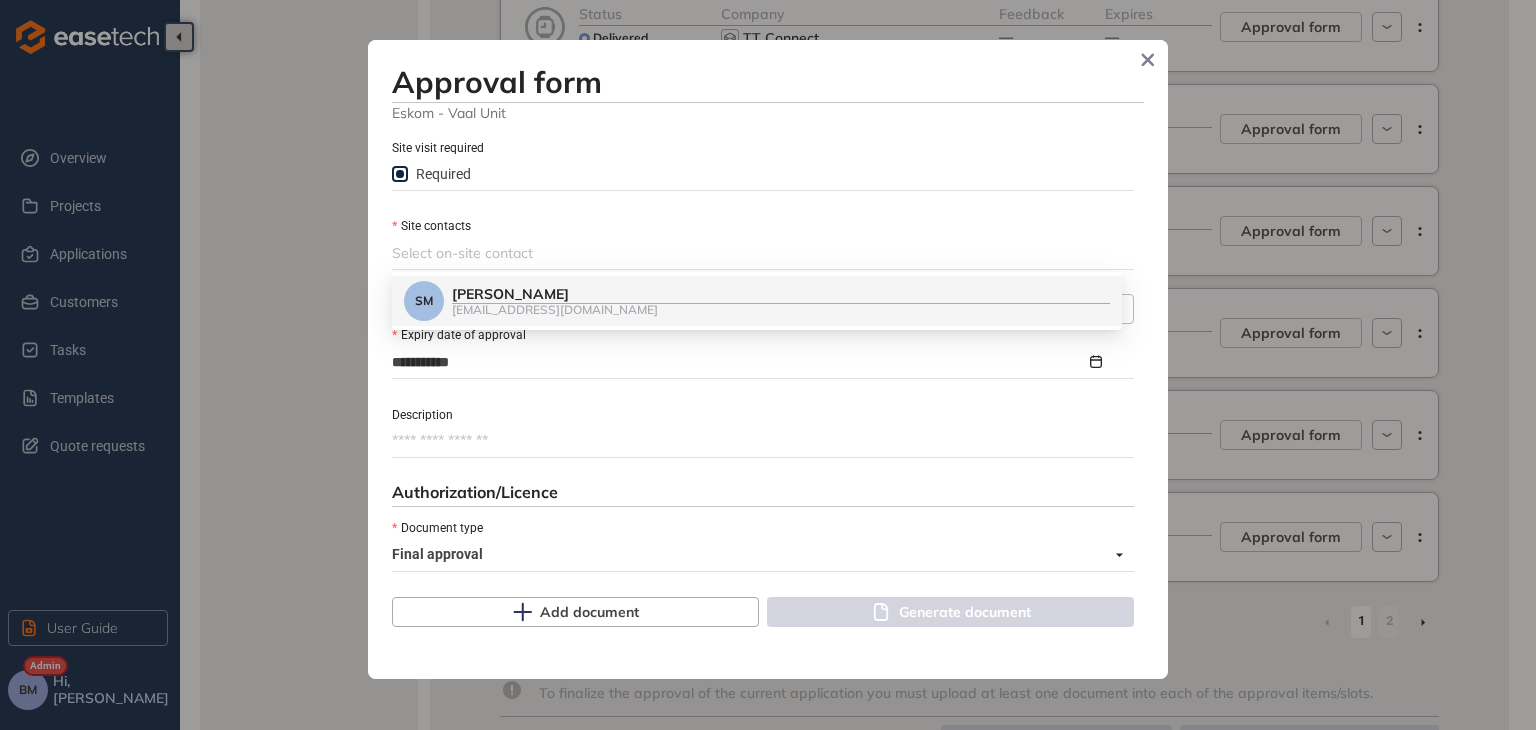 click on "Description" at bounding box center [763, 414] 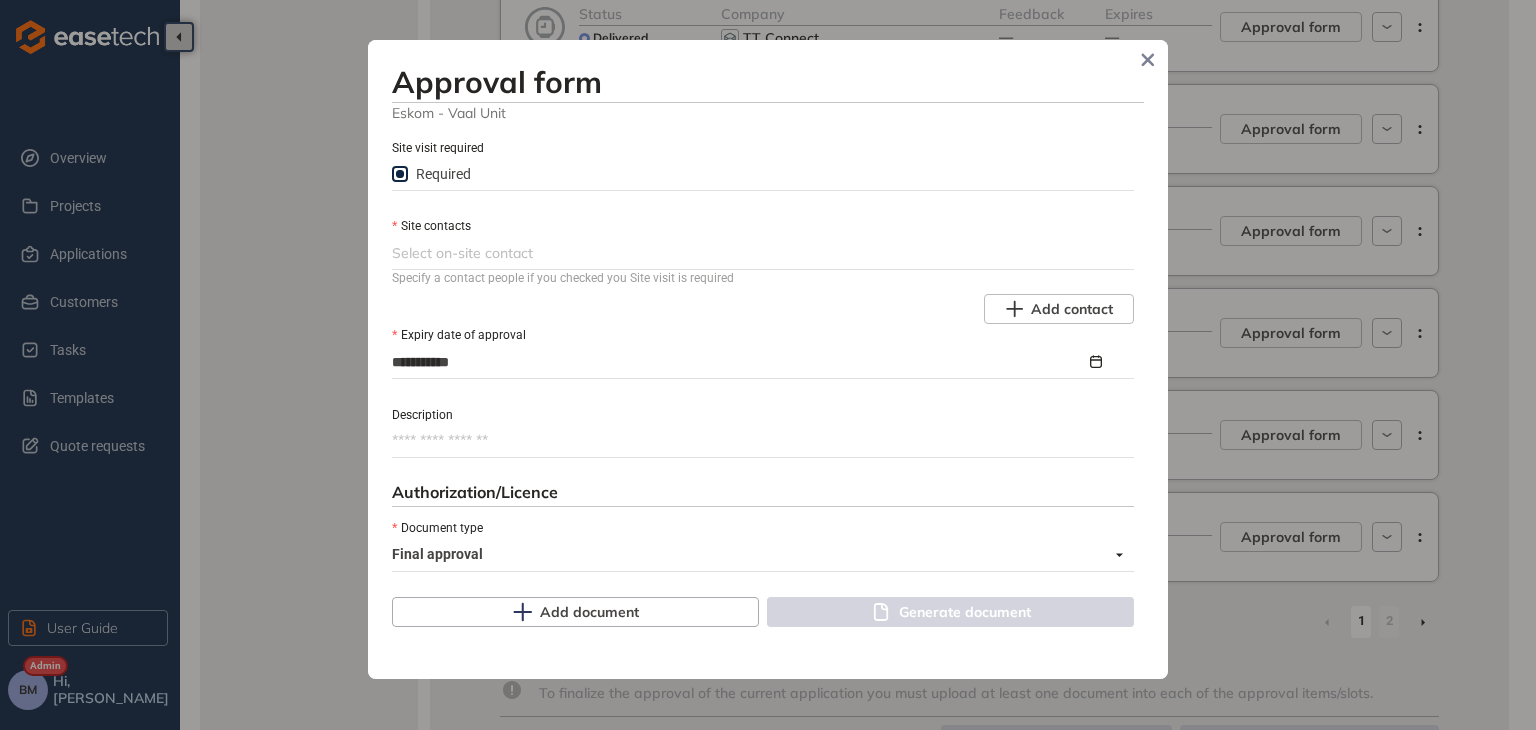 scroll, scrollTop: 800, scrollLeft: 0, axis: vertical 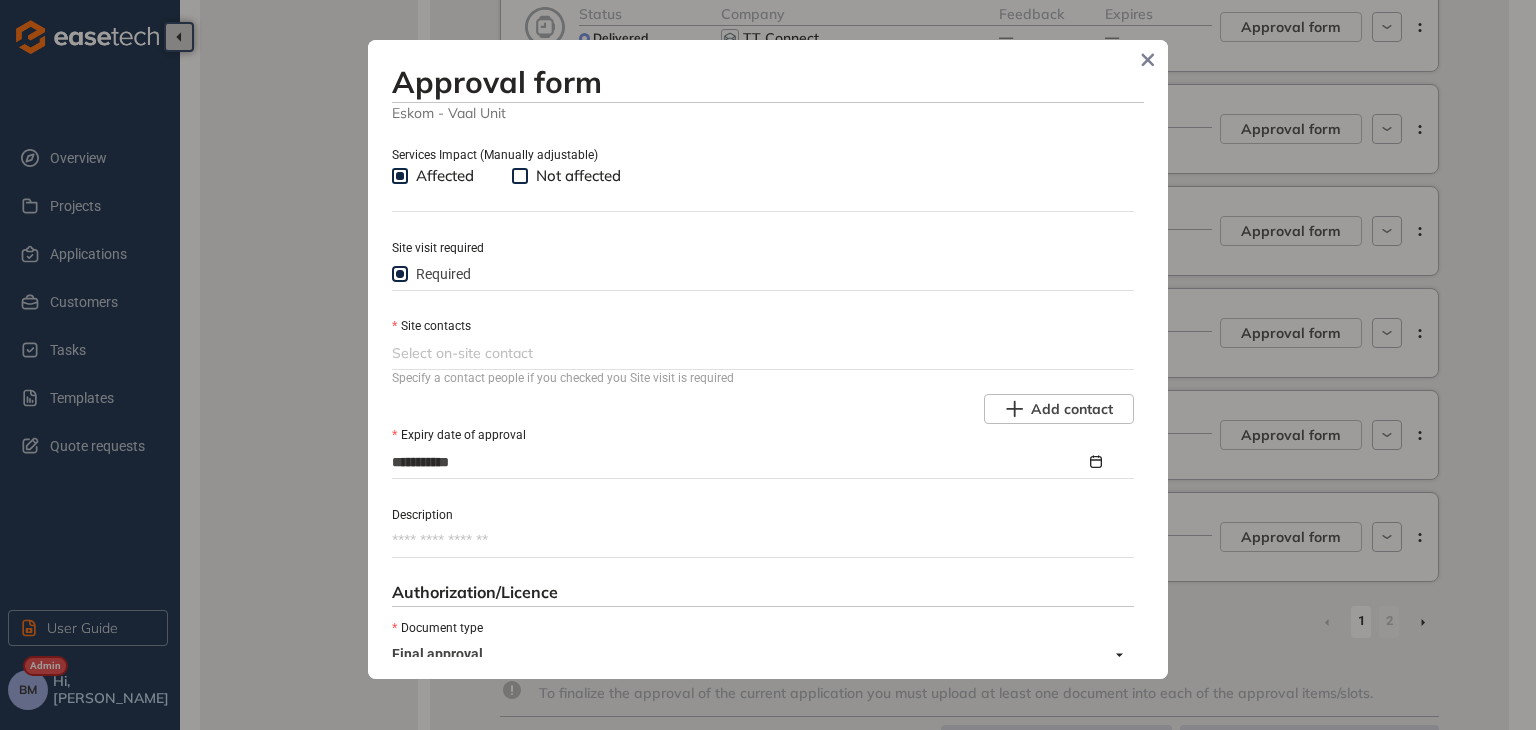 click at bounding box center (761, 353) 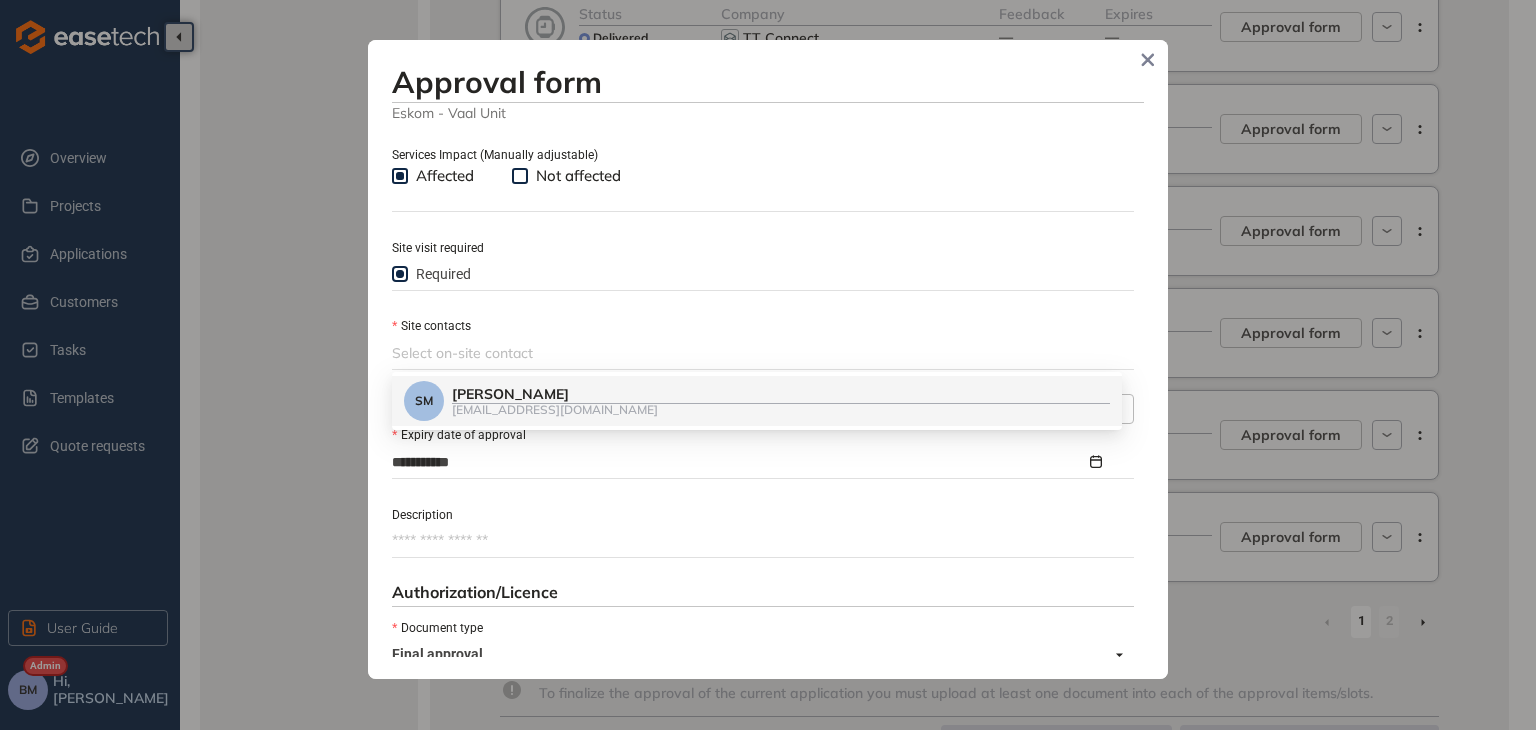 click on "Samuel Manenzhe" at bounding box center [781, 394] 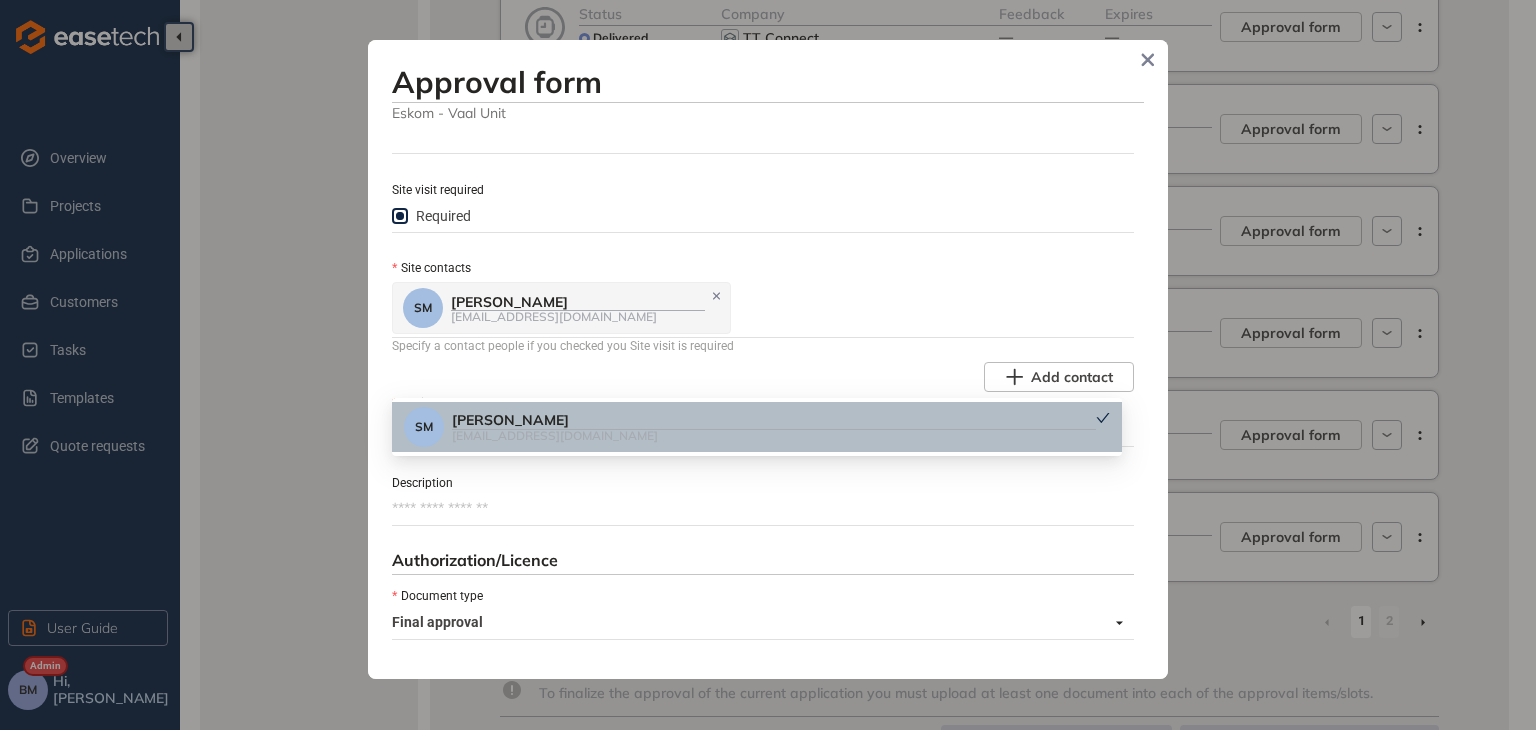 scroll, scrollTop: 800, scrollLeft: 0, axis: vertical 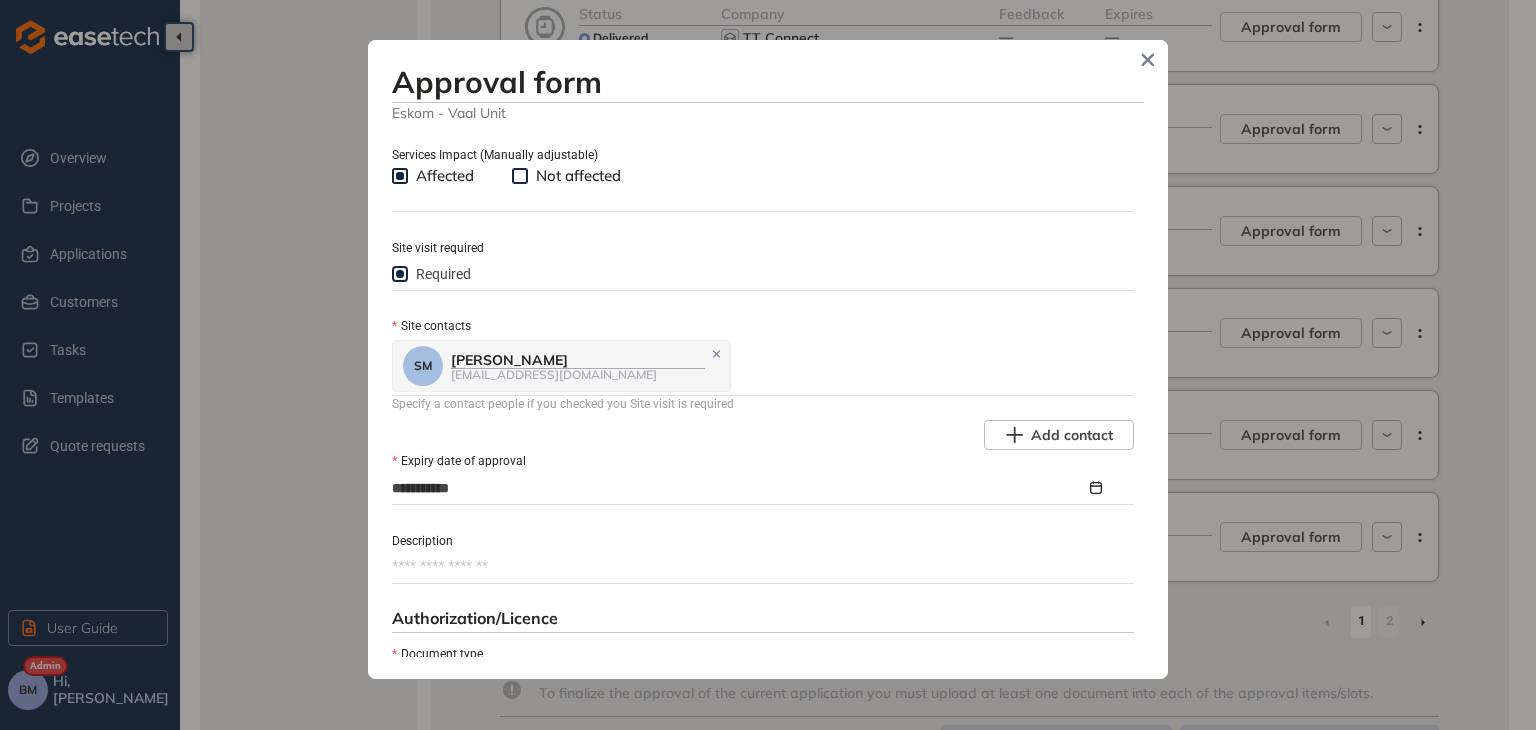 click on "SM Samuel Manenzhe ManenzheS@eskom.co.za" at bounding box center (761, 366) 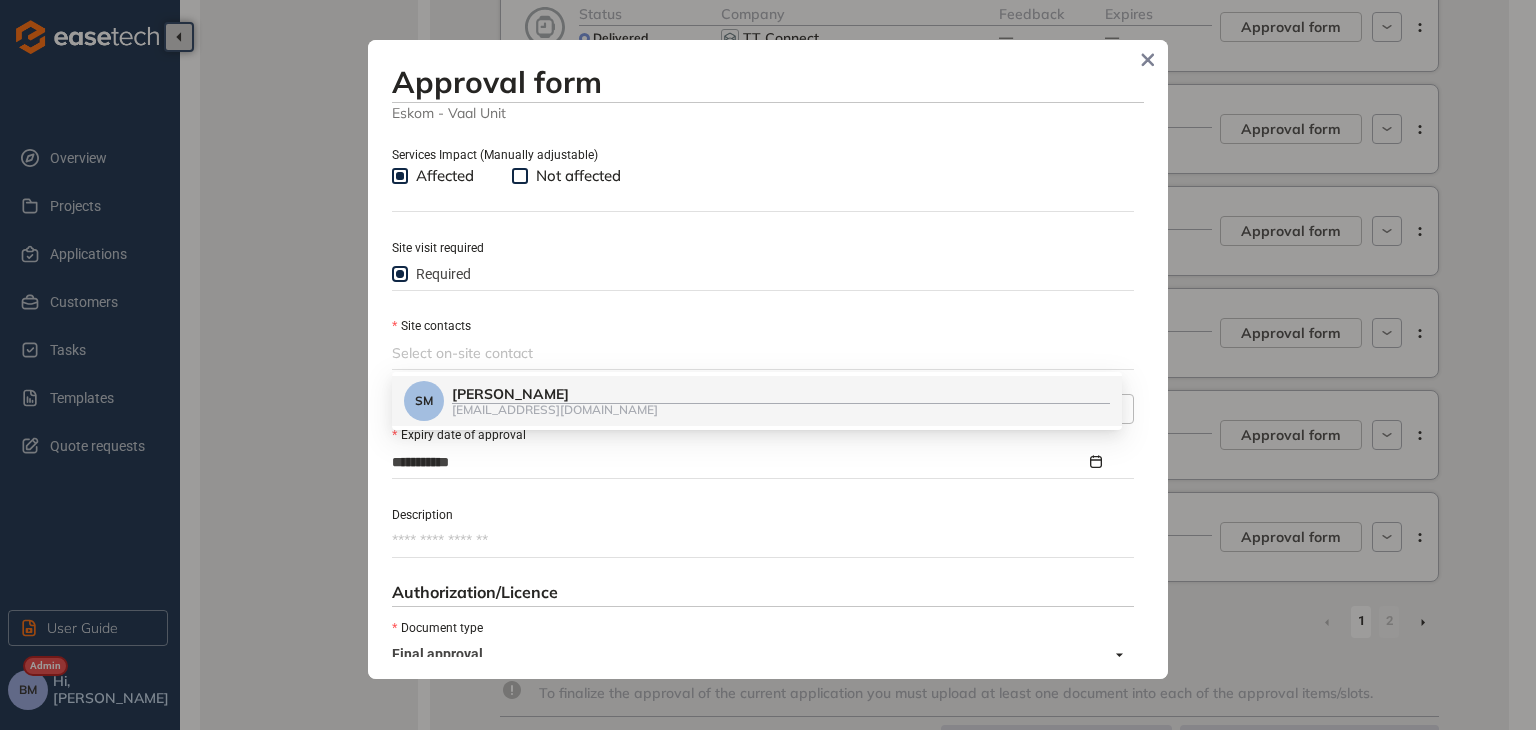 click at bounding box center (761, 353) 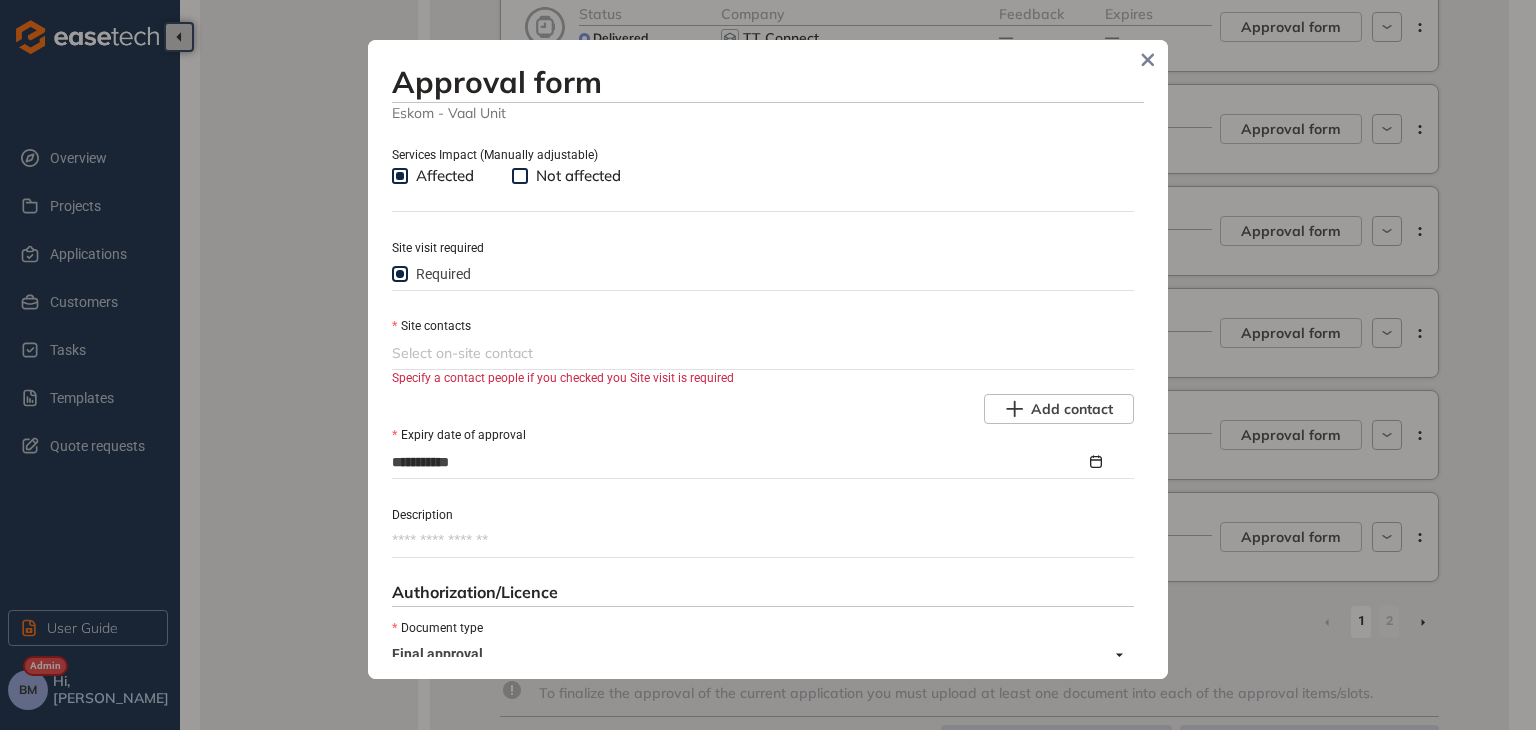 click on "Select on-site contact" at bounding box center (763, 353) 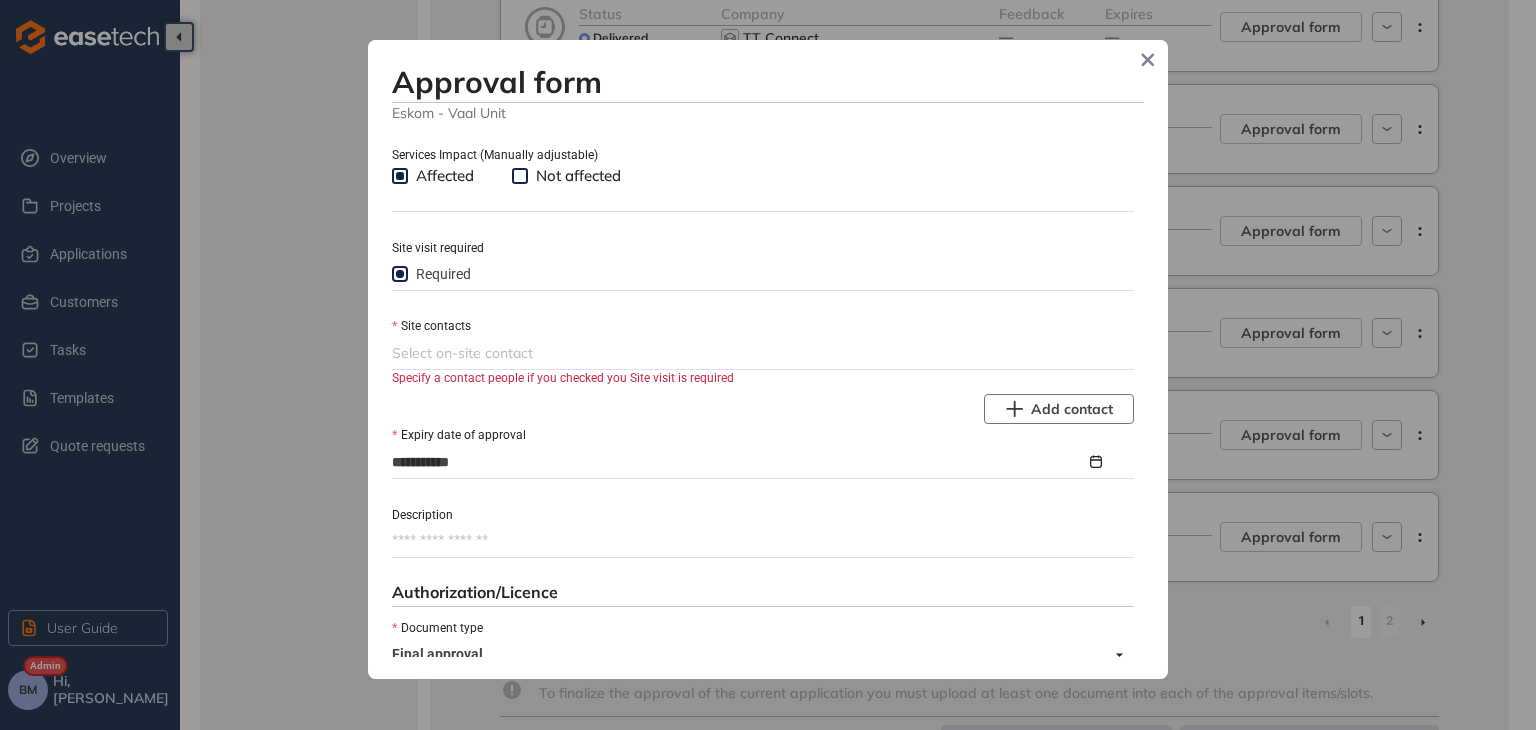 click on "Add contact" at bounding box center [1059, 409] 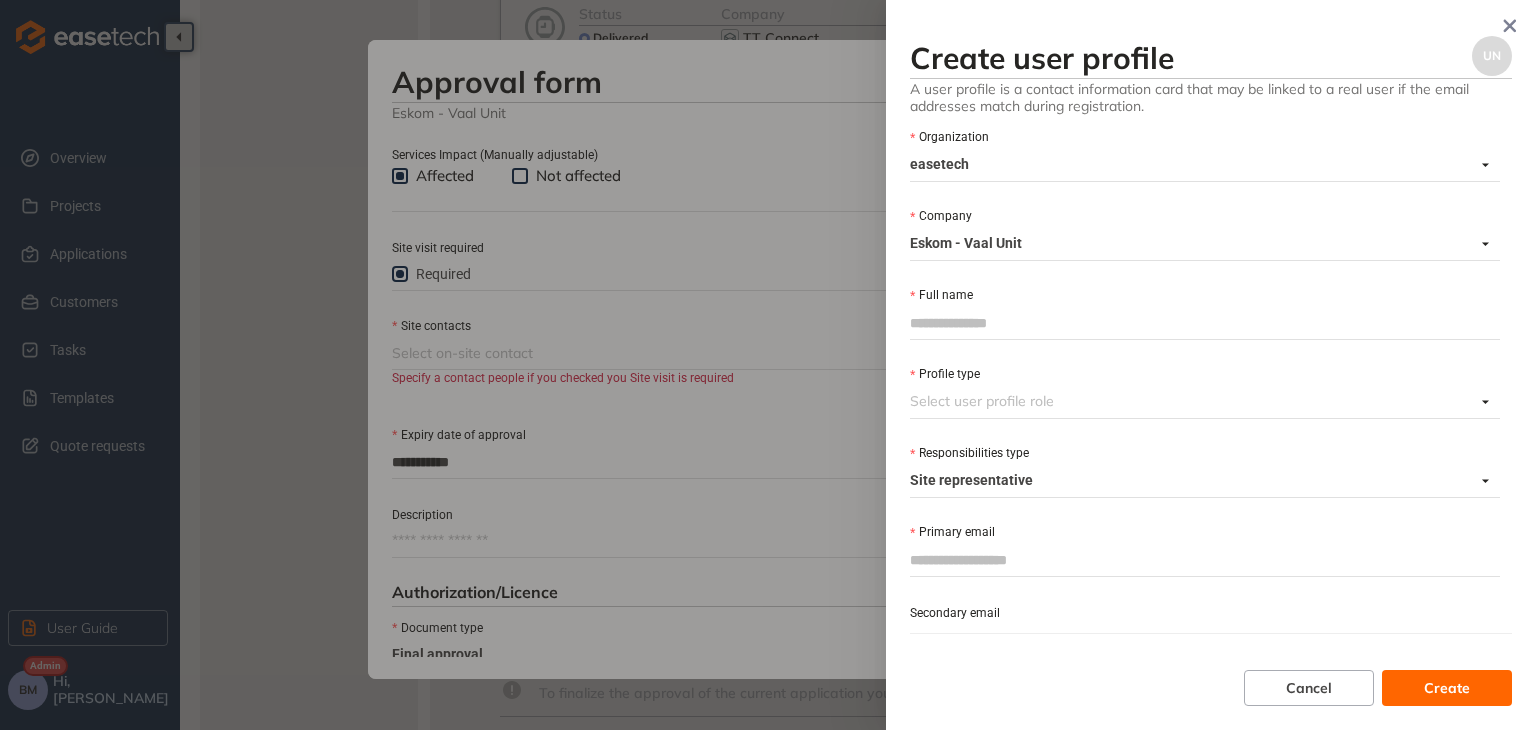 click on "Full name" at bounding box center [1205, 323] 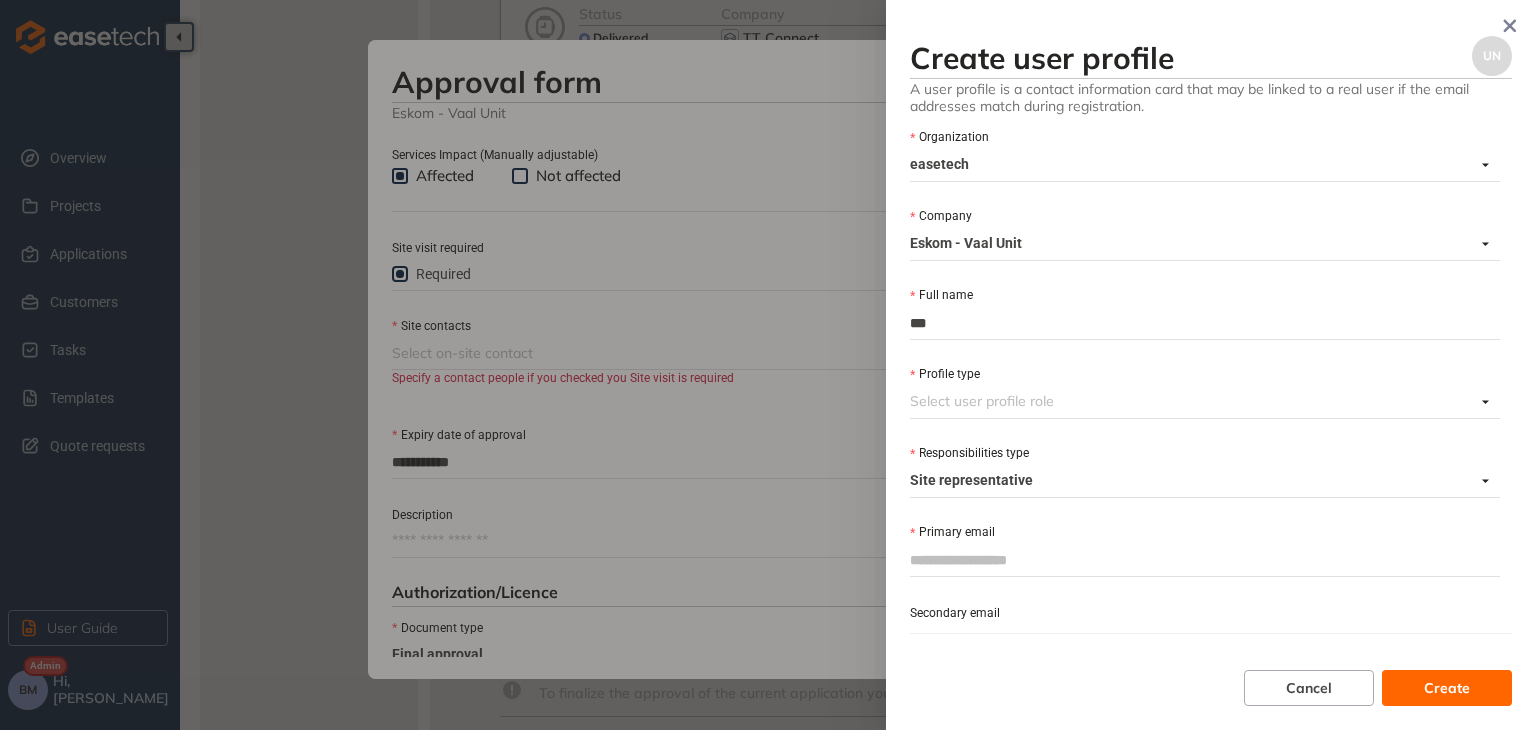 type on "**********" 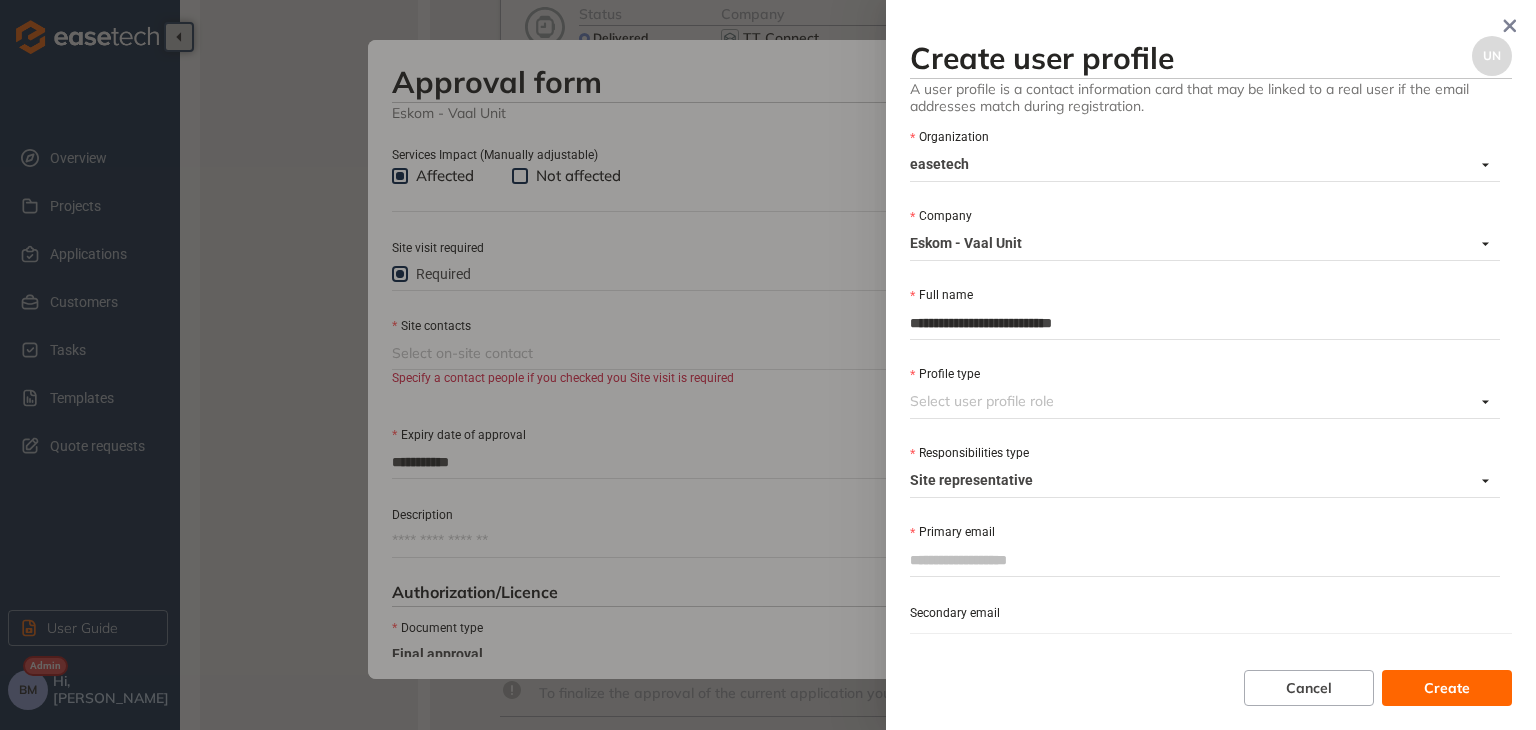 click on "Profile type" at bounding box center (1192, 401) 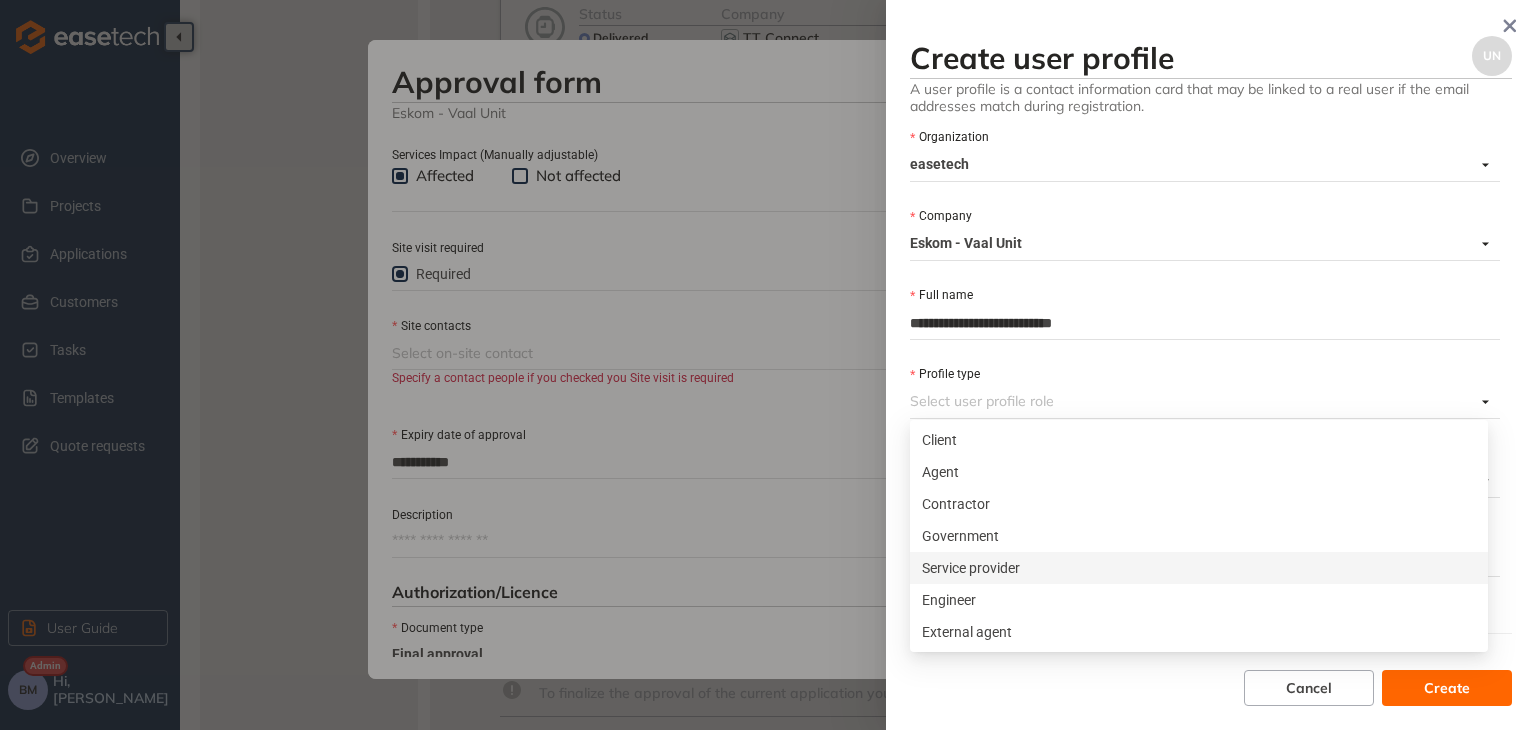 click on "Service provider" at bounding box center [1199, 568] 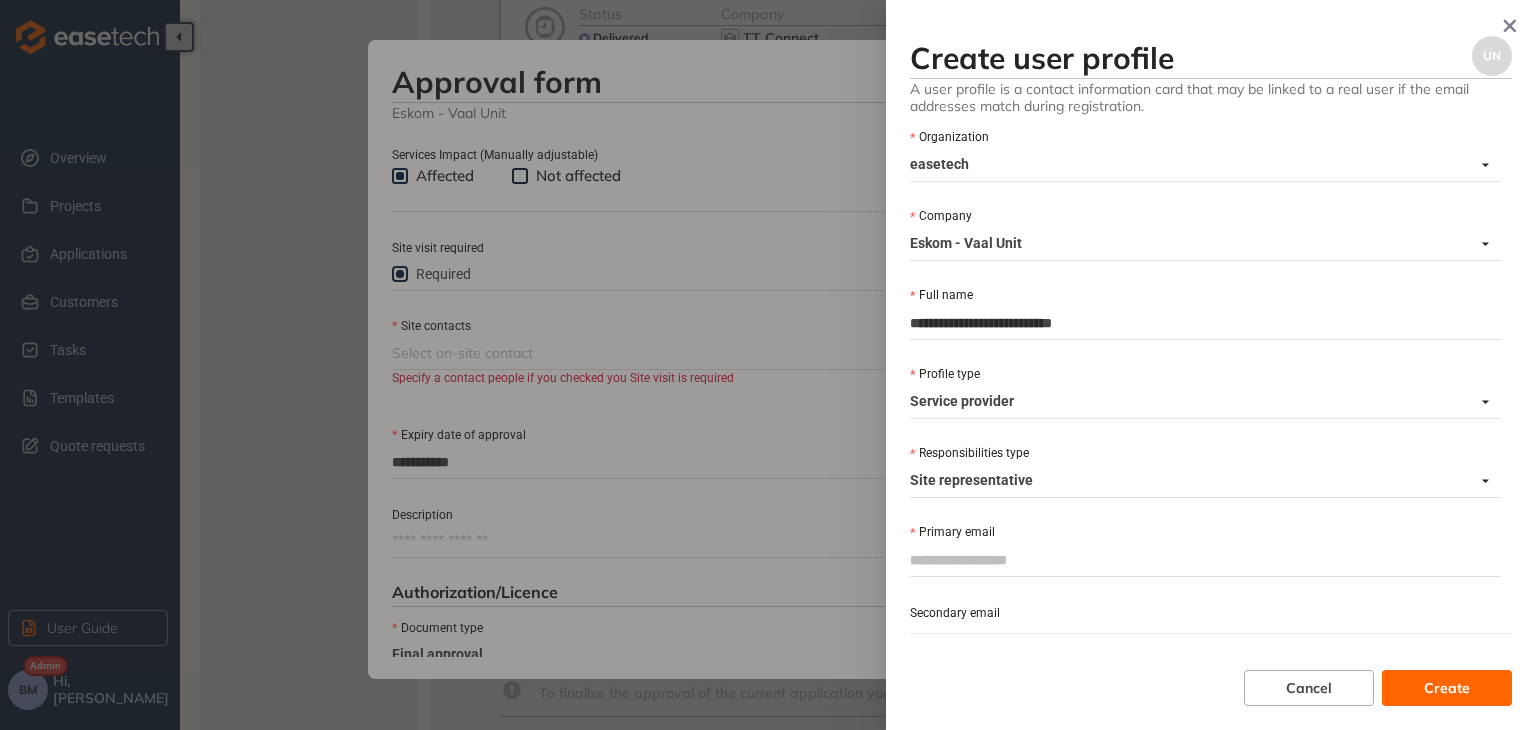 click on "Primary email" at bounding box center [1205, 560] 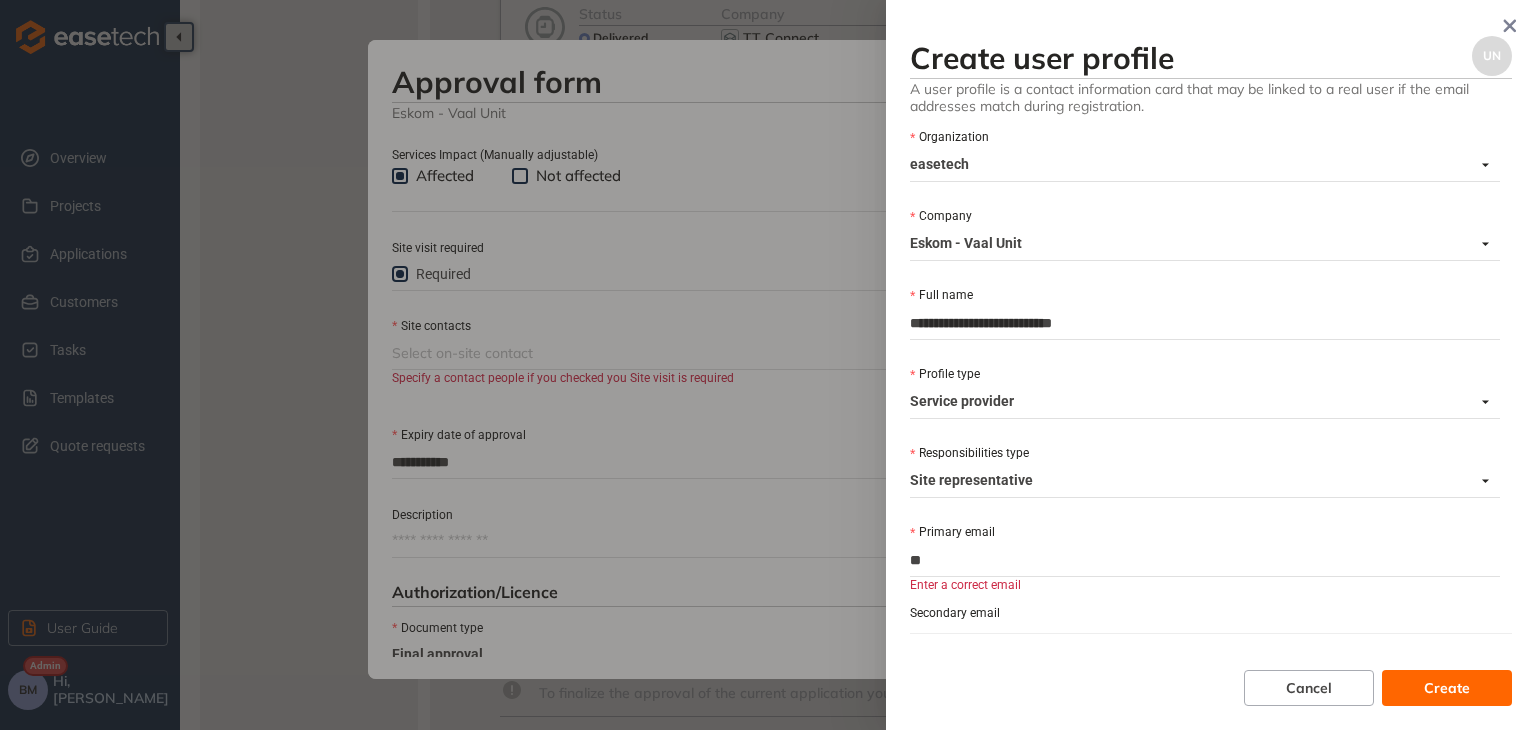 type on "*" 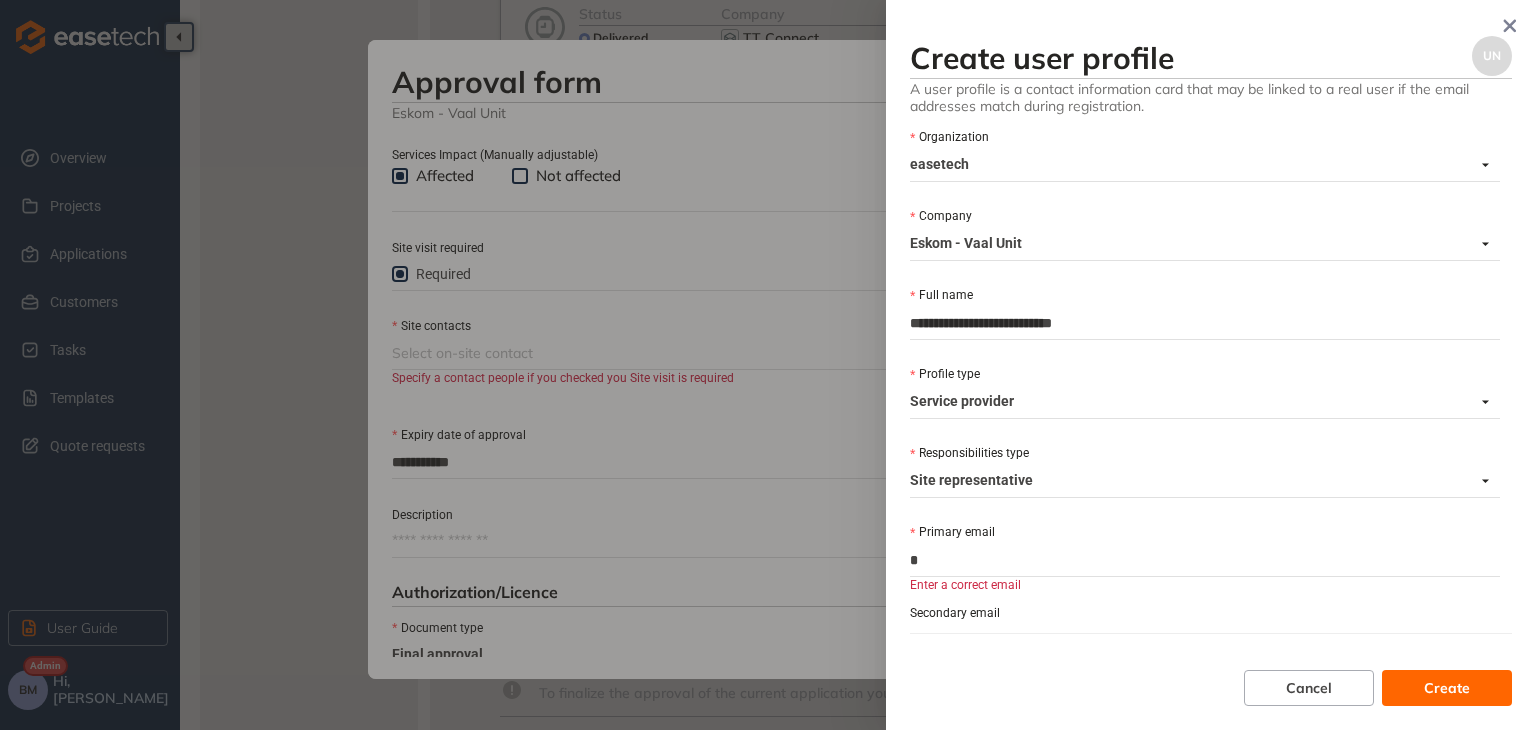 type 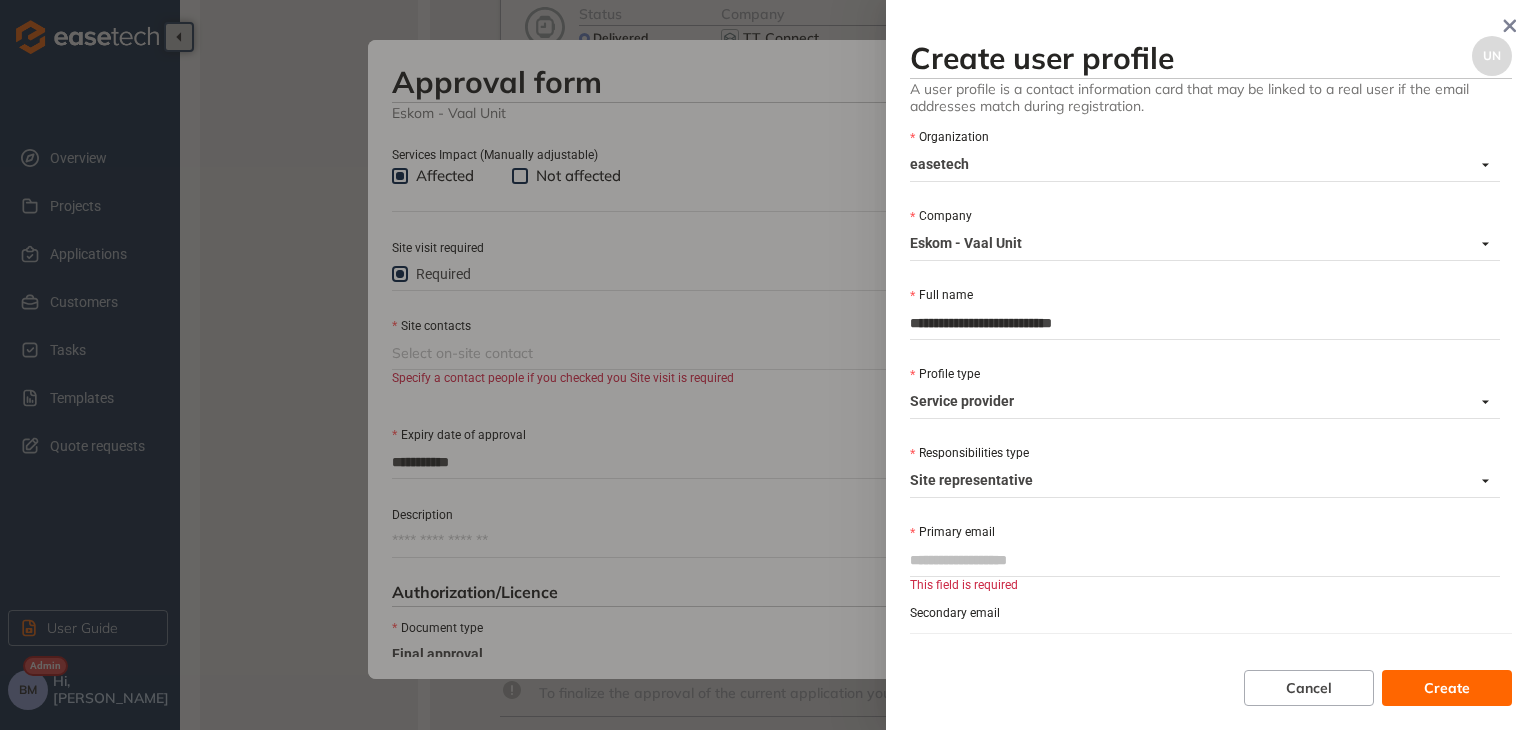 click on "**********" at bounding box center (1205, 323) 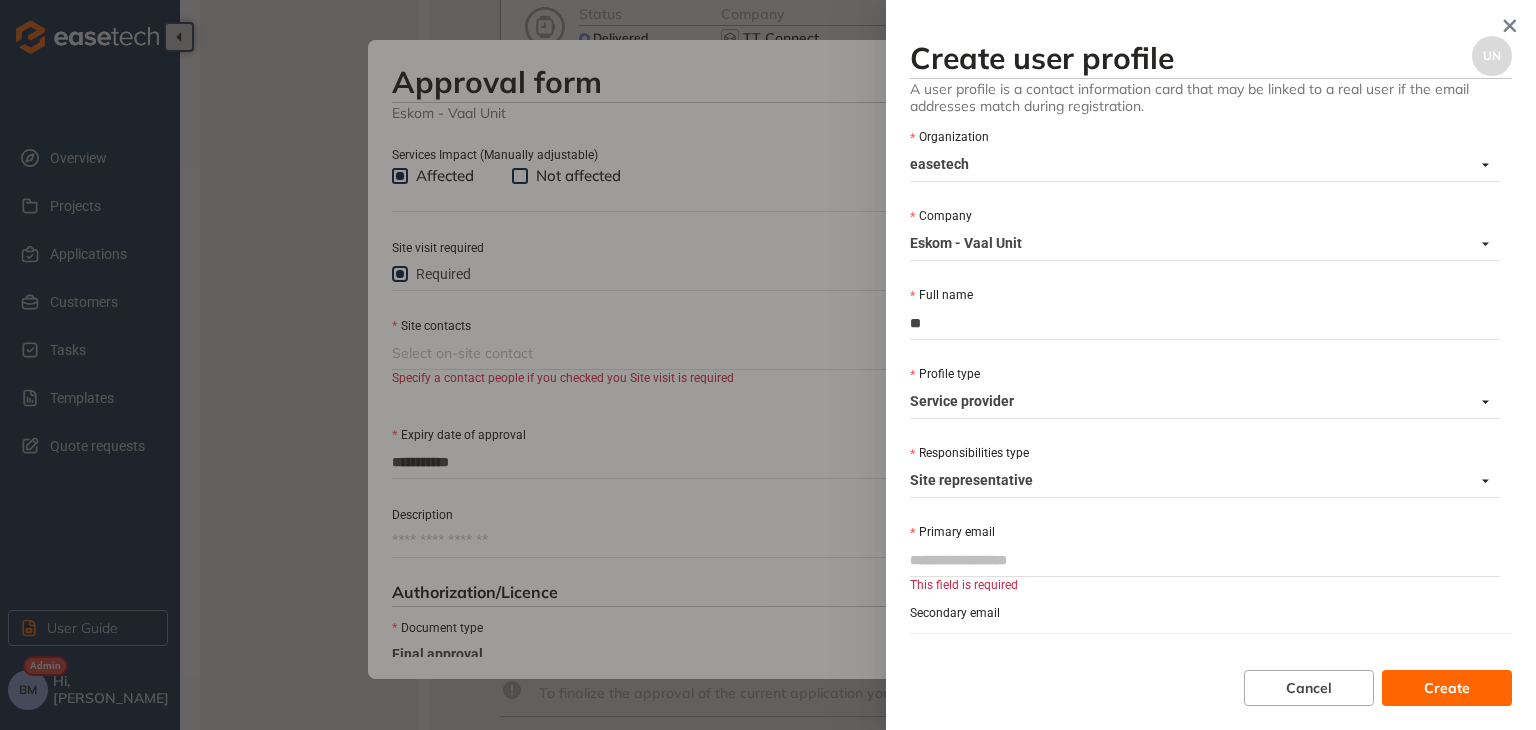 type on "*" 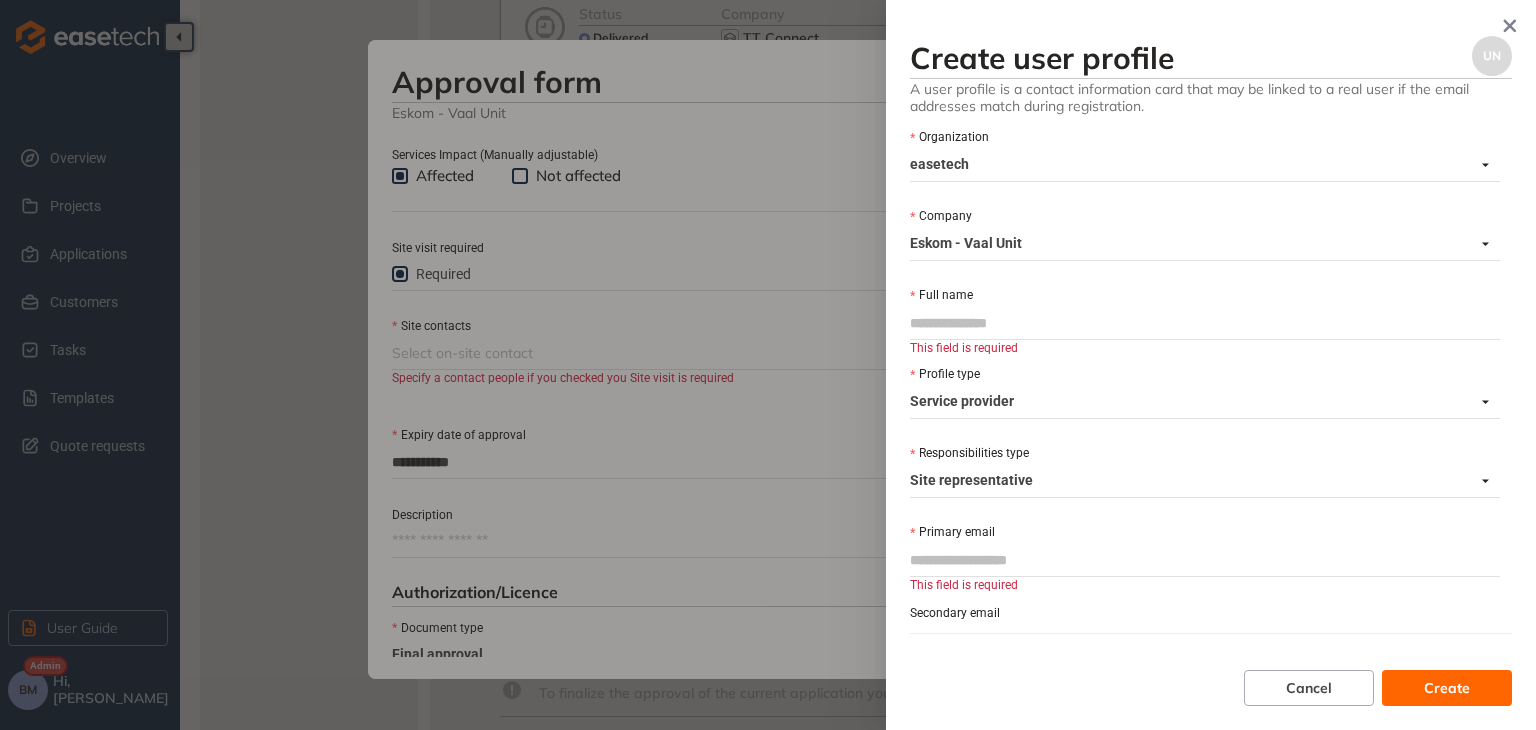 type 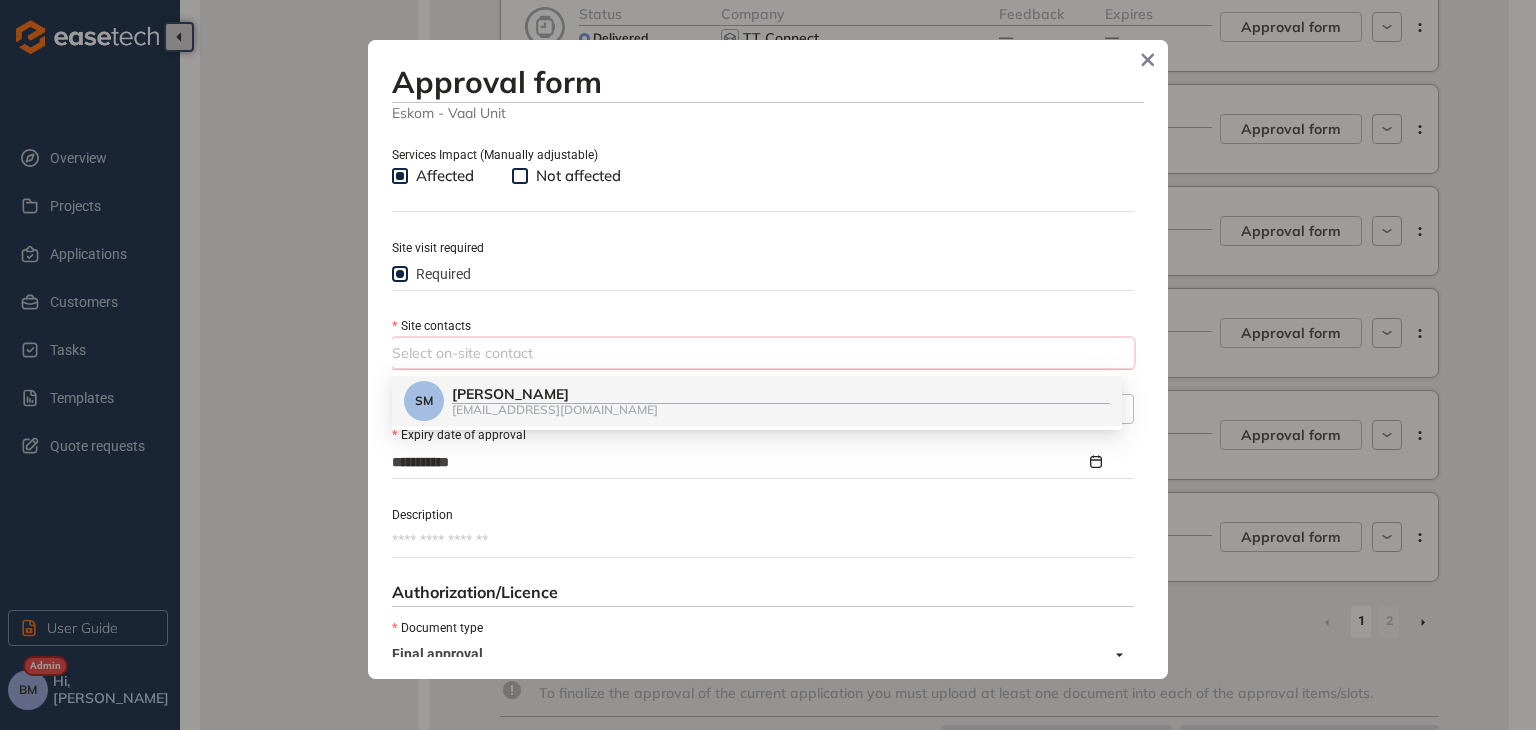 click at bounding box center [761, 353] 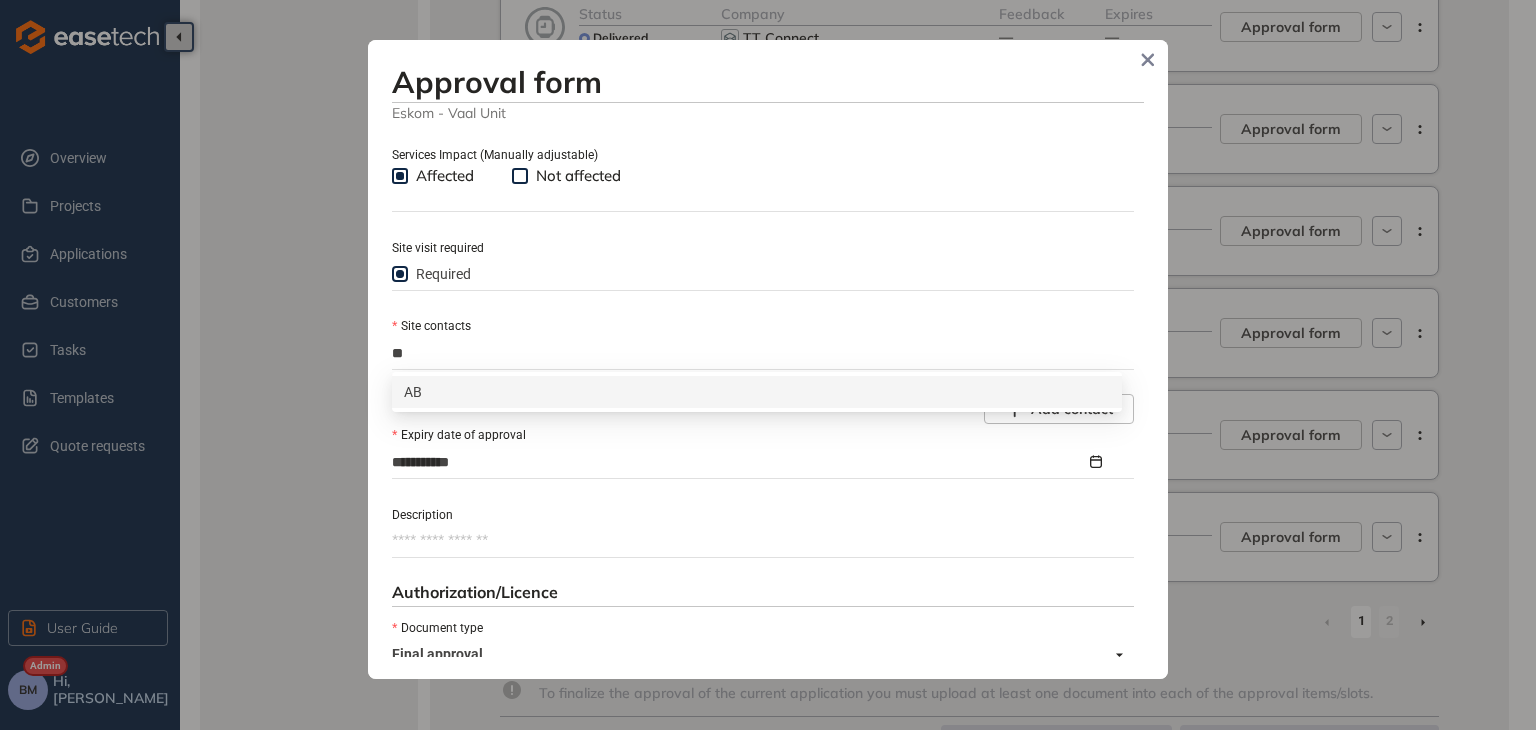 type on "*" 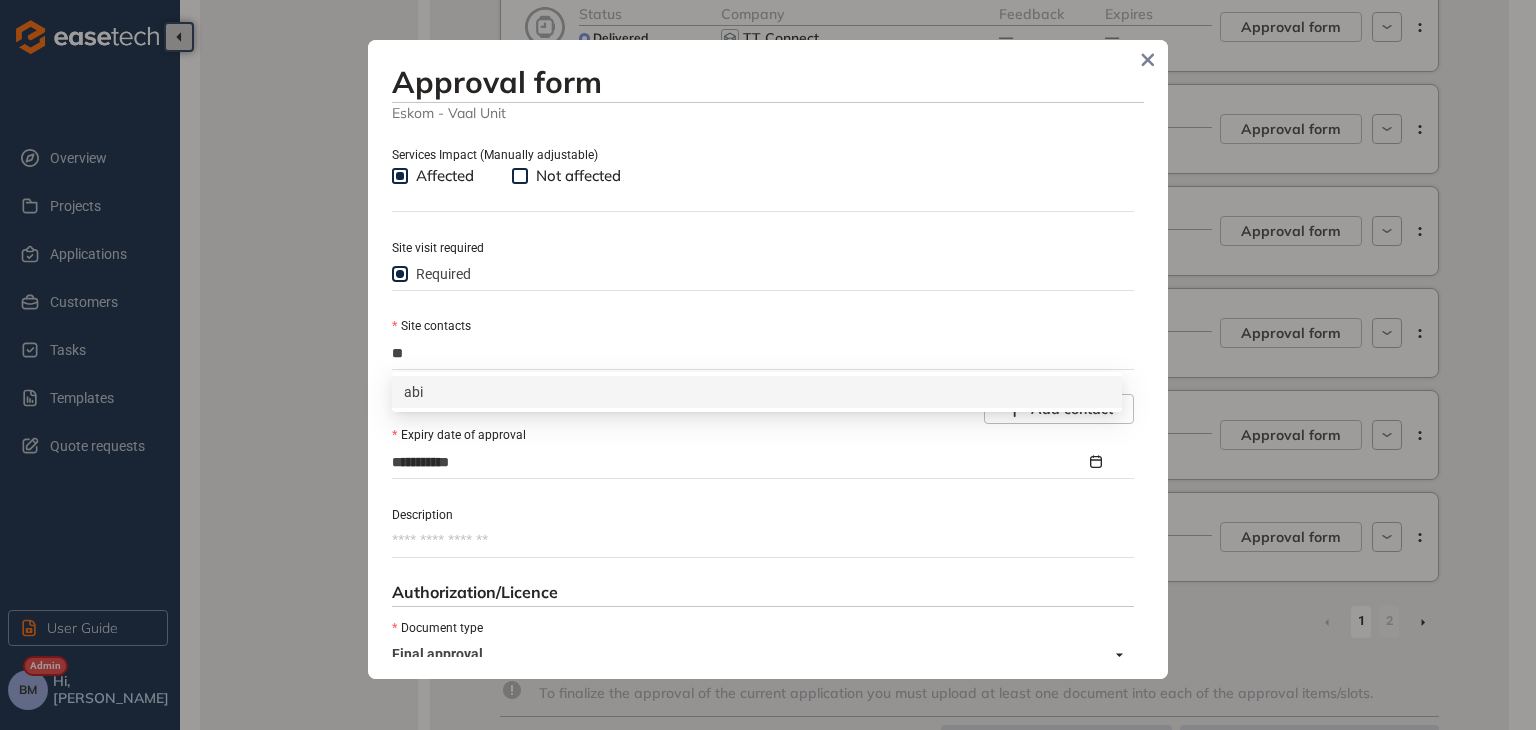 type on "*" 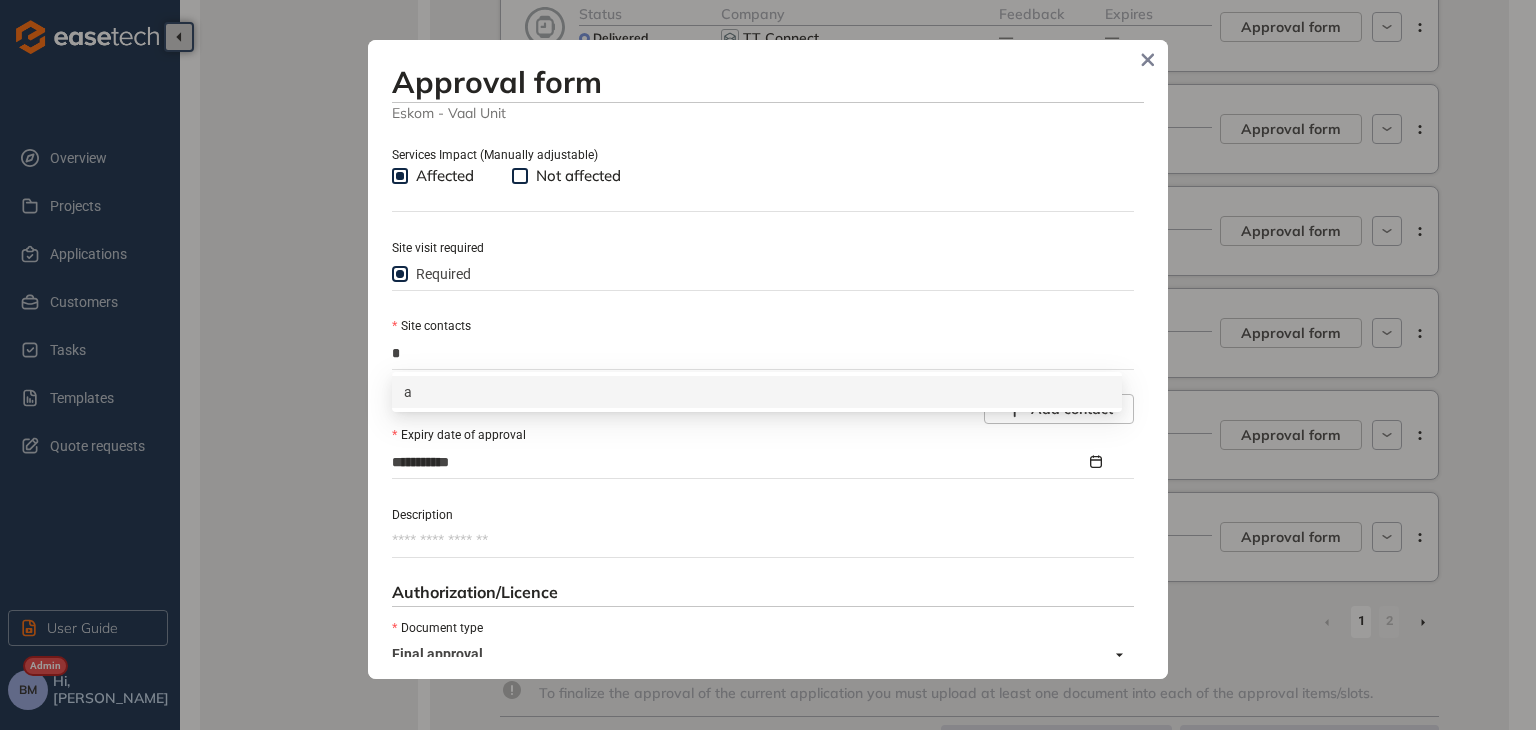 type 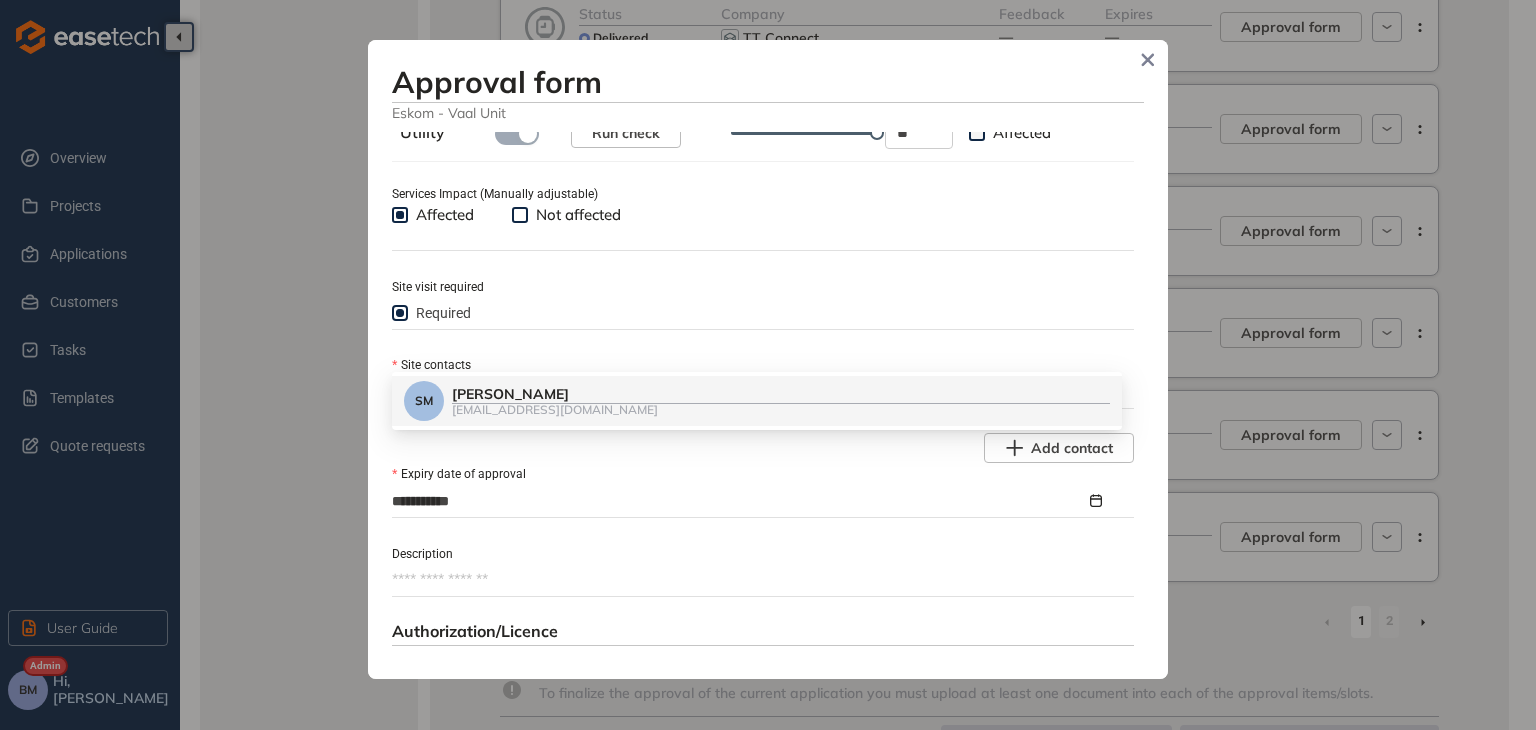 scroll, scrollTop: 427, scrollLeft: 0, axis: vertical 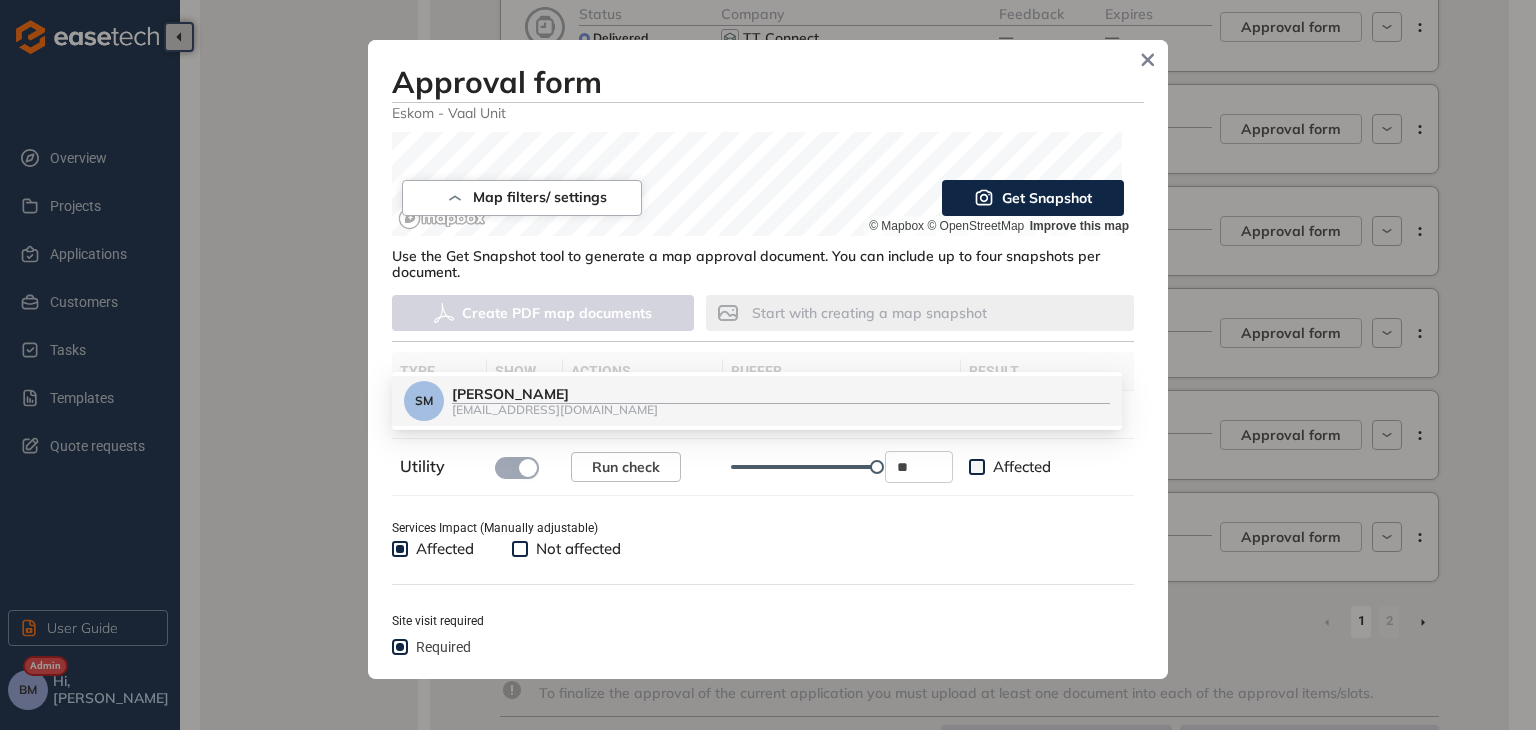 click on "**********" at bounding box center (768, 365) 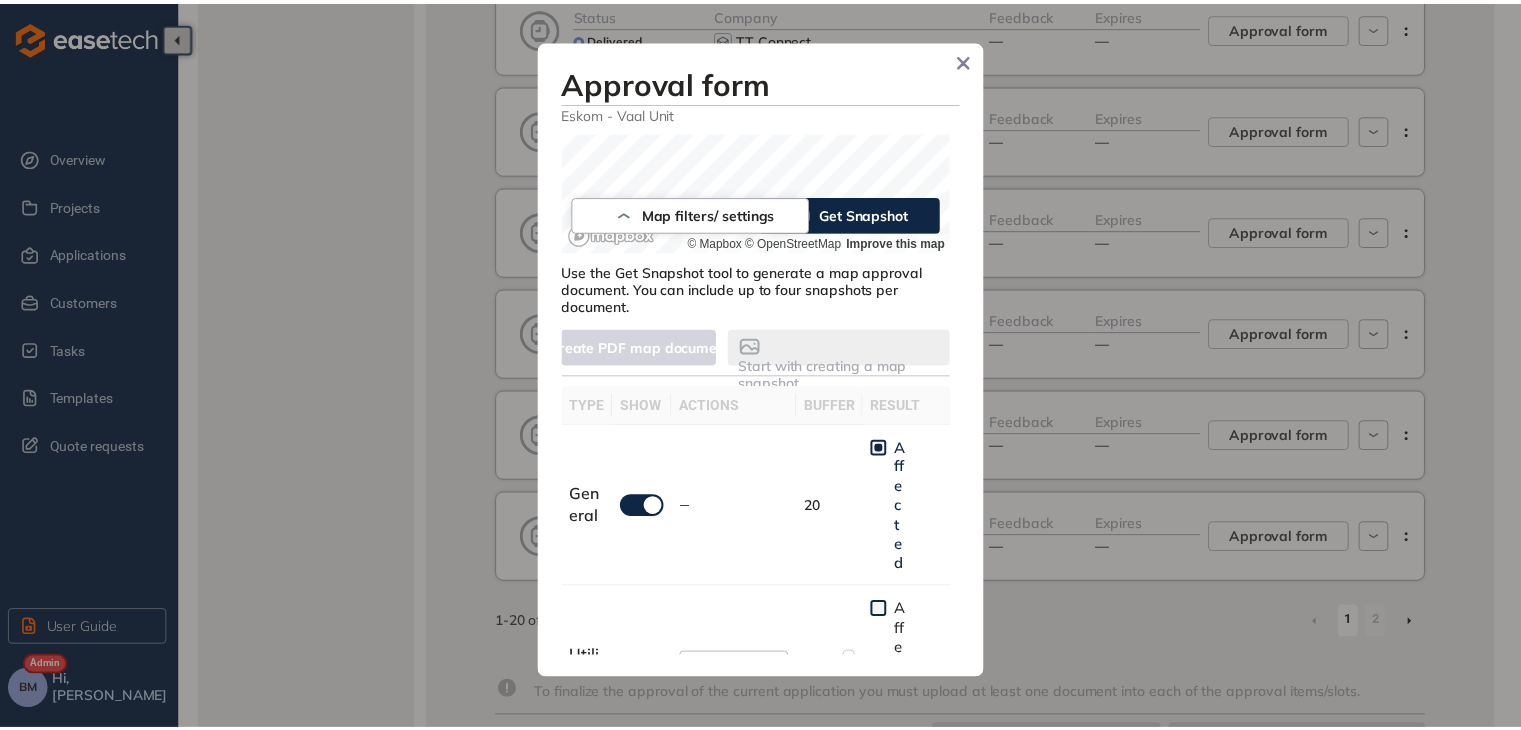 scroll, scrollTop: 444, scrollLeft: 0, axis: vertical 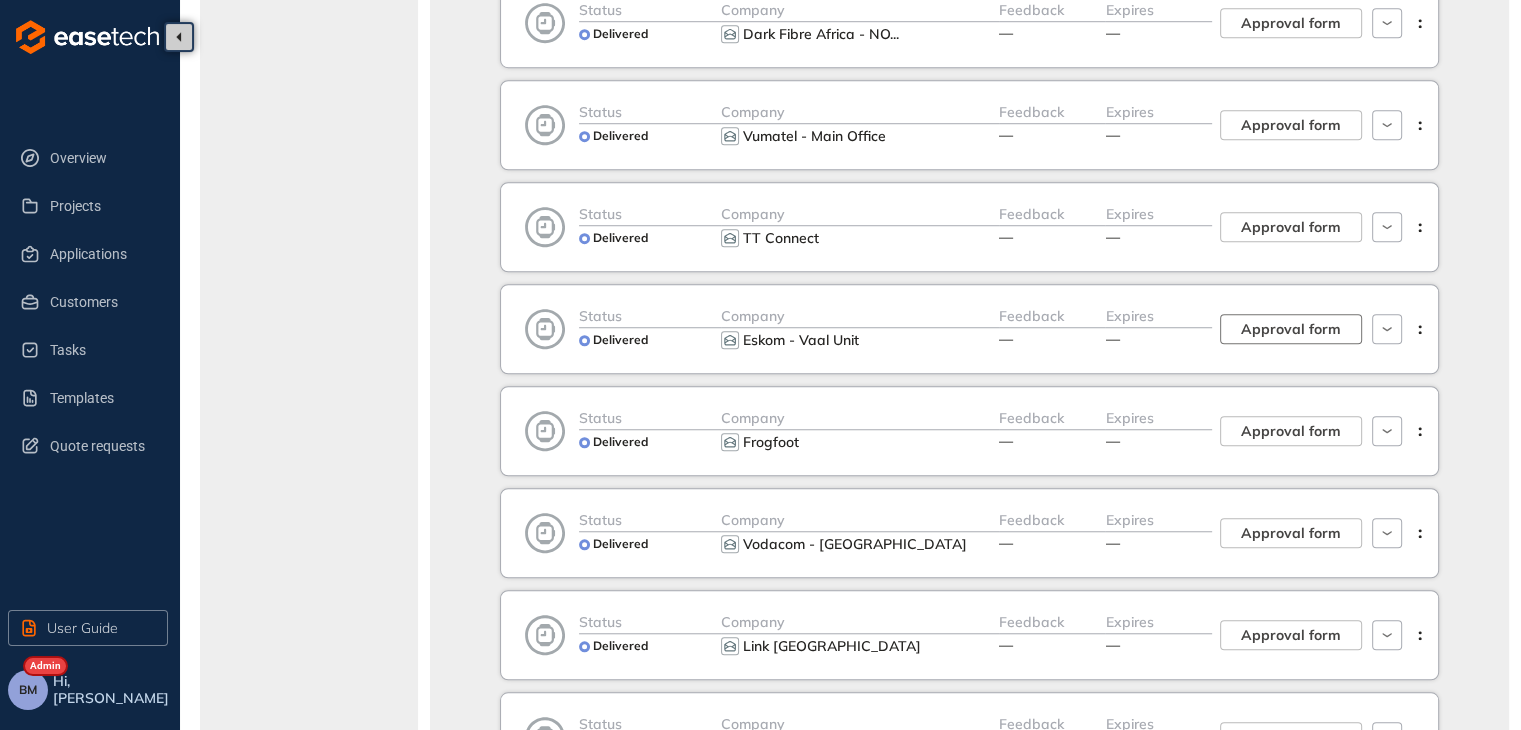 click on "Approval form" at bounding box center [1291, 329] 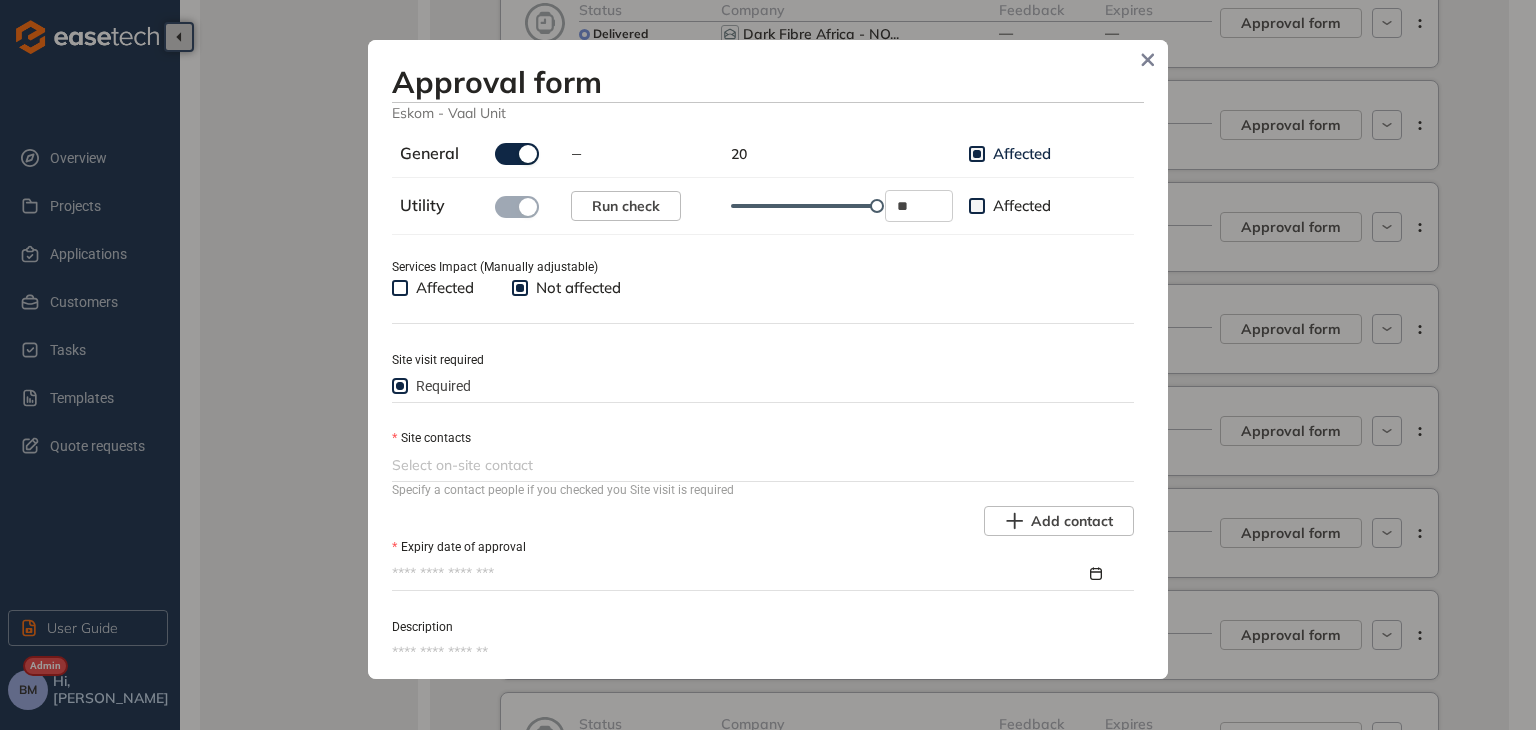scroll, scrollTop: 700, scrollLeft: 0, axis: vertical 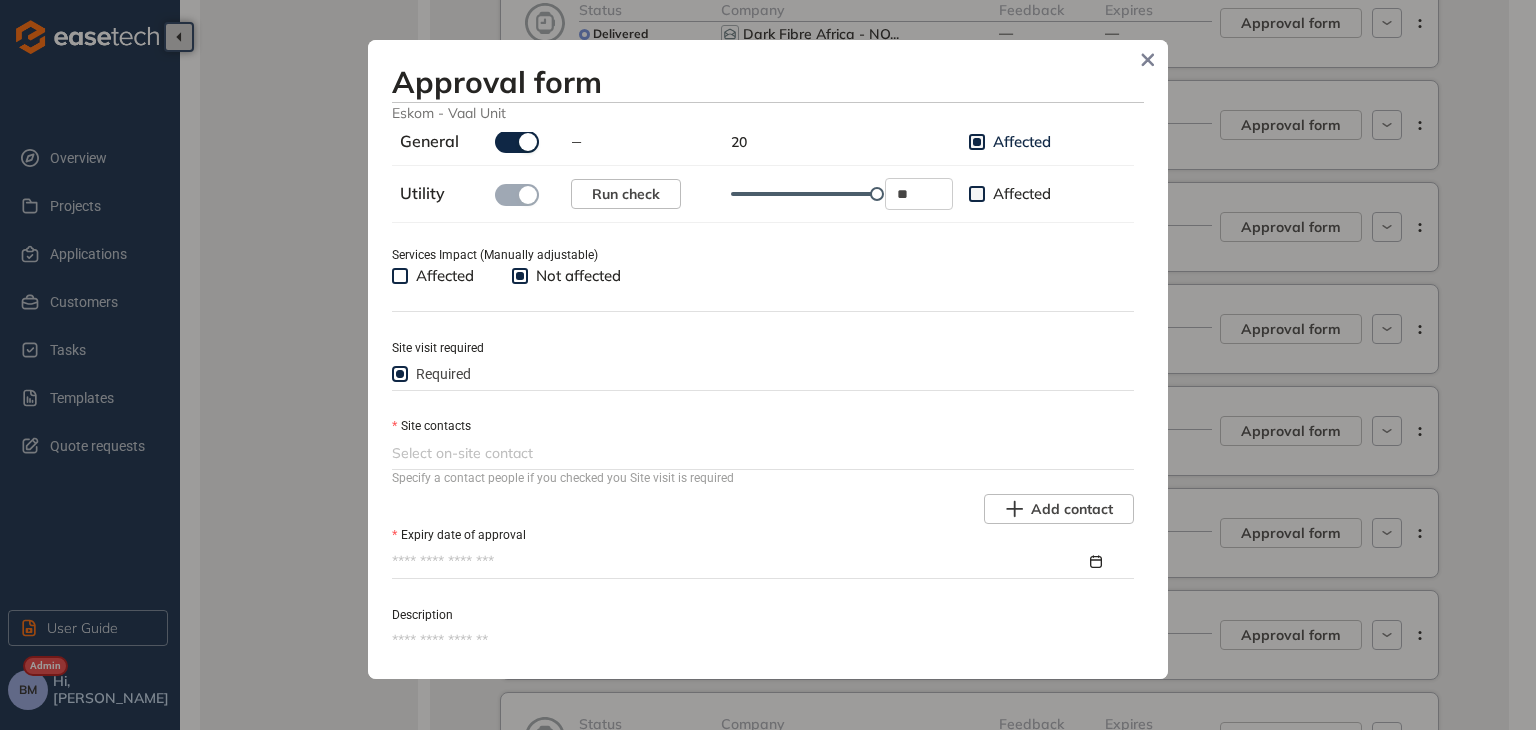 click on "Approval form Eskom - Vaal Unit Use the tools below to assess the impact on your services and complete the required approval details. Map filters/ settings 1 km © Mapbox   © OpenStreetMap   Improve this map Get Snapshot Use the Get Snapshot tool to generate a map approval document. You can include up to four snapshots per document. Create PDF map documents Start with creating a map snapshot type show actions buffer result General — 20 Affected Utility Run check ** Affected Services Impact (Manually adjustable)  Affected Not affected Site visit required Required Site contacts   Select on-site contact Specify a contact people if you checked you Site visit is required Add contact Expiry date of approval Description Authorization/Licence Document type Final approval Add document Generate document Approved Cancel changes Save changes" at bounding box center [768, 359] 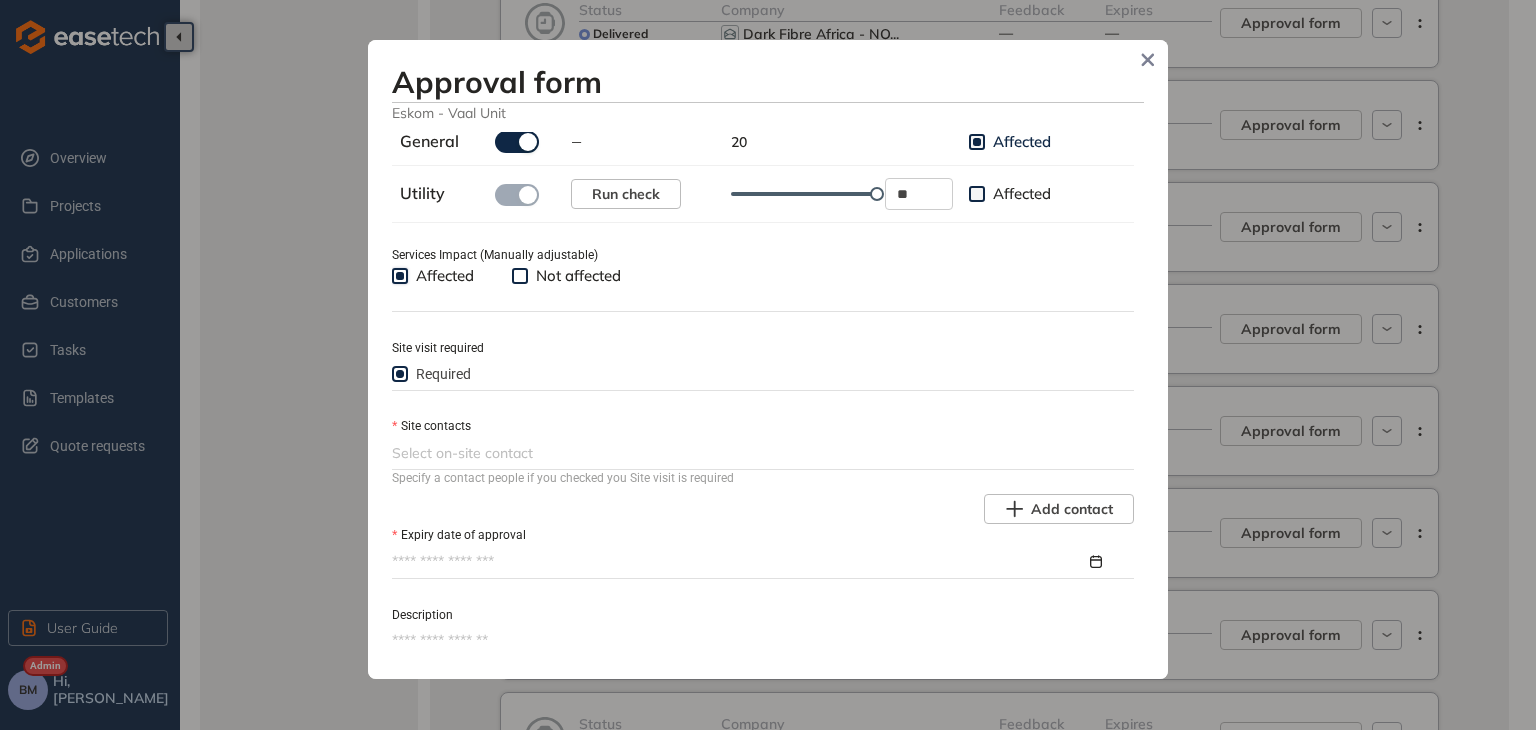 click at bounding box center [761, 453] 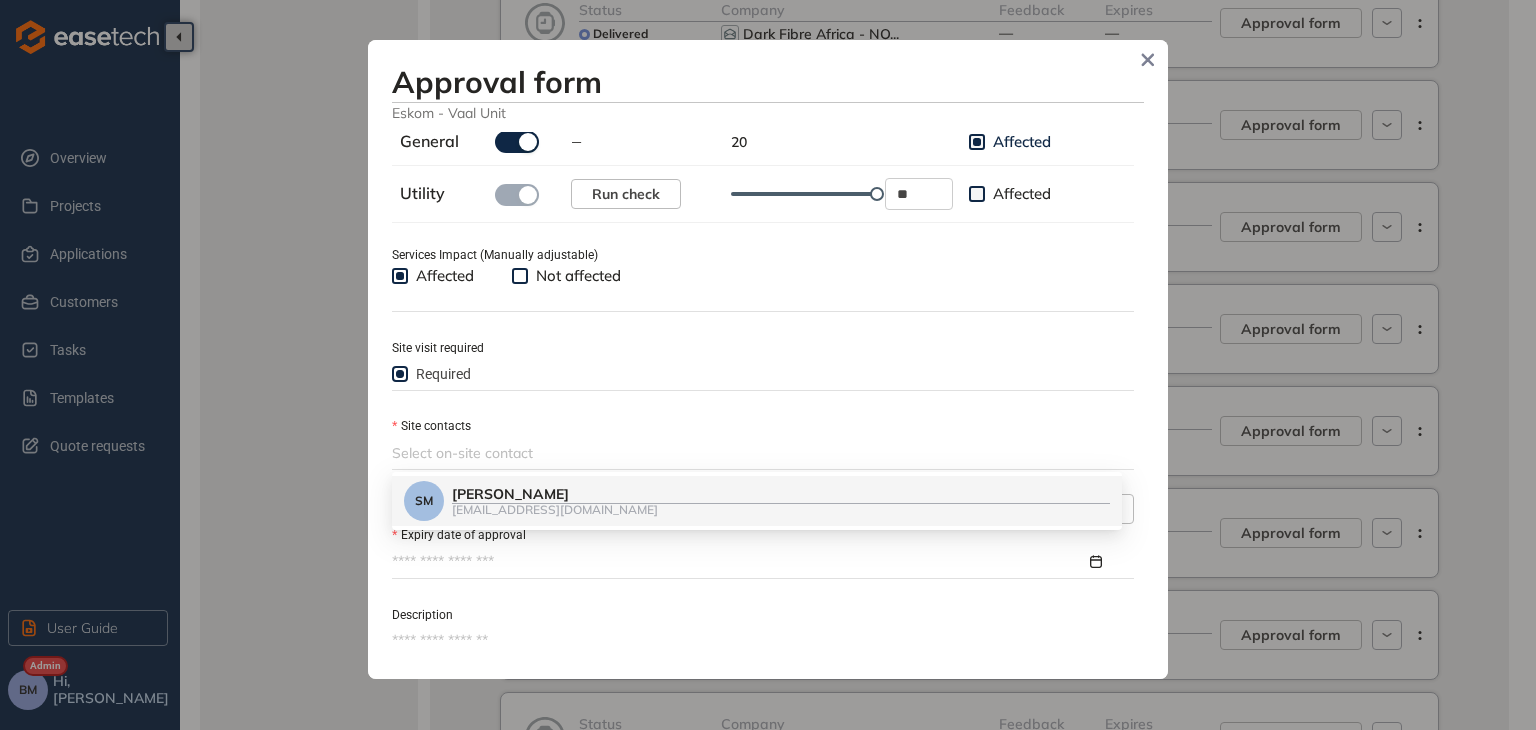 click at bounding box center [761, 453] 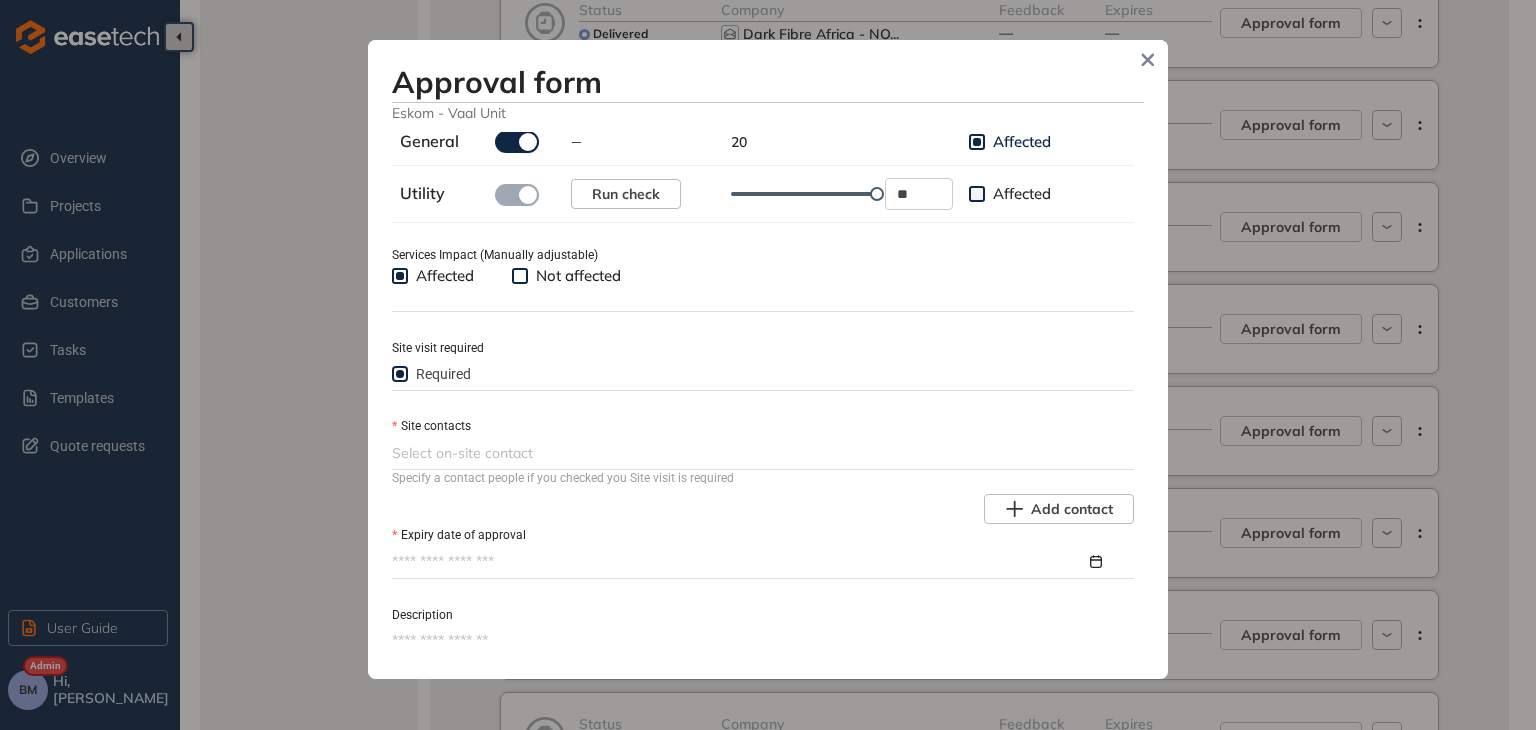 click at bounding box center [761, 453] 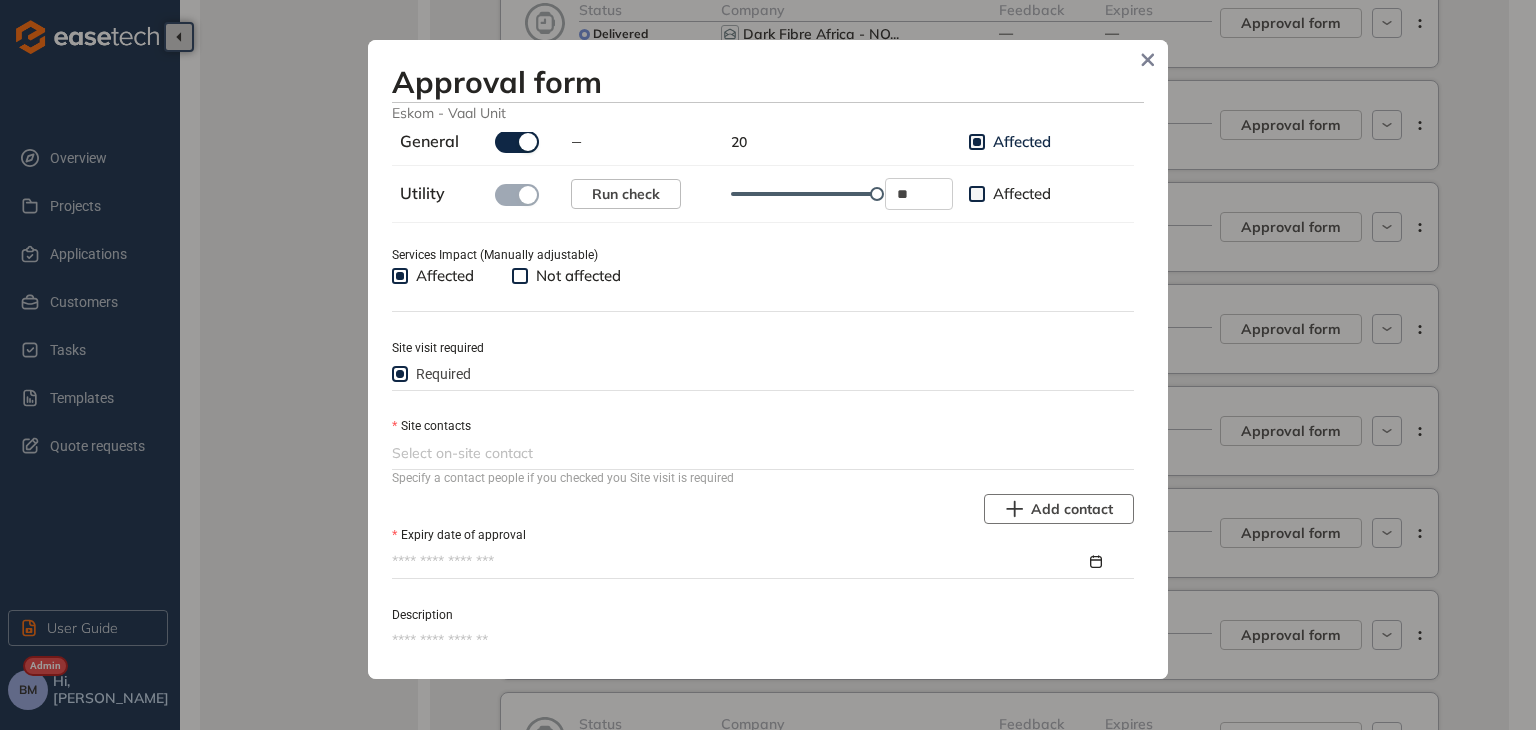 click on "Add contact" at bounding box center (1072, 509) 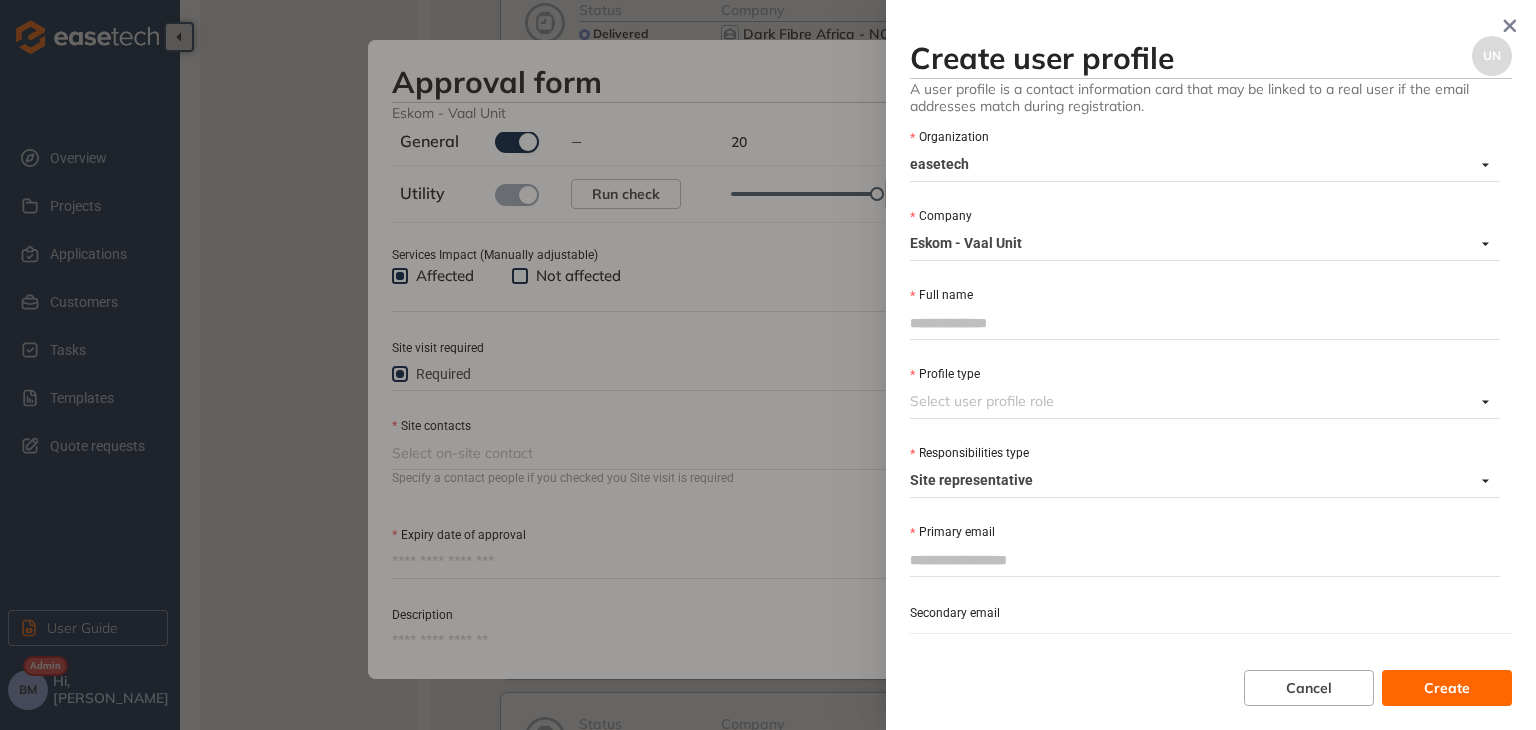 click at bounding box center [1205, 323] 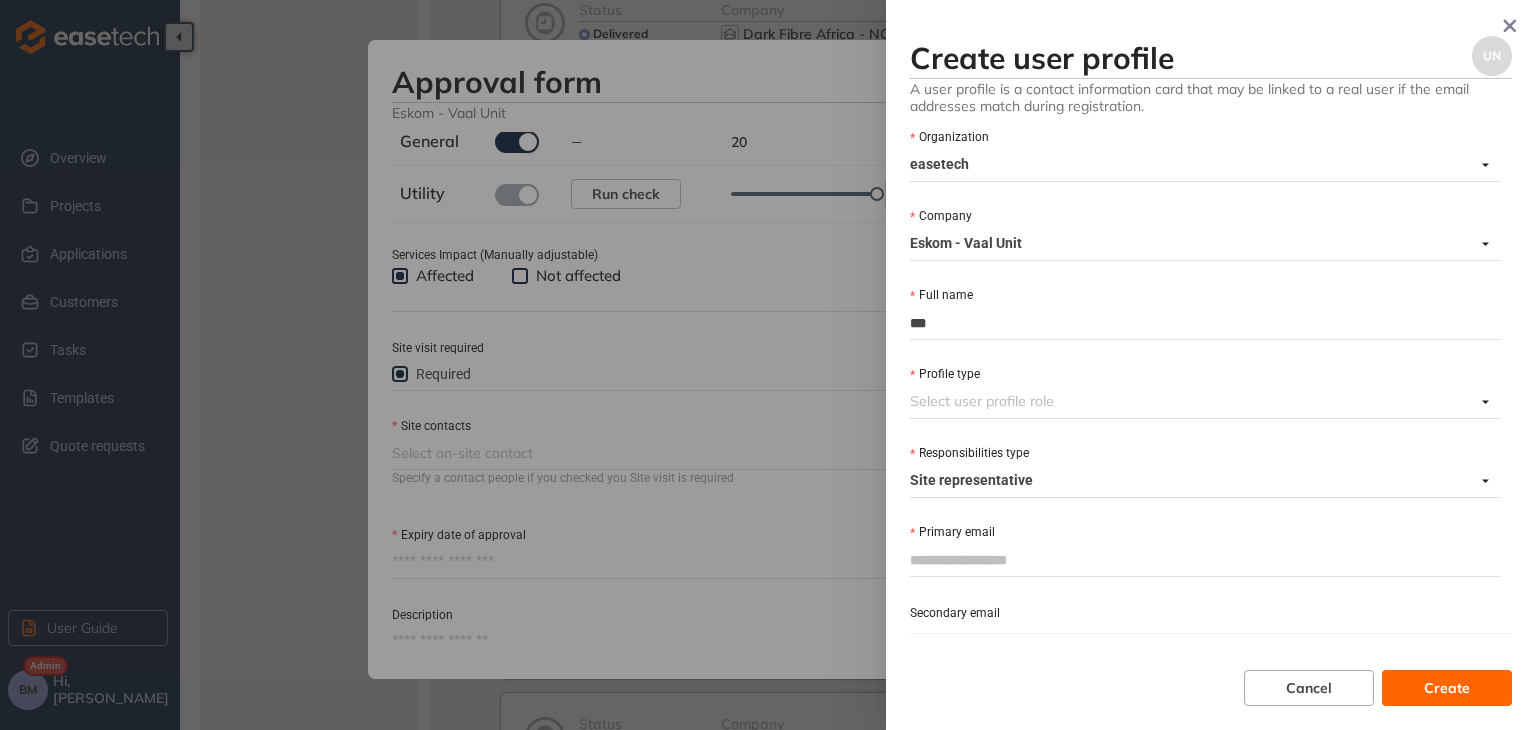type on "**********" 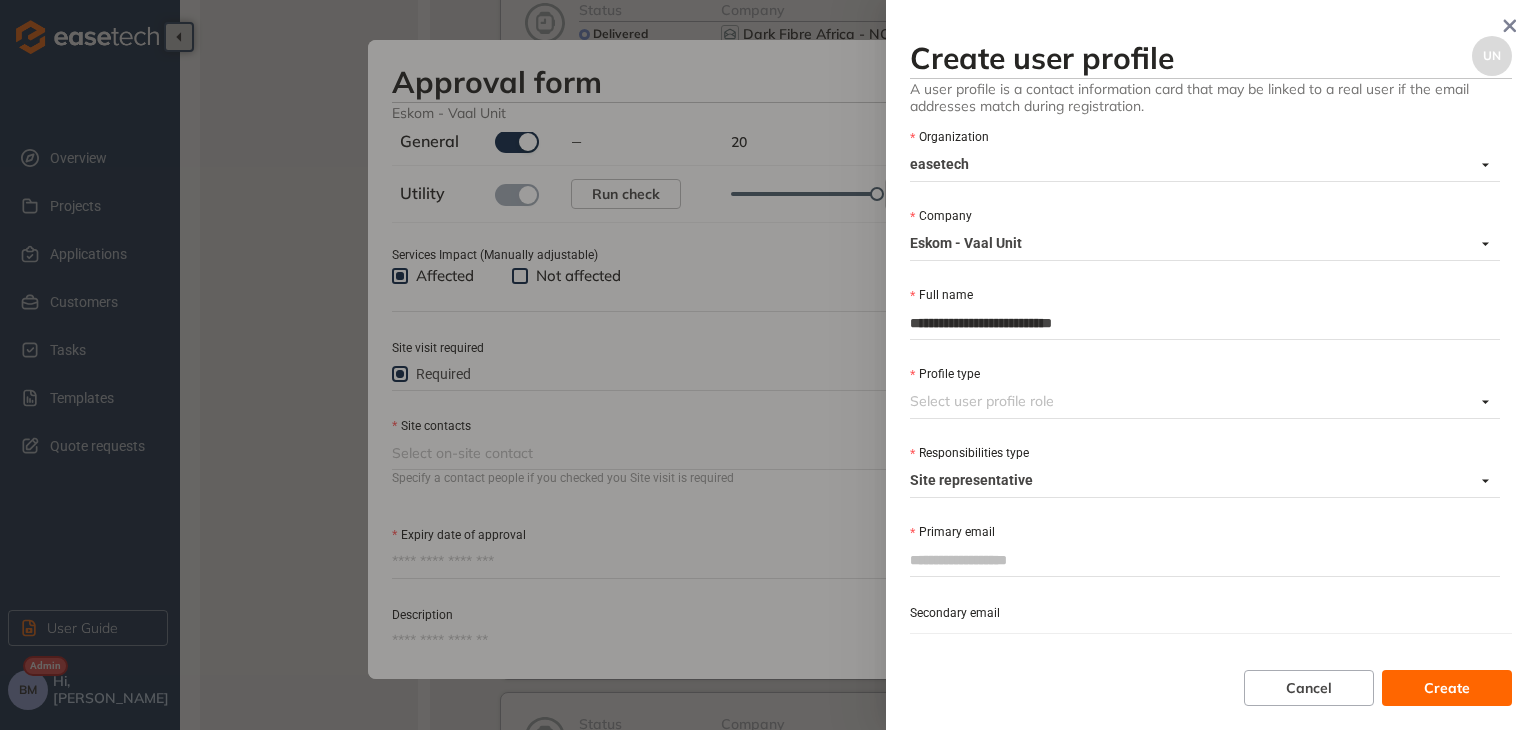 click on "Profile type" at bounding box center [1192, 401] 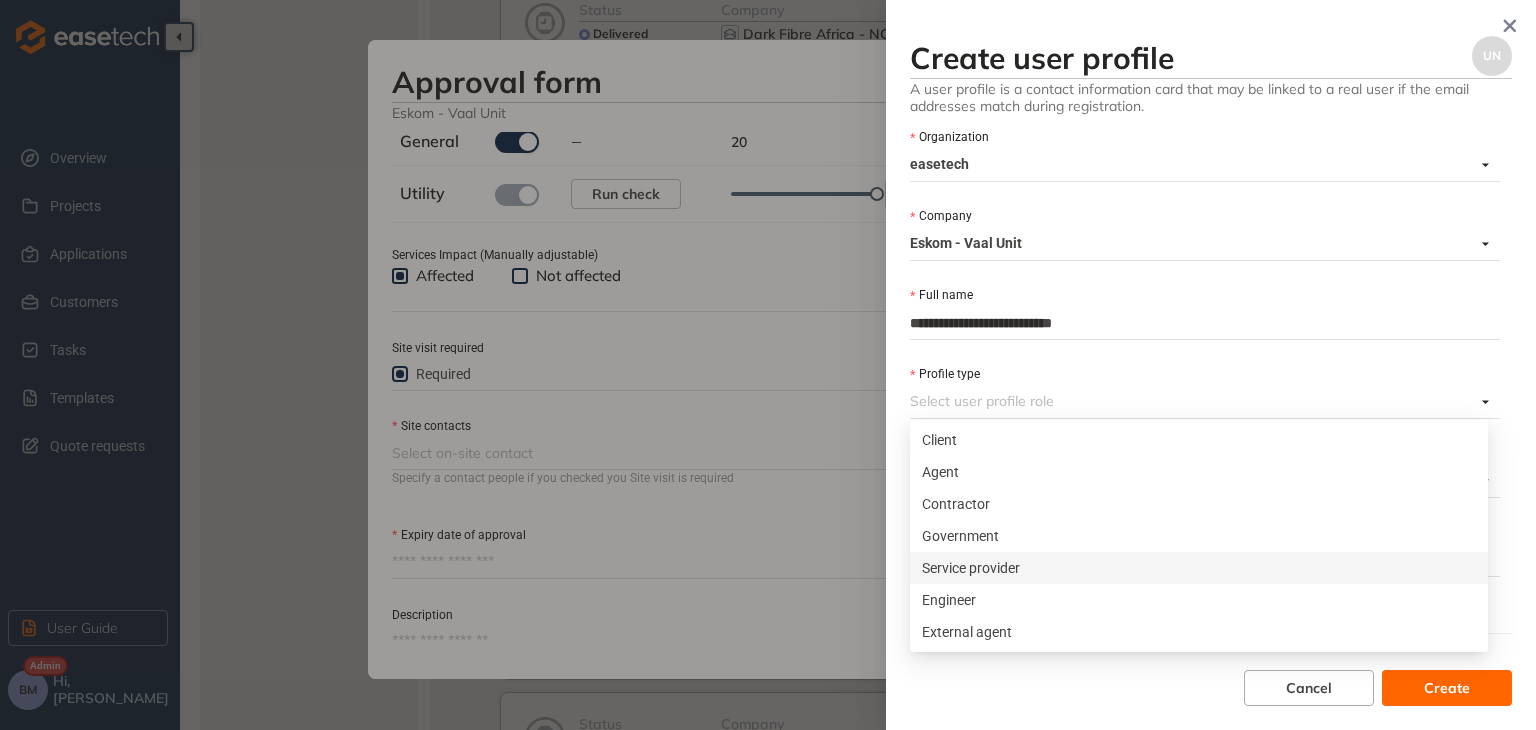 click on "Service provider" at bounding box center [1199, 568] 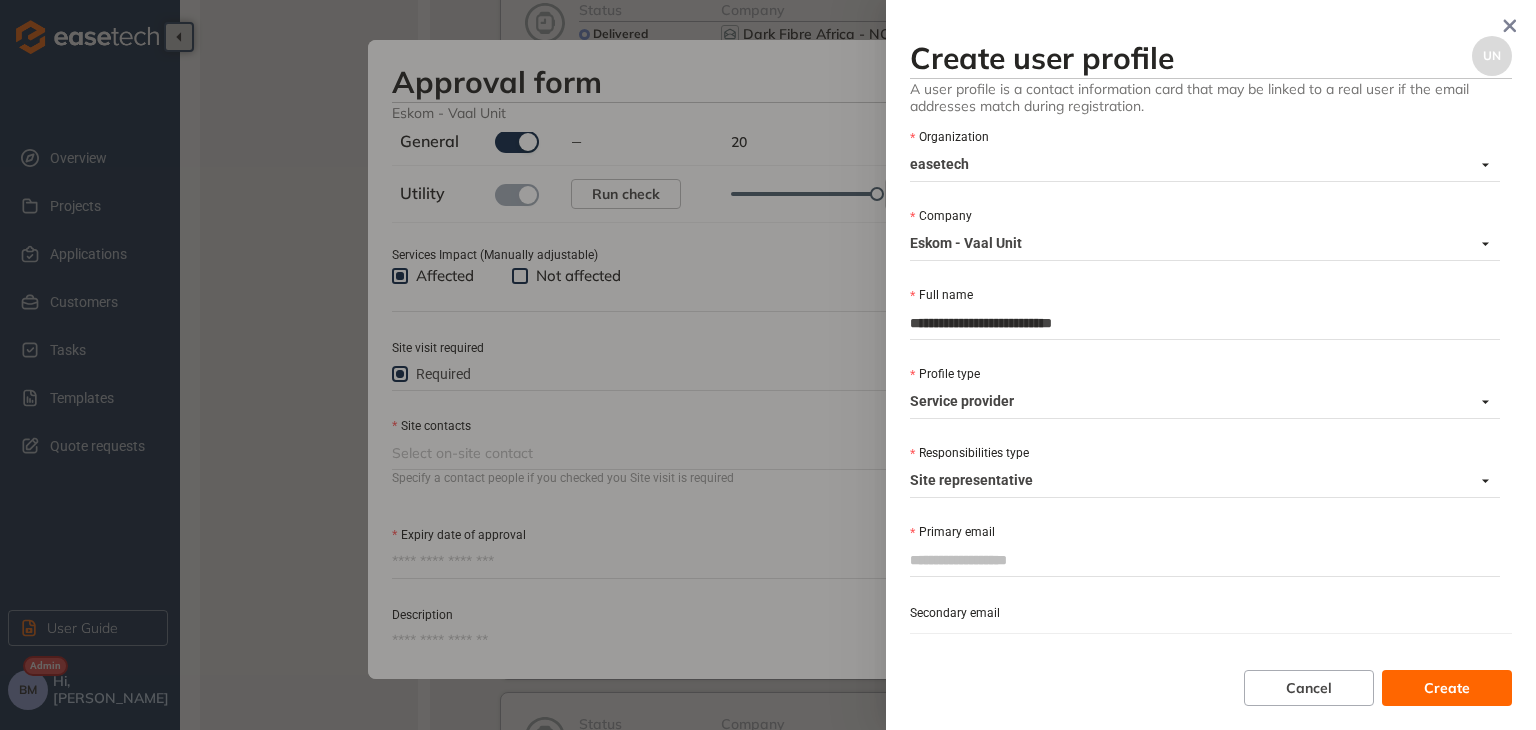 click on "Primary email" at bounding box center [1205, 560] 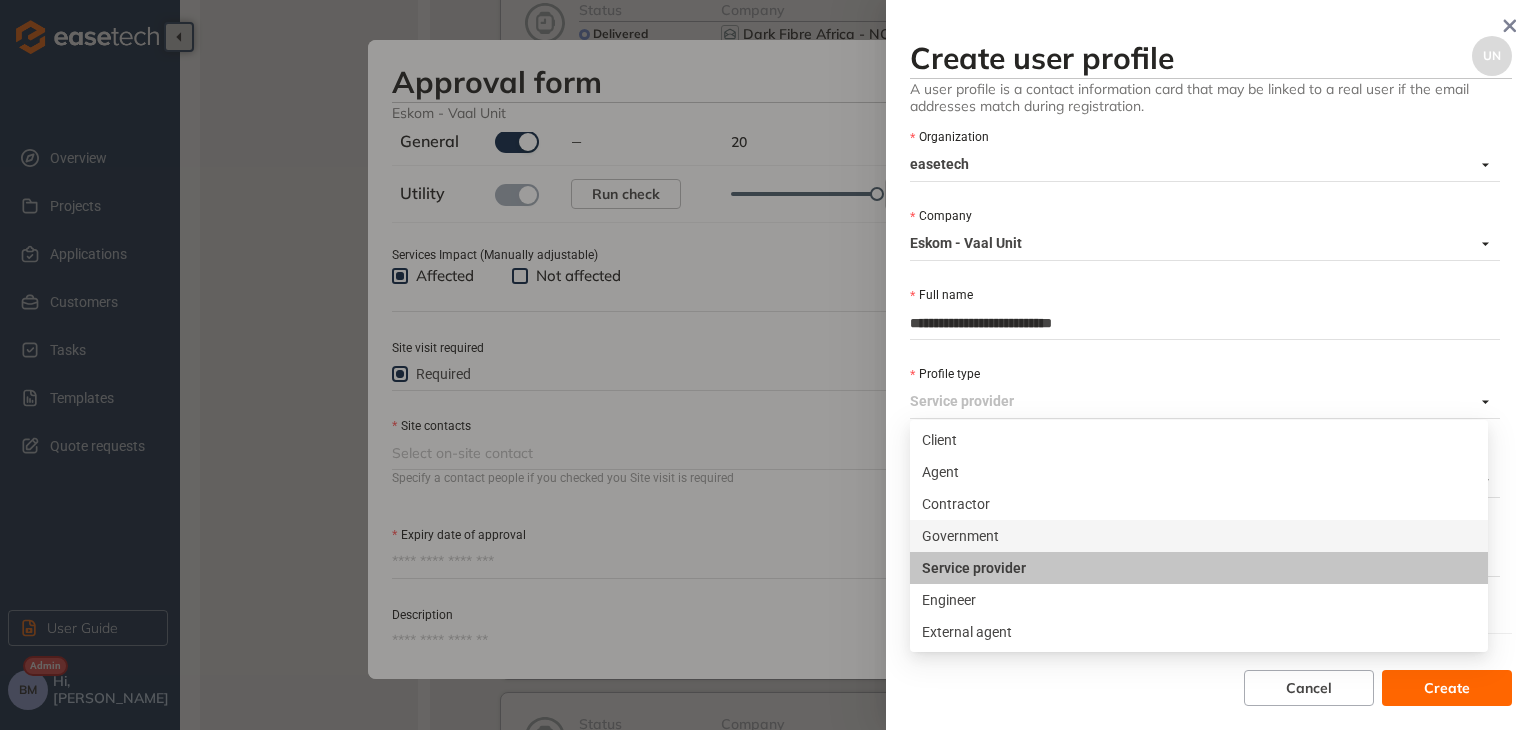 click on "Government" at bounding box center (1199, 536) 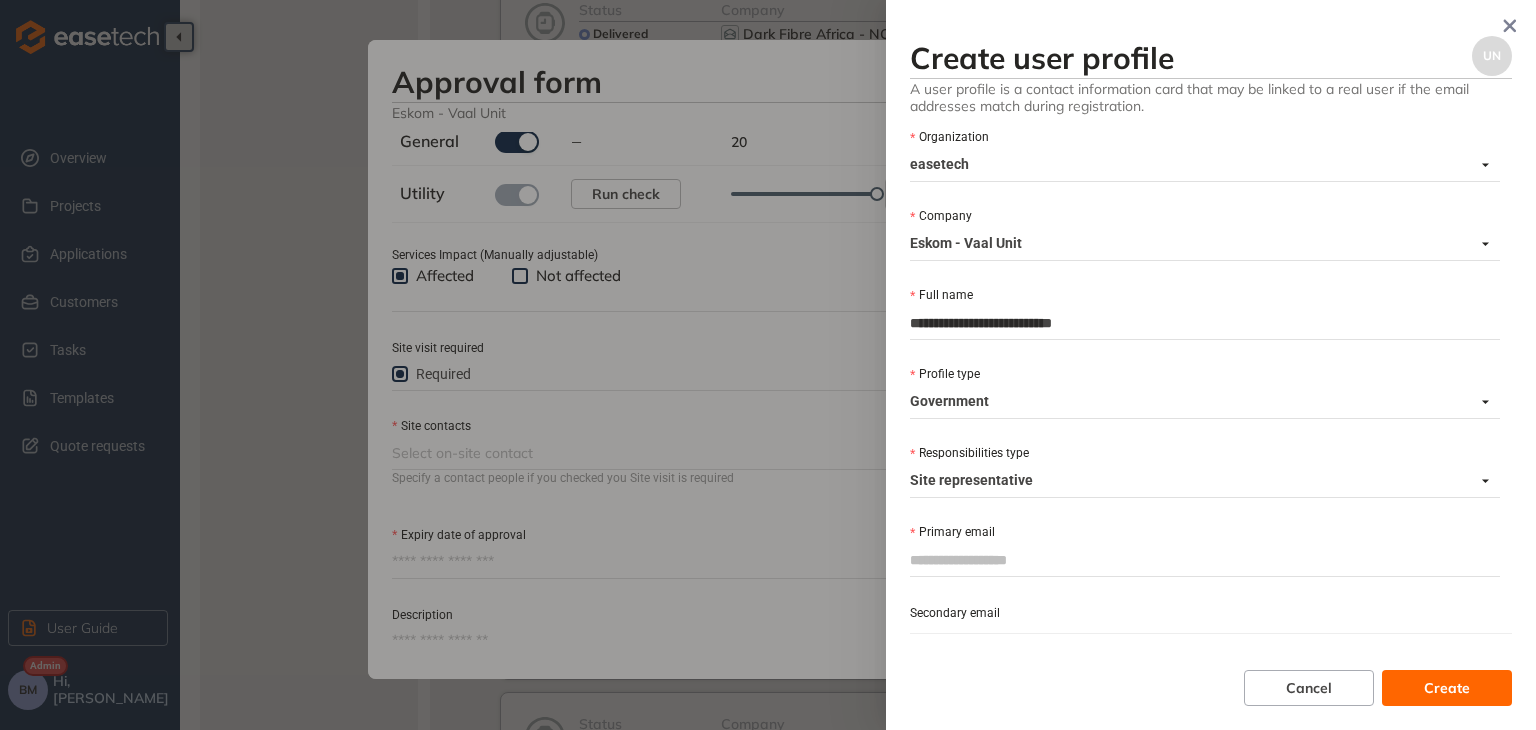 click on "Site representative" at bounding box center (1199, 481) 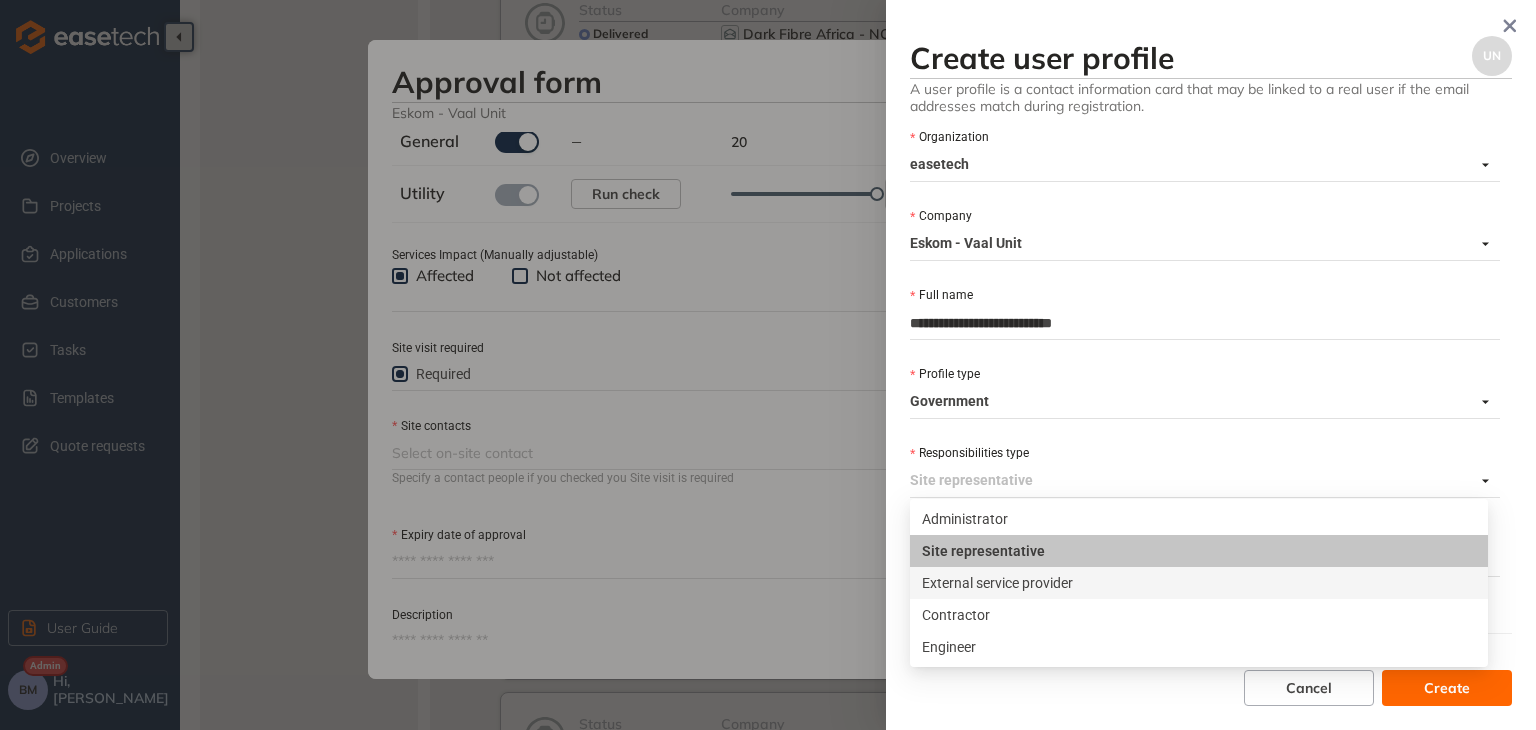 click on "External service provider" at bounding box center [1199, 583] 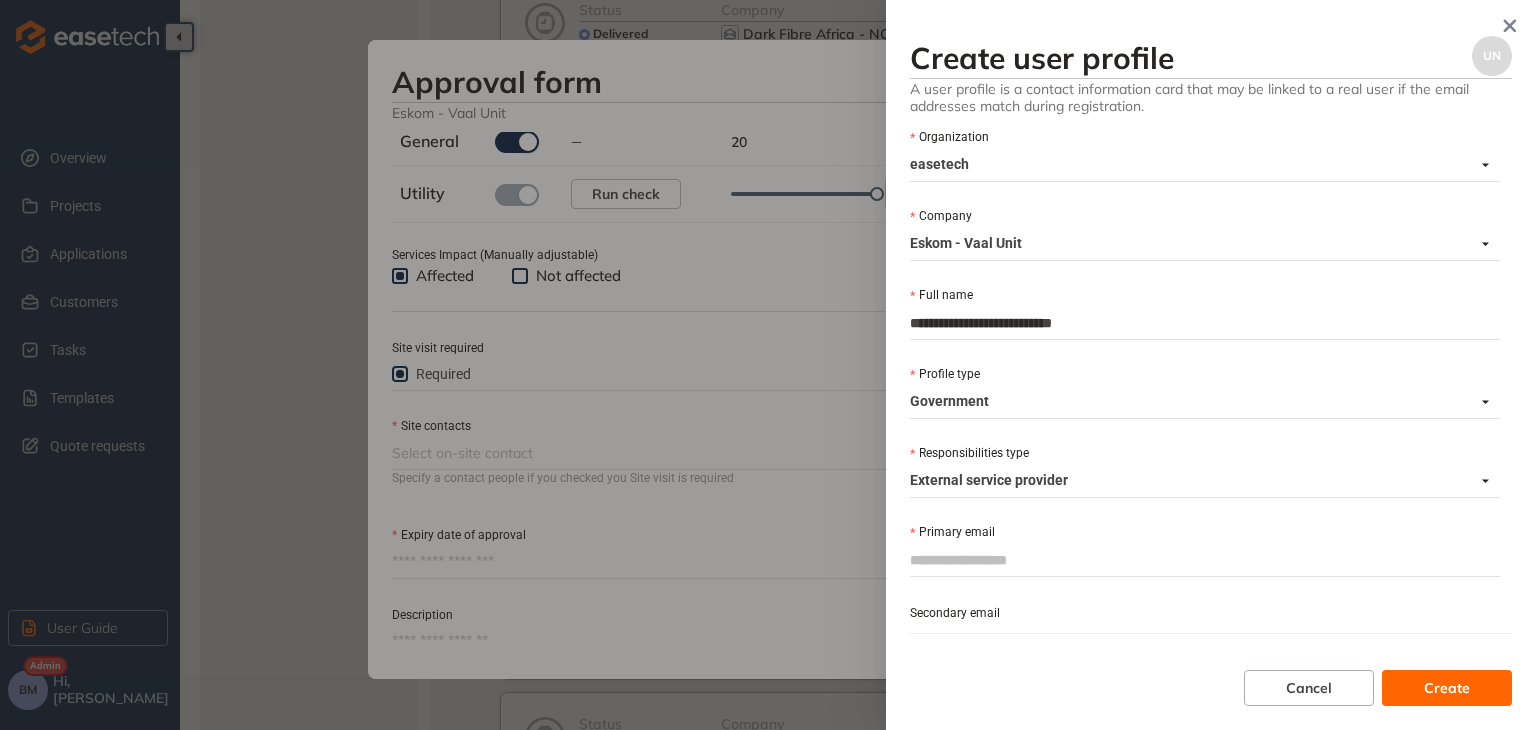 click on "Government" at bounding box center [1199, 402] 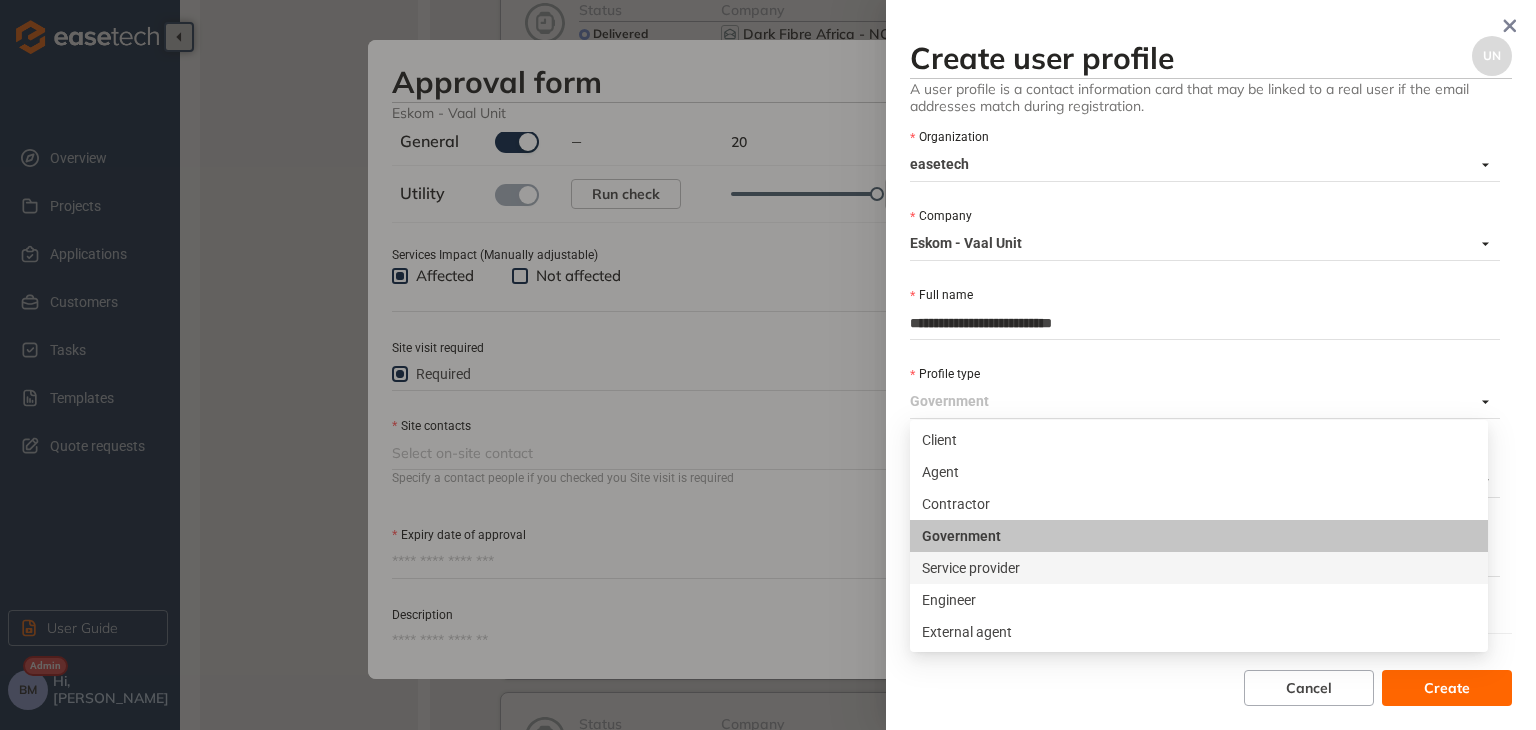 click on "Service provider" at bounding box center (1199, 568) 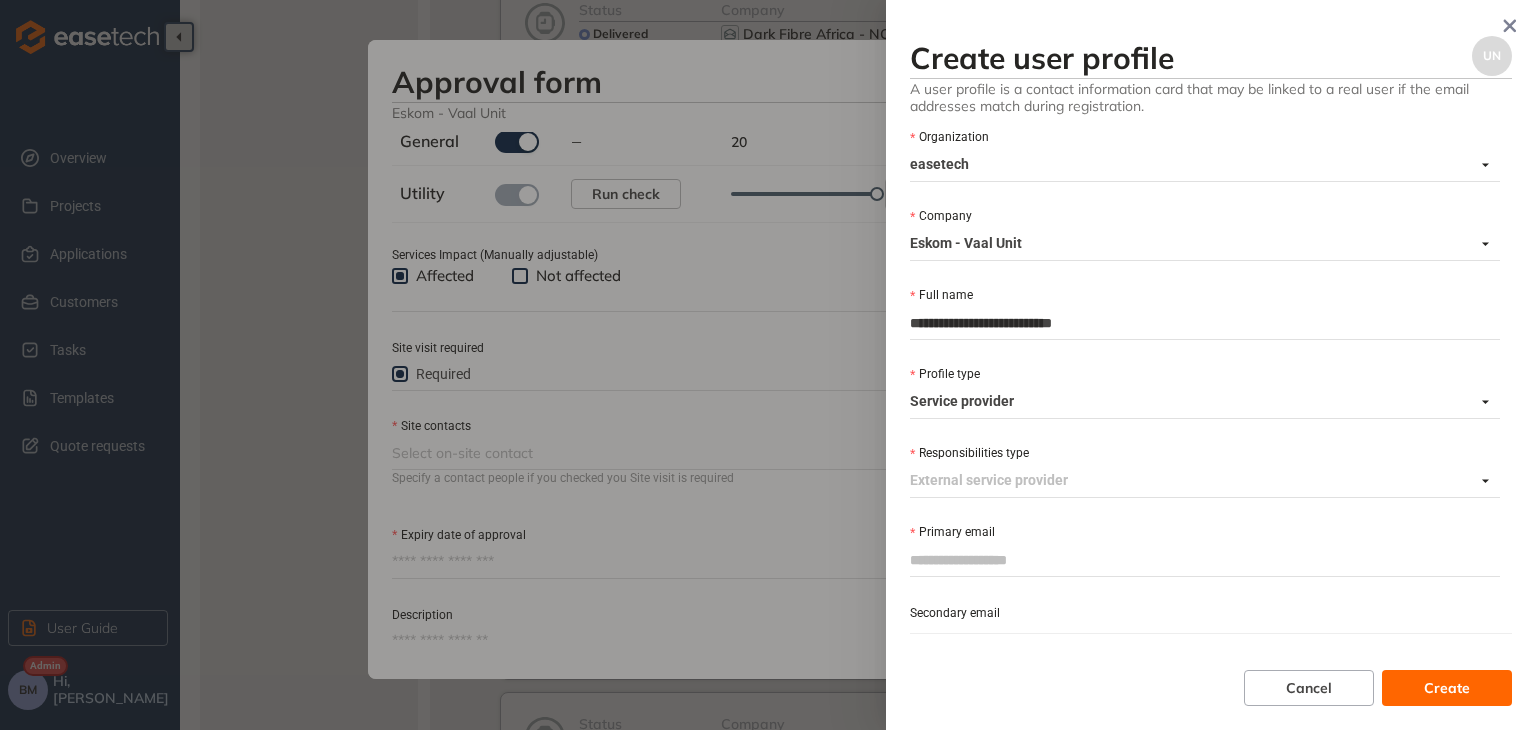 click on "External service provider" at bounding box center [1199, 481] 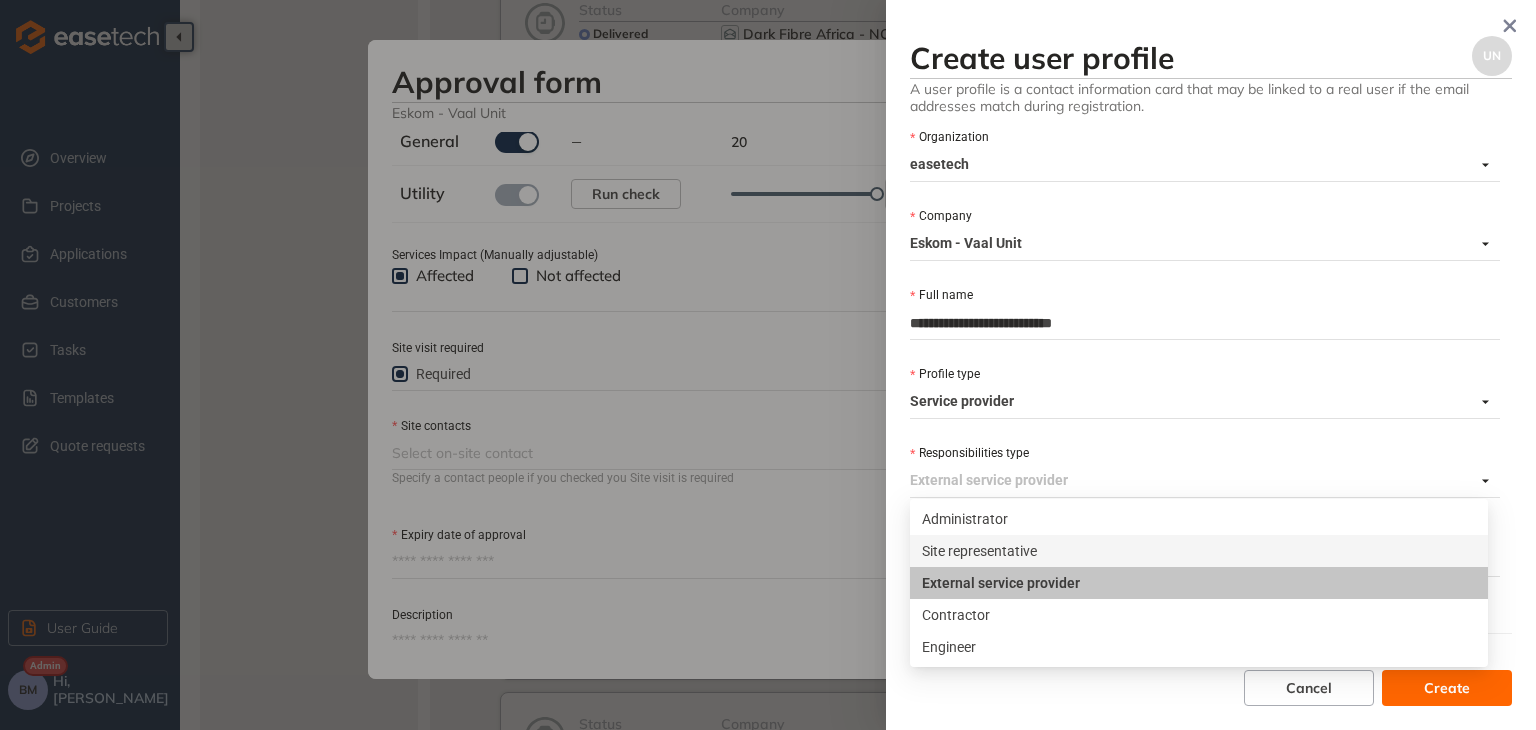 click on "Responsibilities type" at bounding box center [1205, 454] 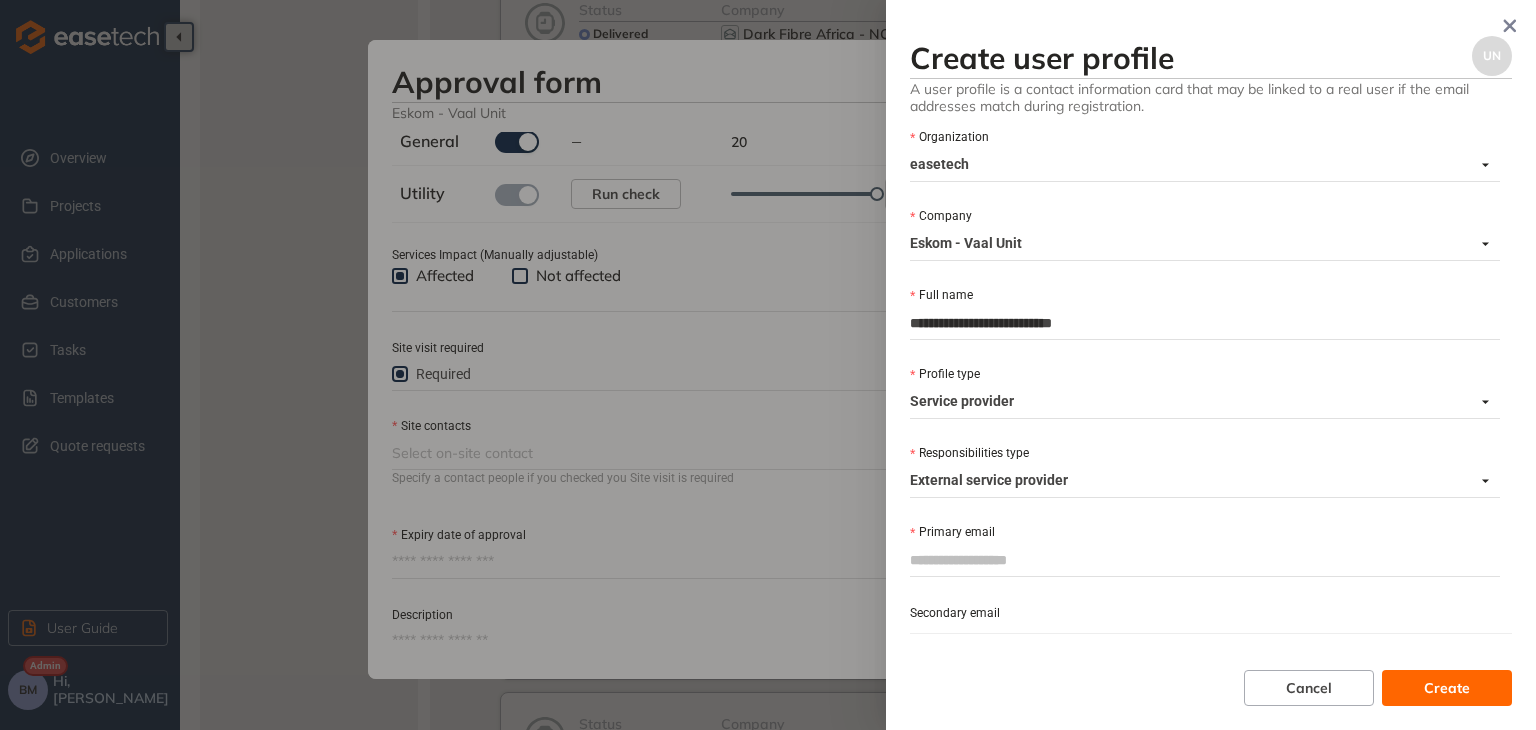 click at bounding box center [768, 365] 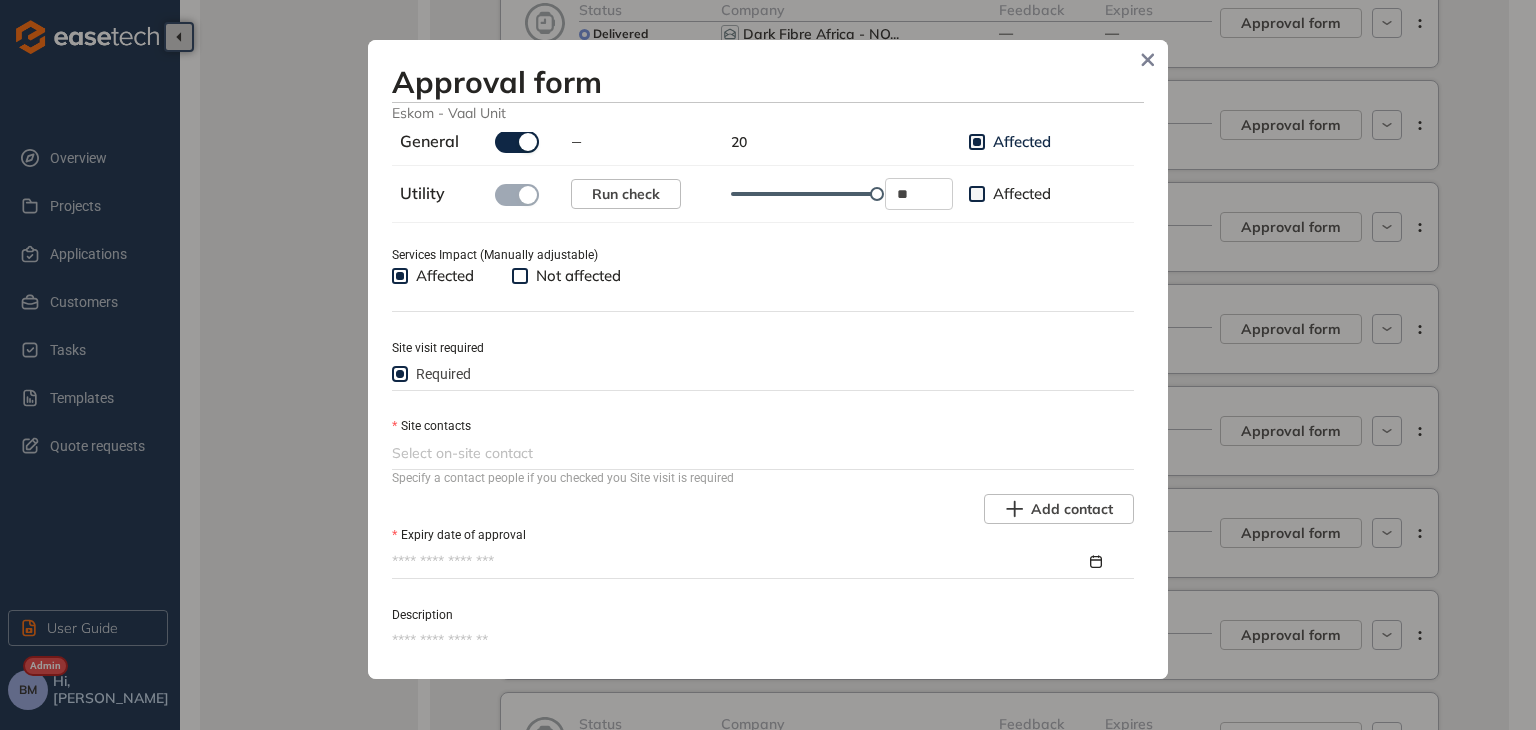 click at bounding box center (761, 453) 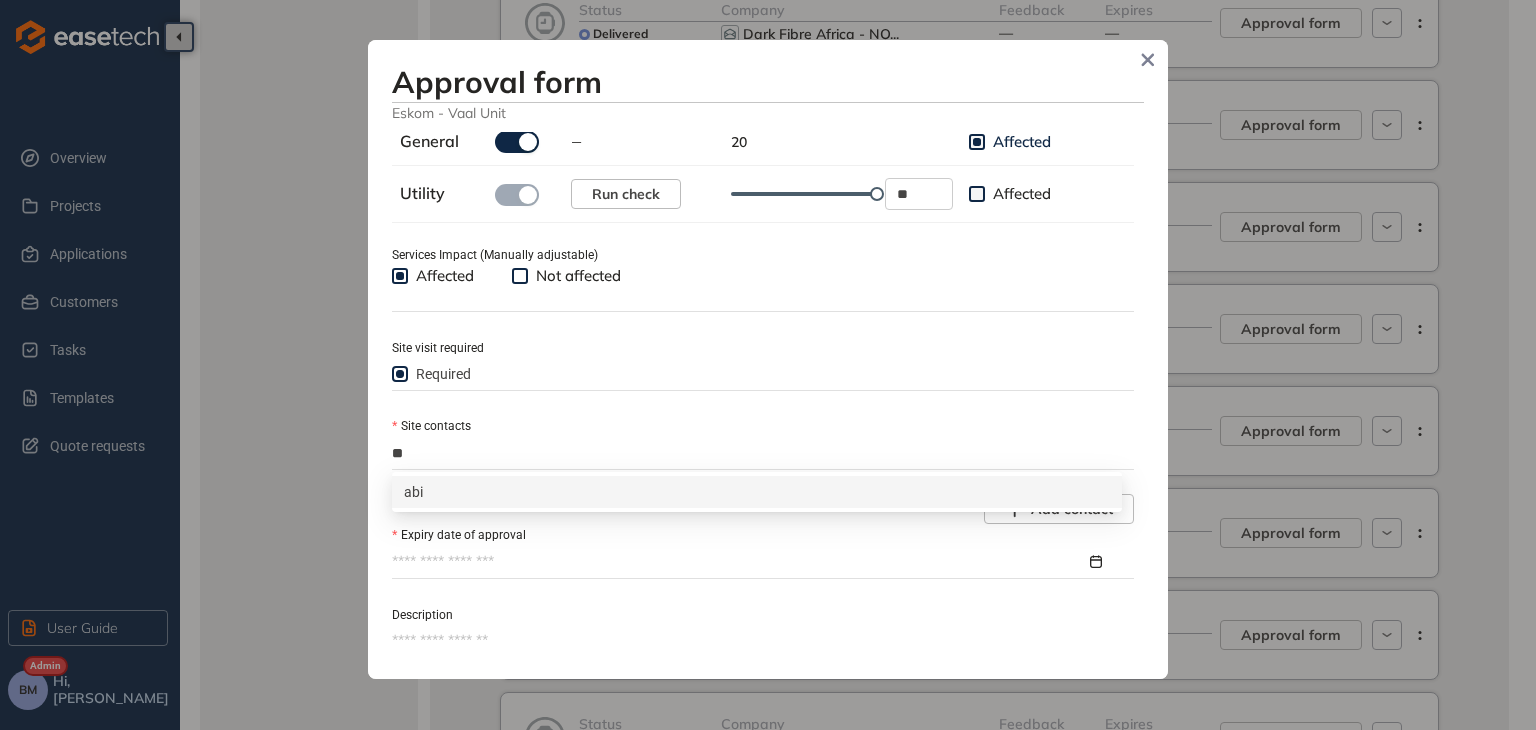 type on "*" 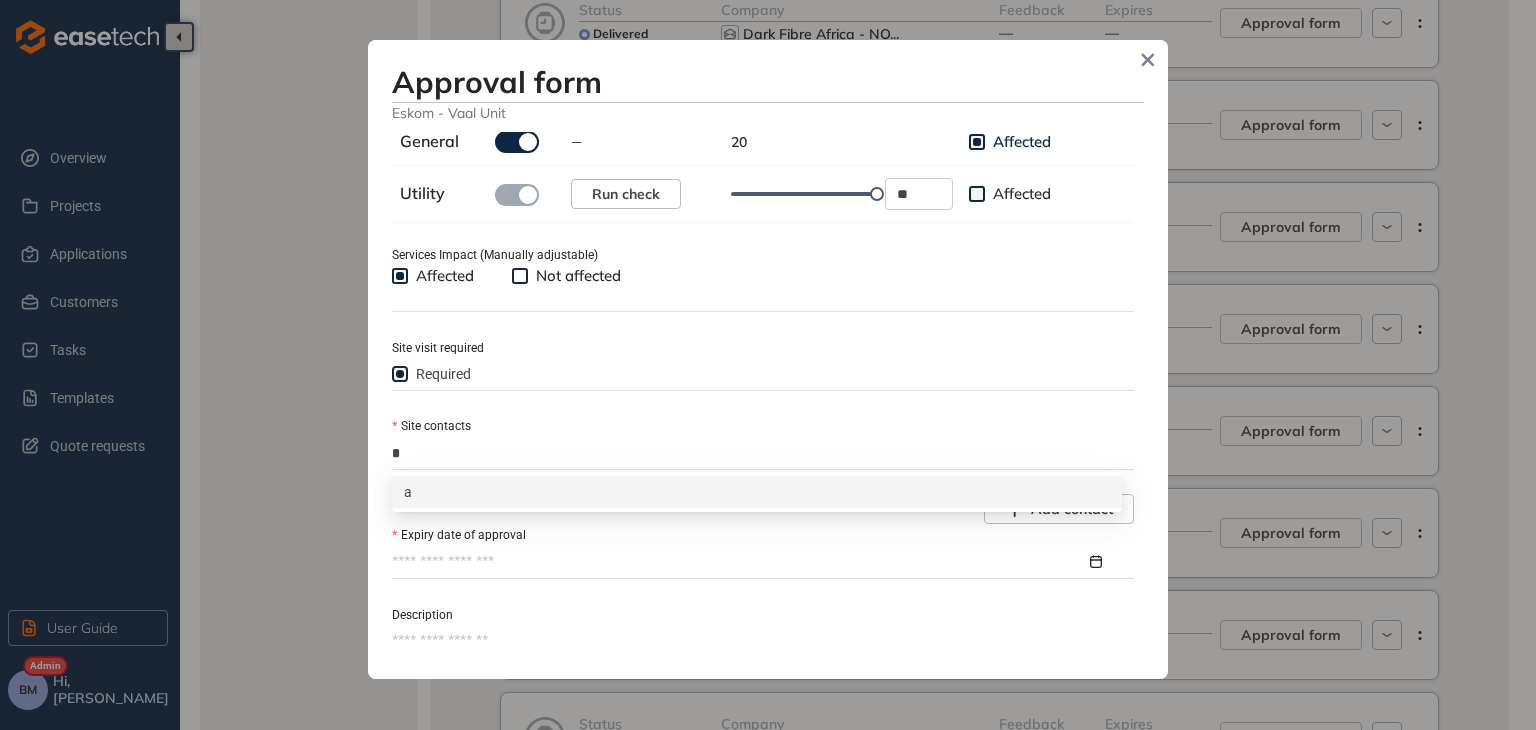 type 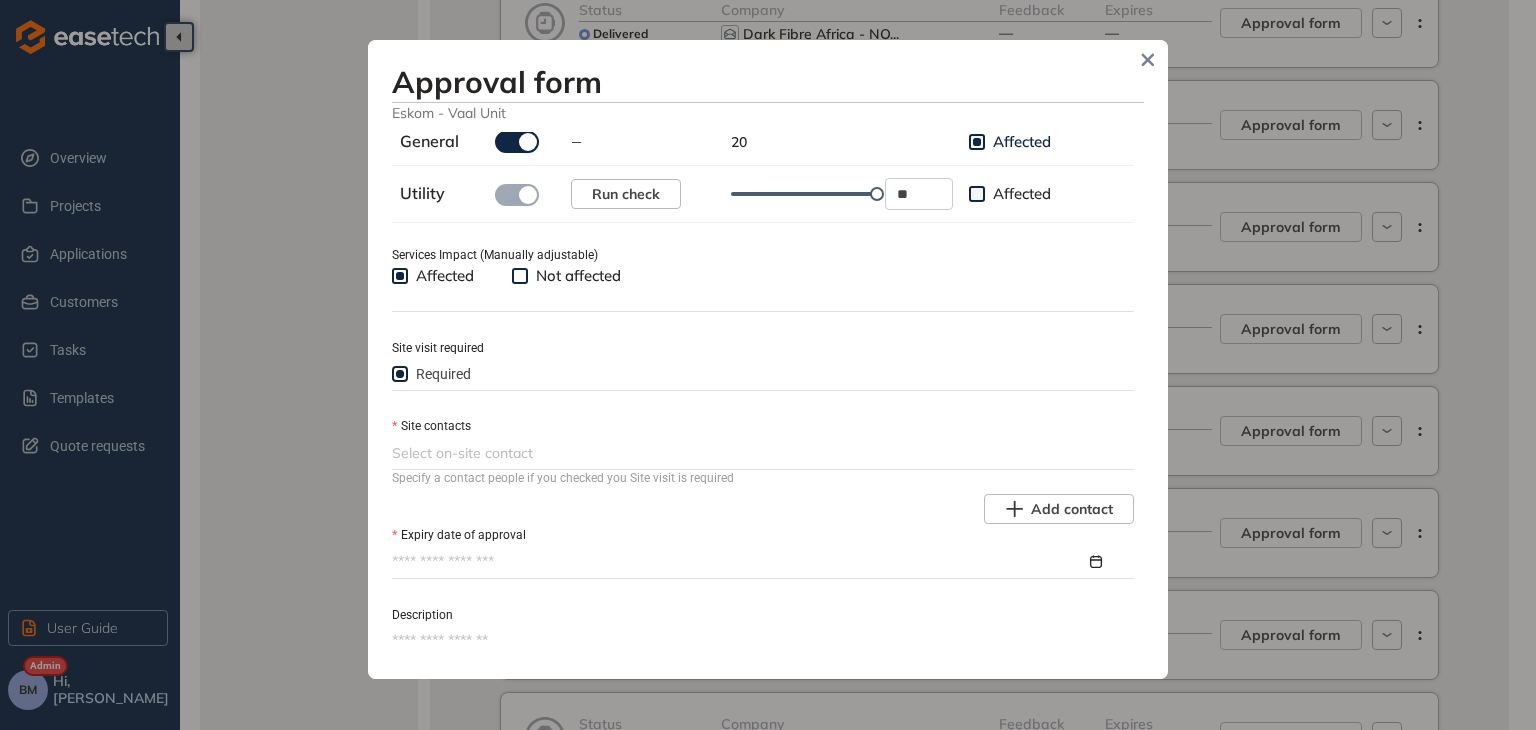 click on "Site contacts" at bounding box center [763, 426] 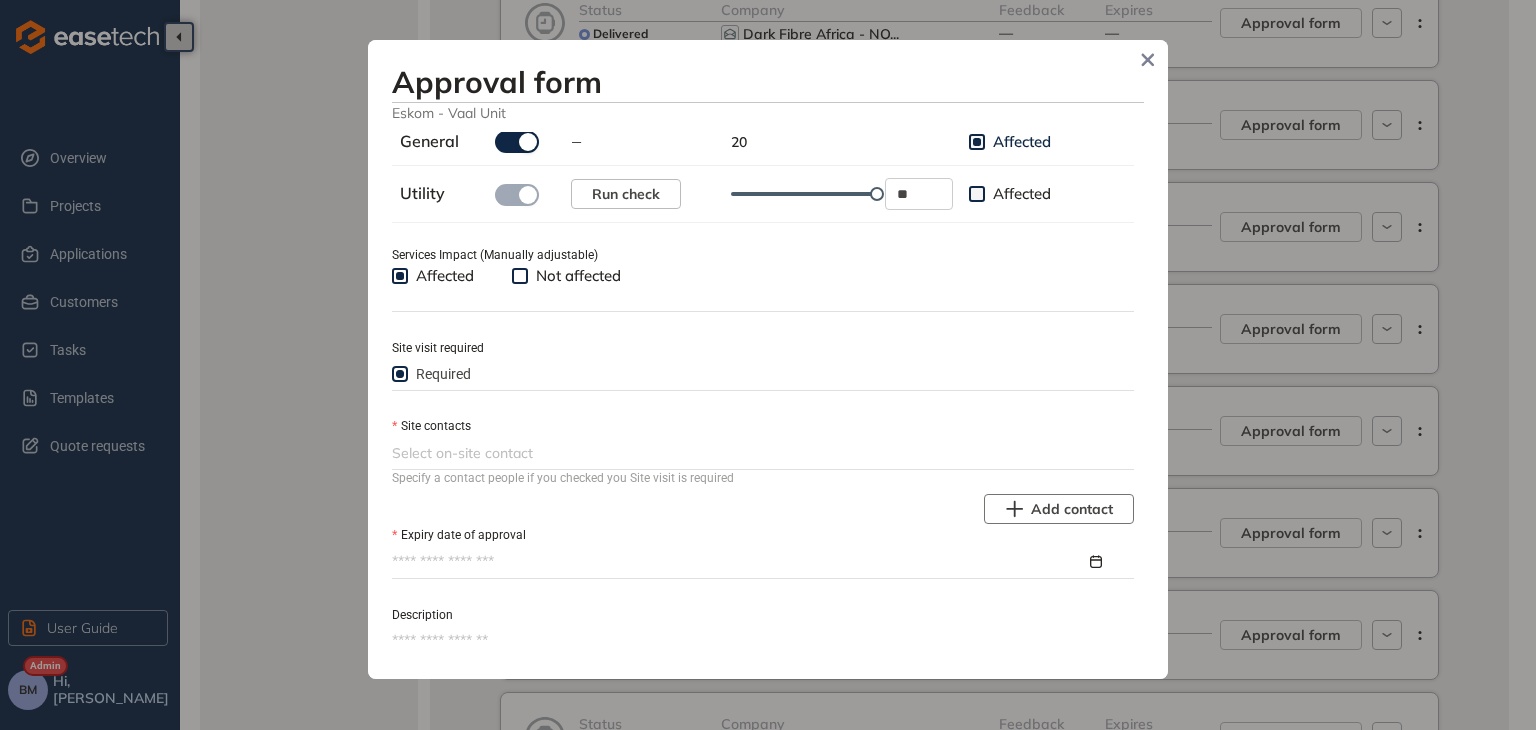 click on "Add contact" at bounding box center [1072, 509] 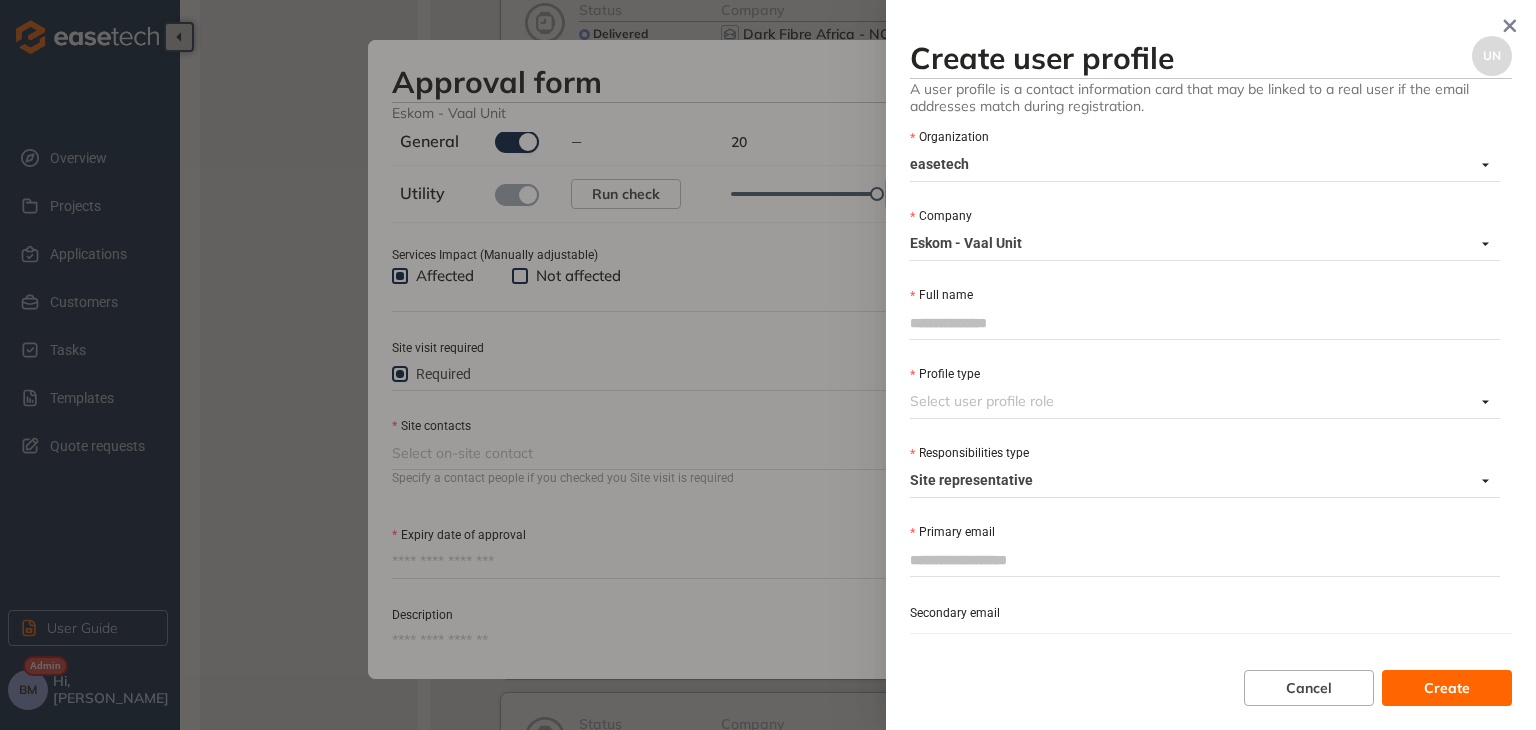 click on "Full name" at bounding box center [1205, 323] 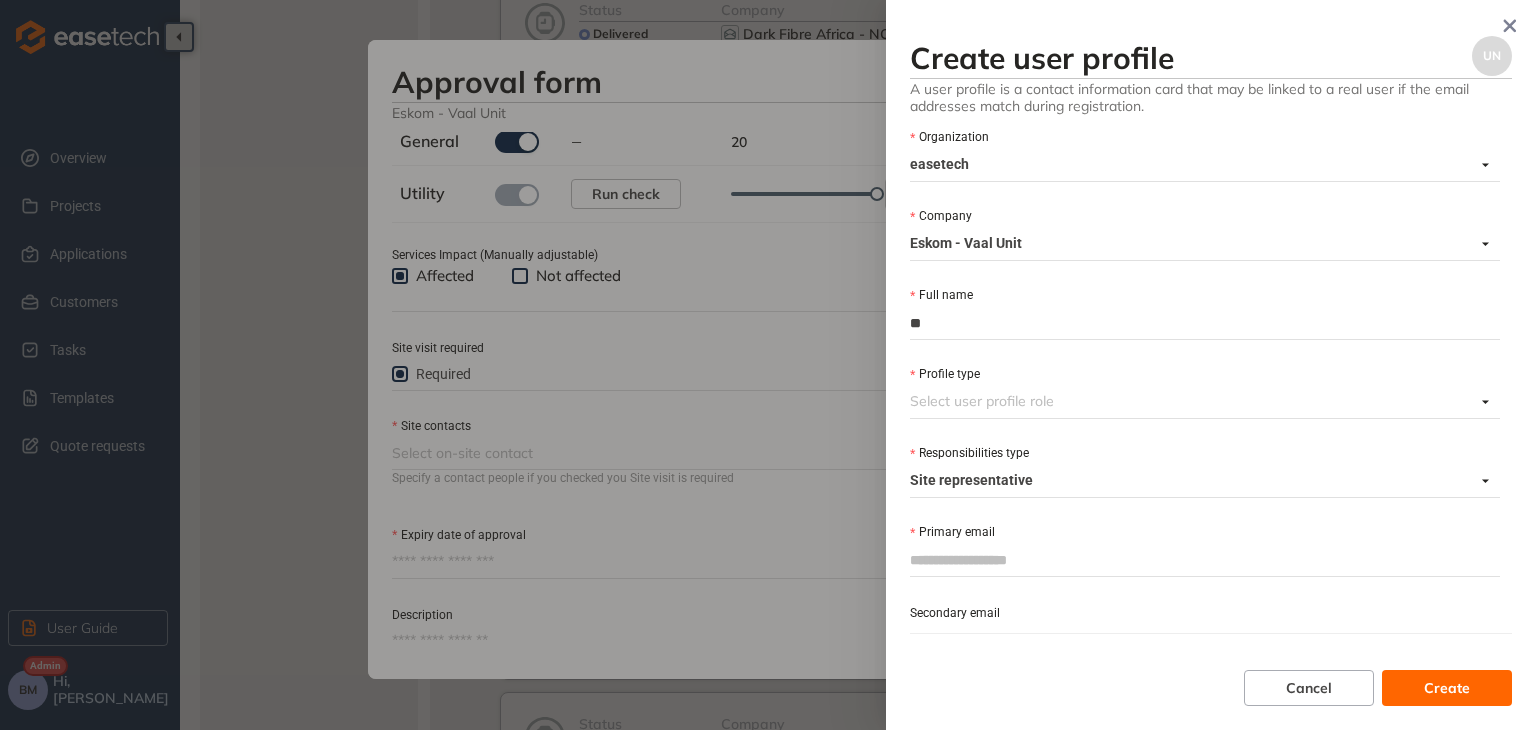 type on "**********" 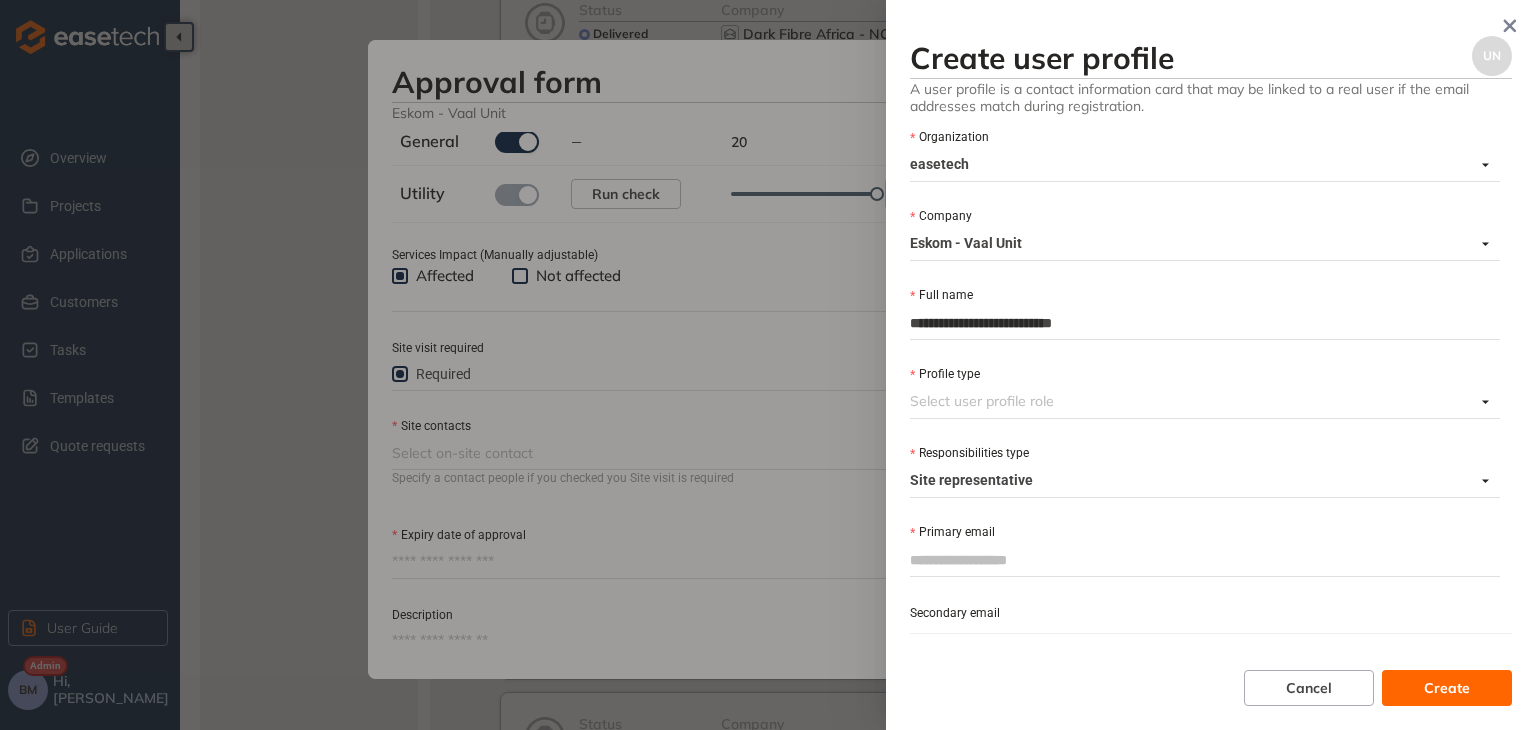 click on "Profile type" at bounding box center [1192, 401] 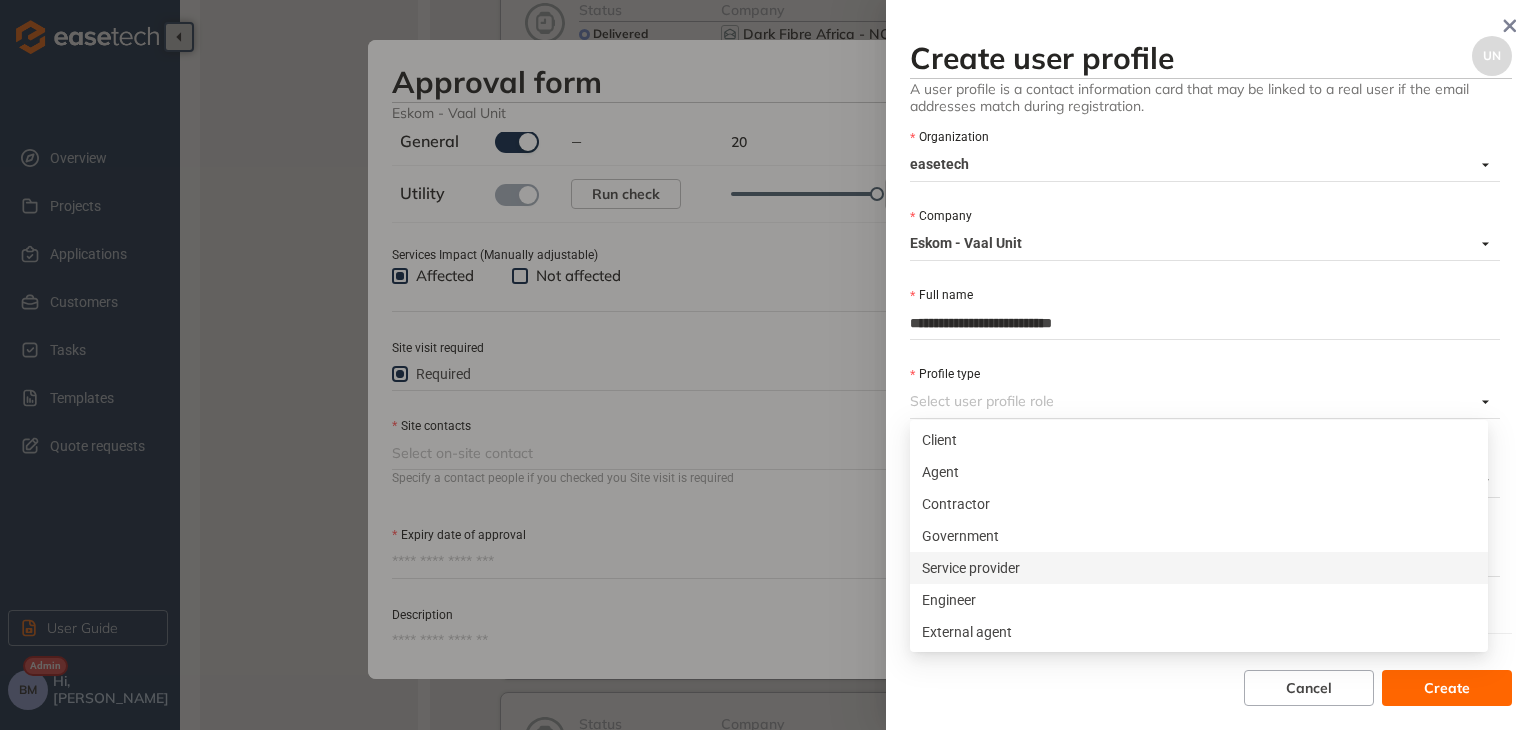 click on "Service provider" at bounding box center (1199, 568) 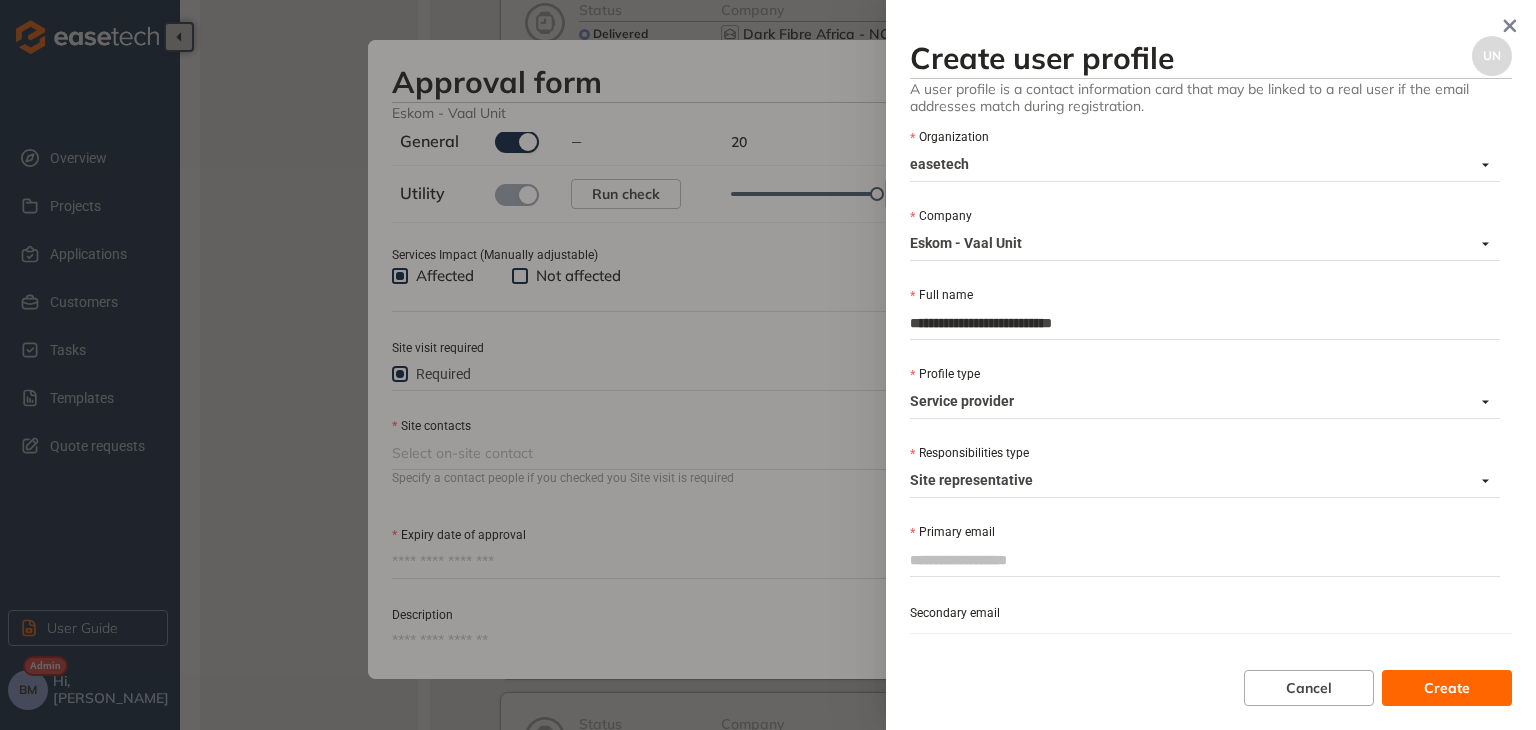 click on "Primary email" at bounding box center [1205, 560] 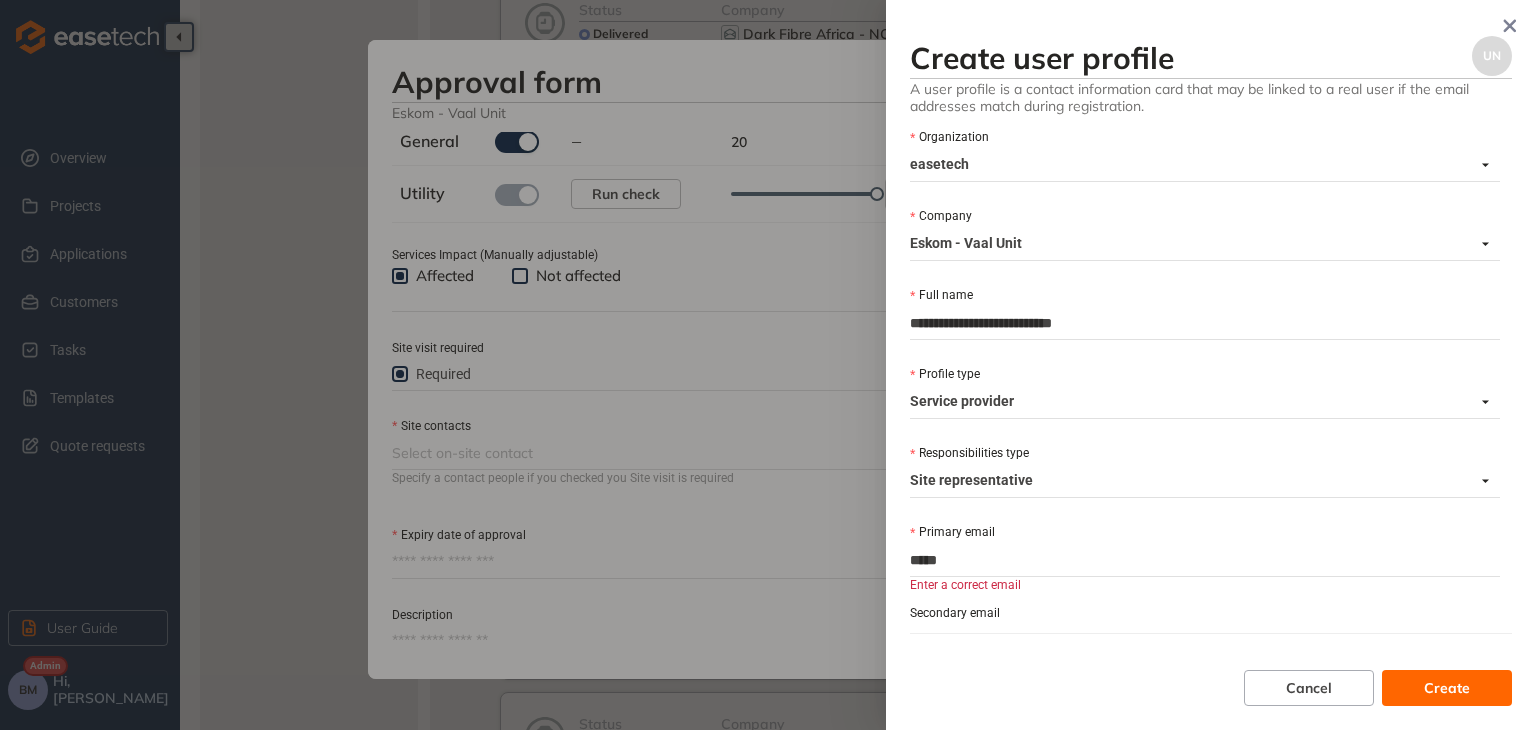 type on "**********" 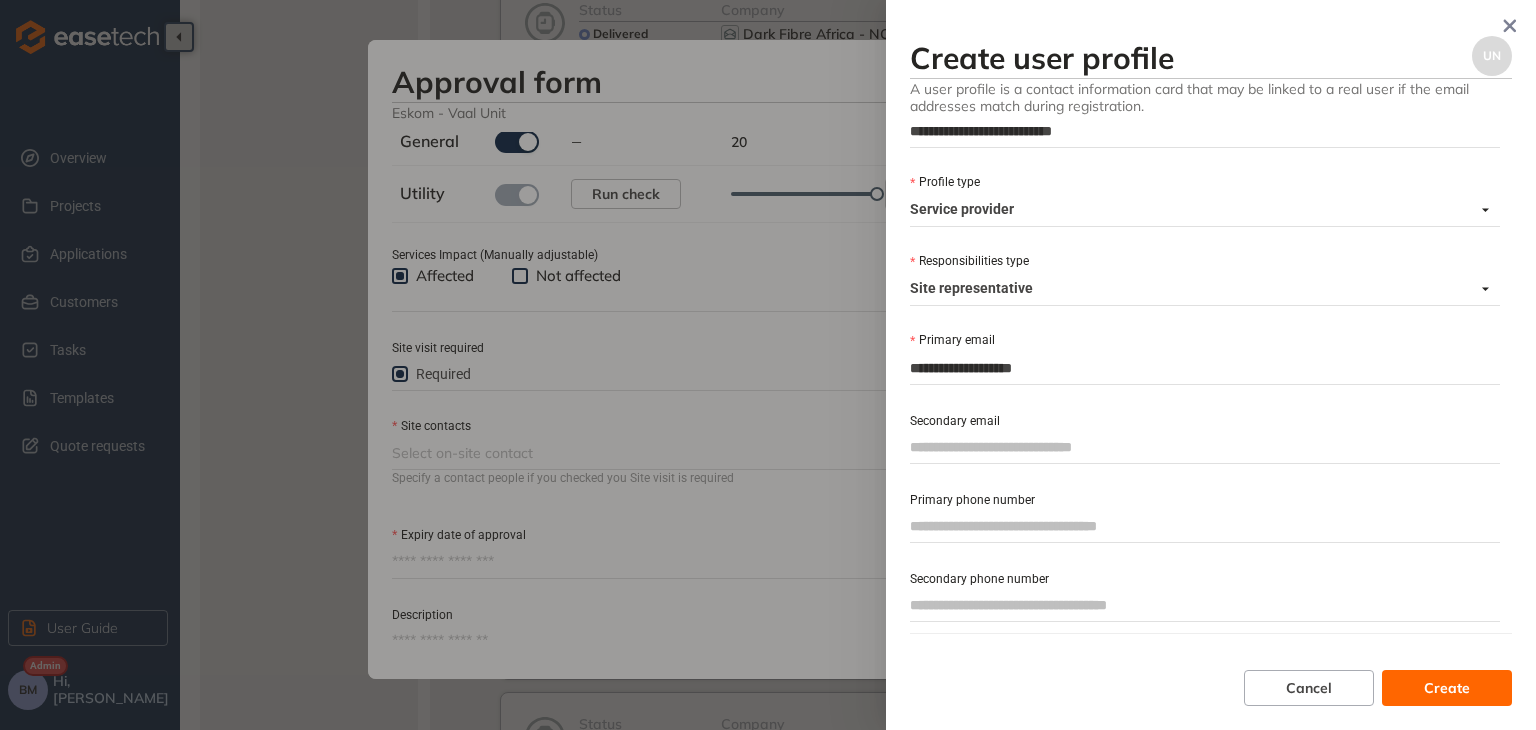 scroll, scrollTop: 200, scrollLeft: 0, axis: vertical 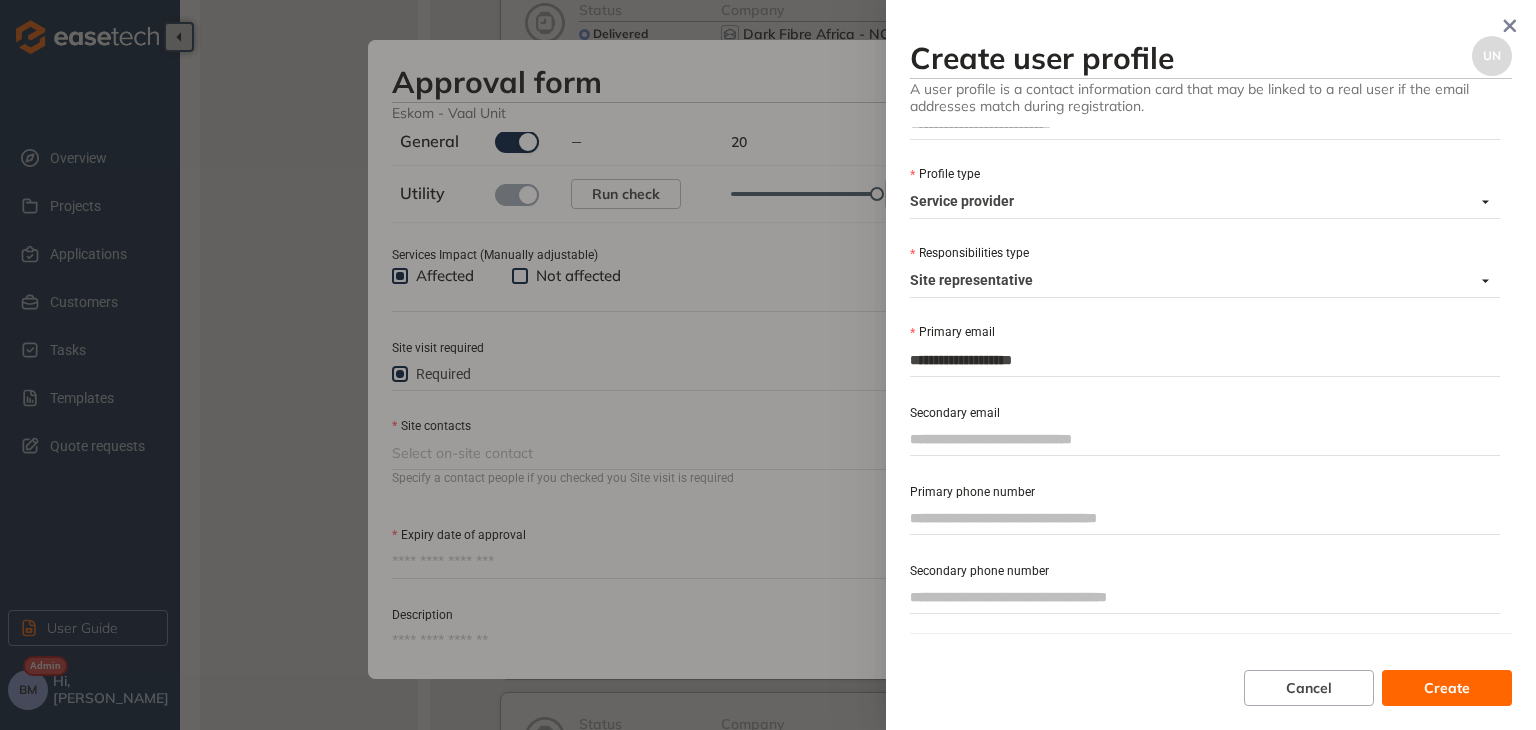 paste on "**********" 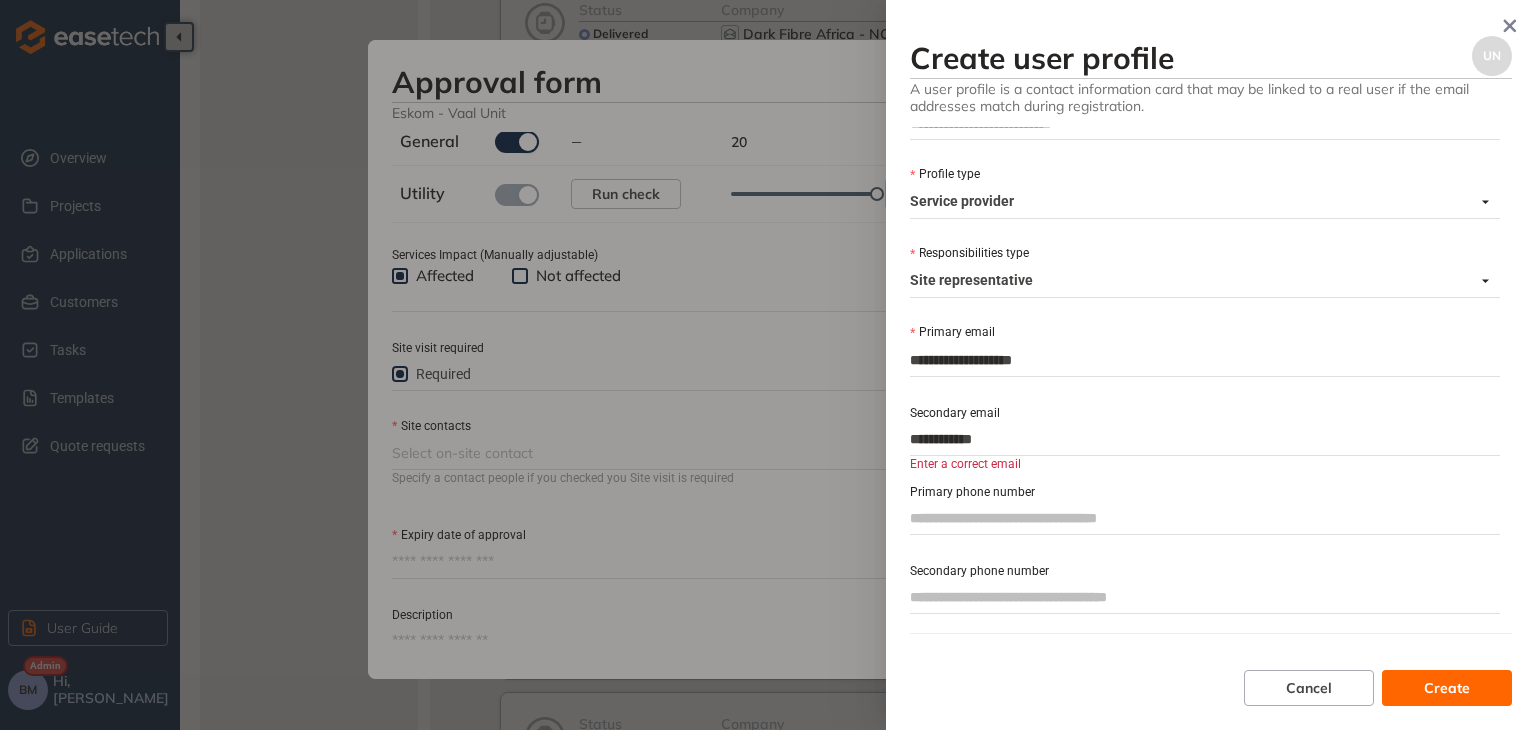 type on "**********" 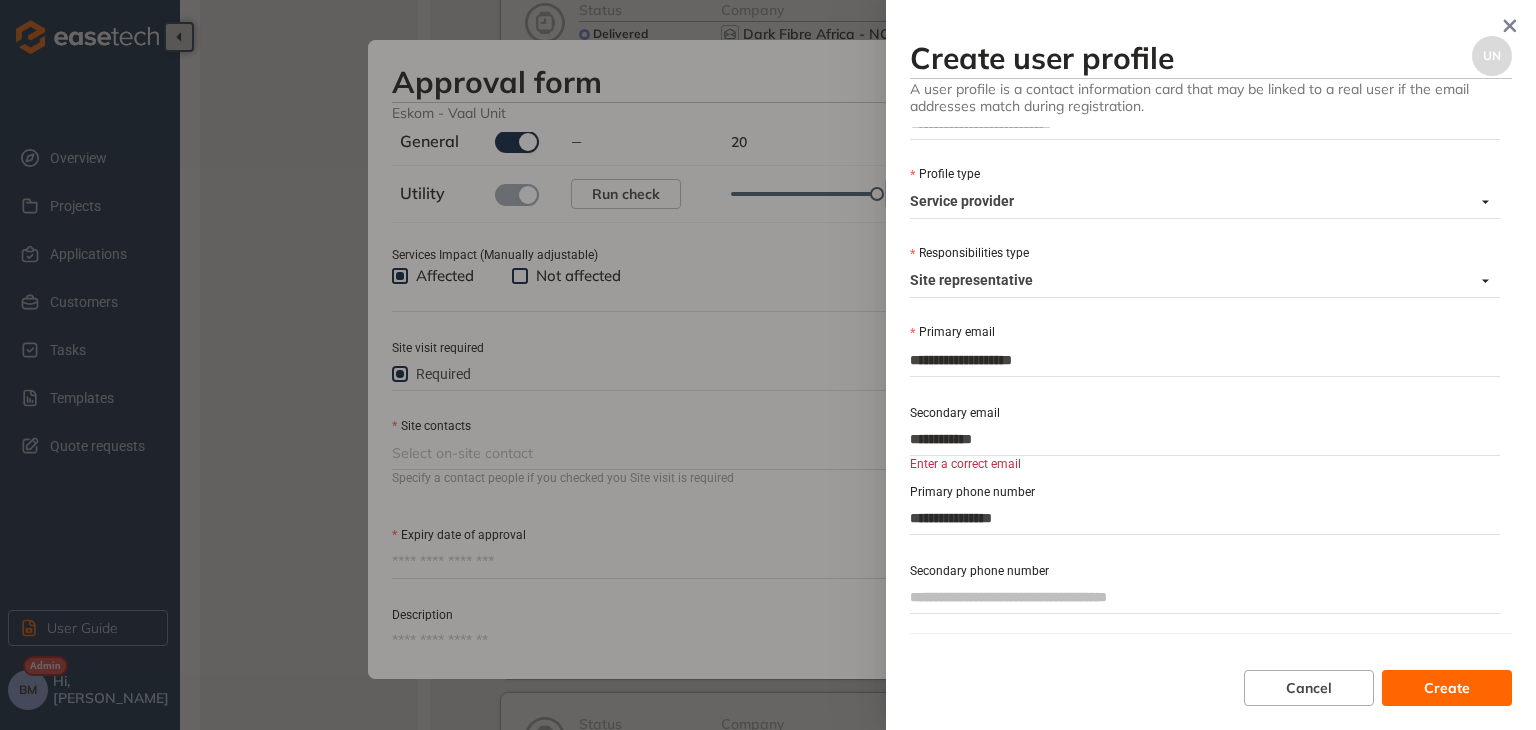 click on "**********" at bounding box center (1205, 518) 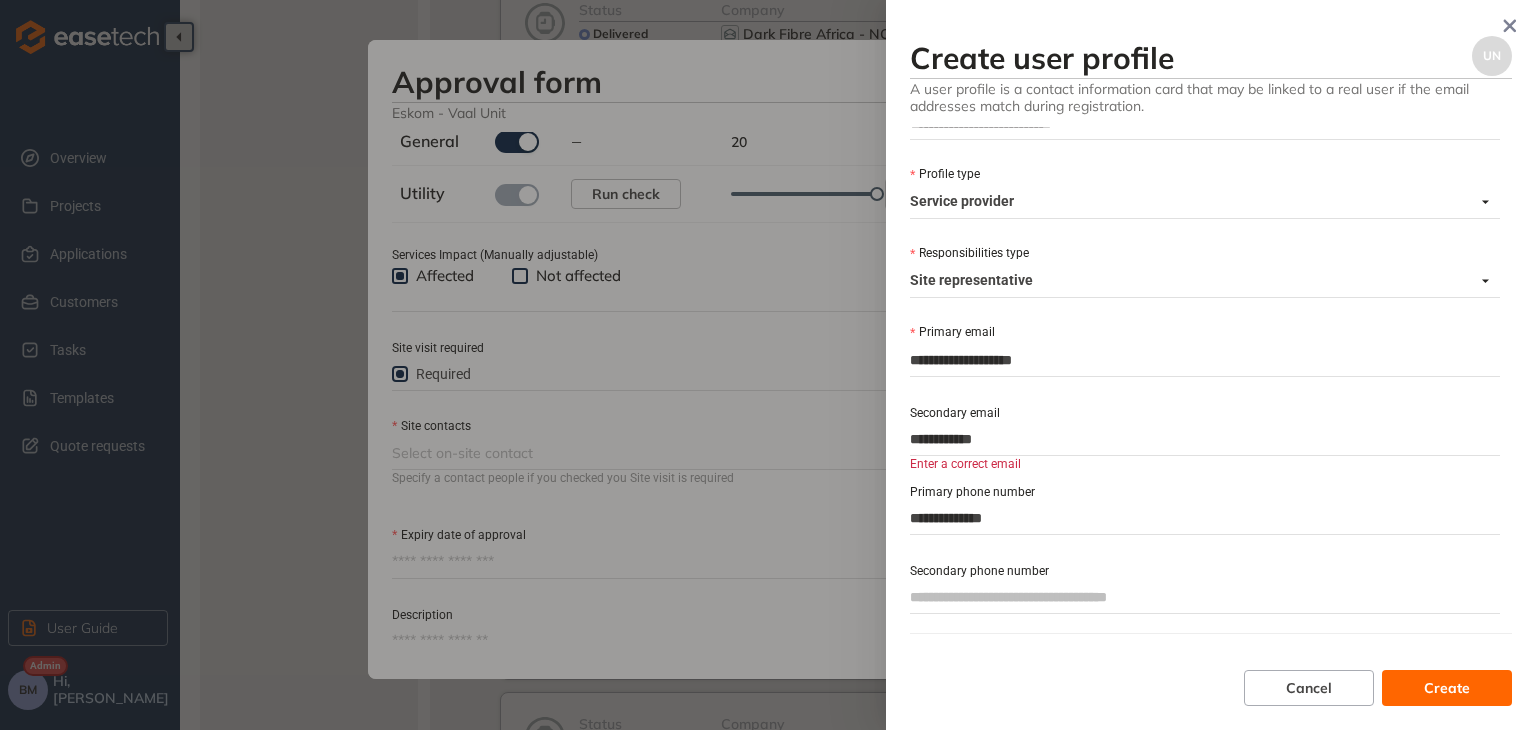 click on "**********" at bounding box center (1205, 518) 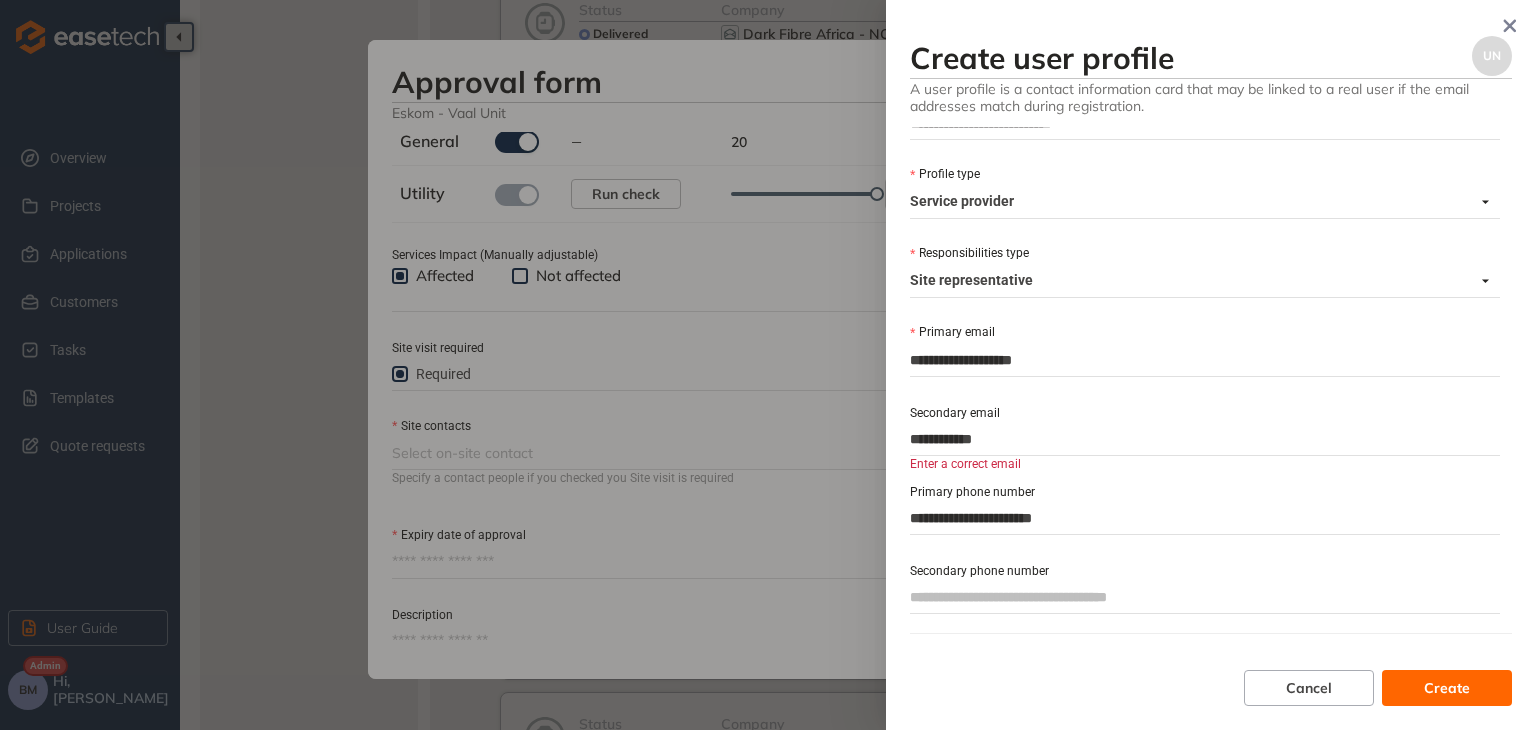 type on "**********" 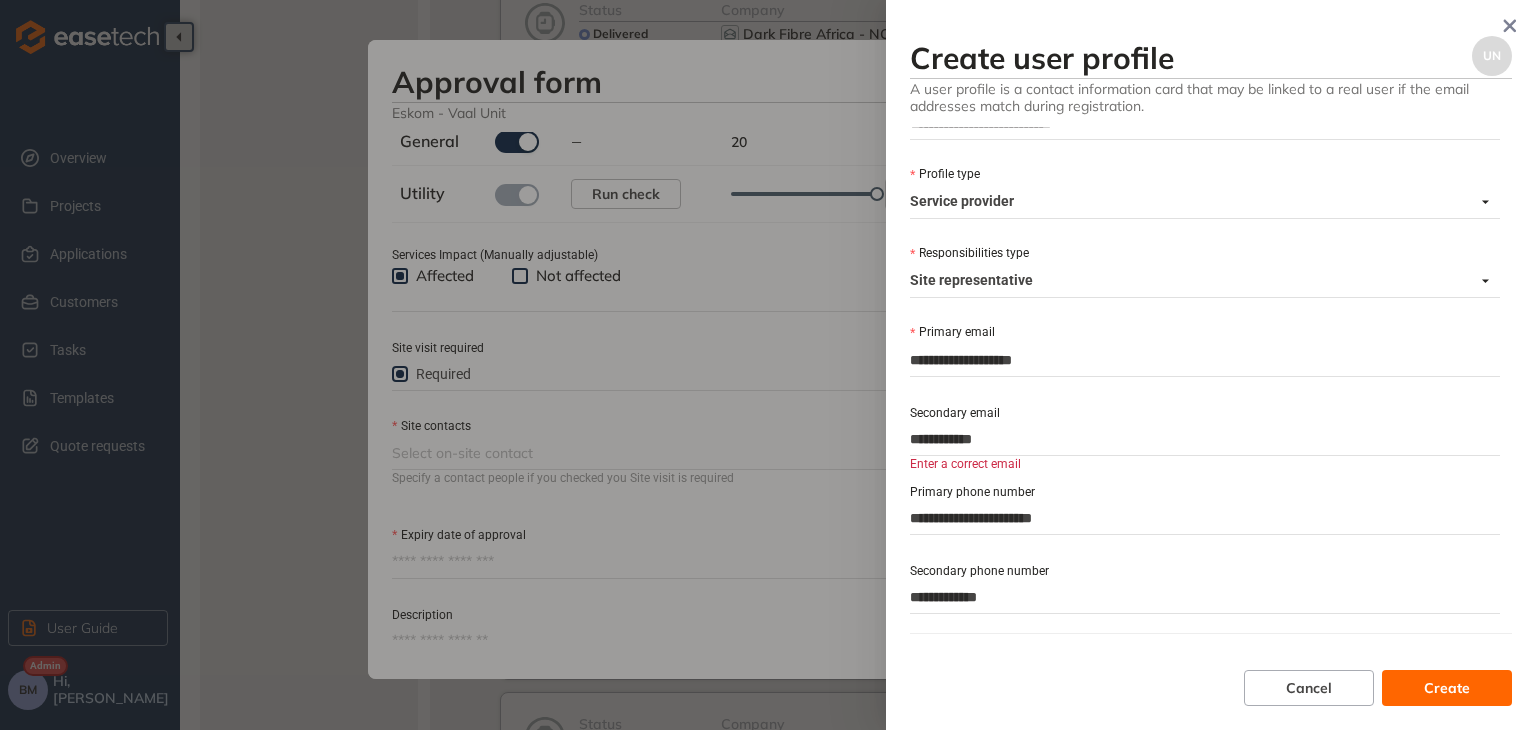 click on "**********" at bounding box center [1211, 365] 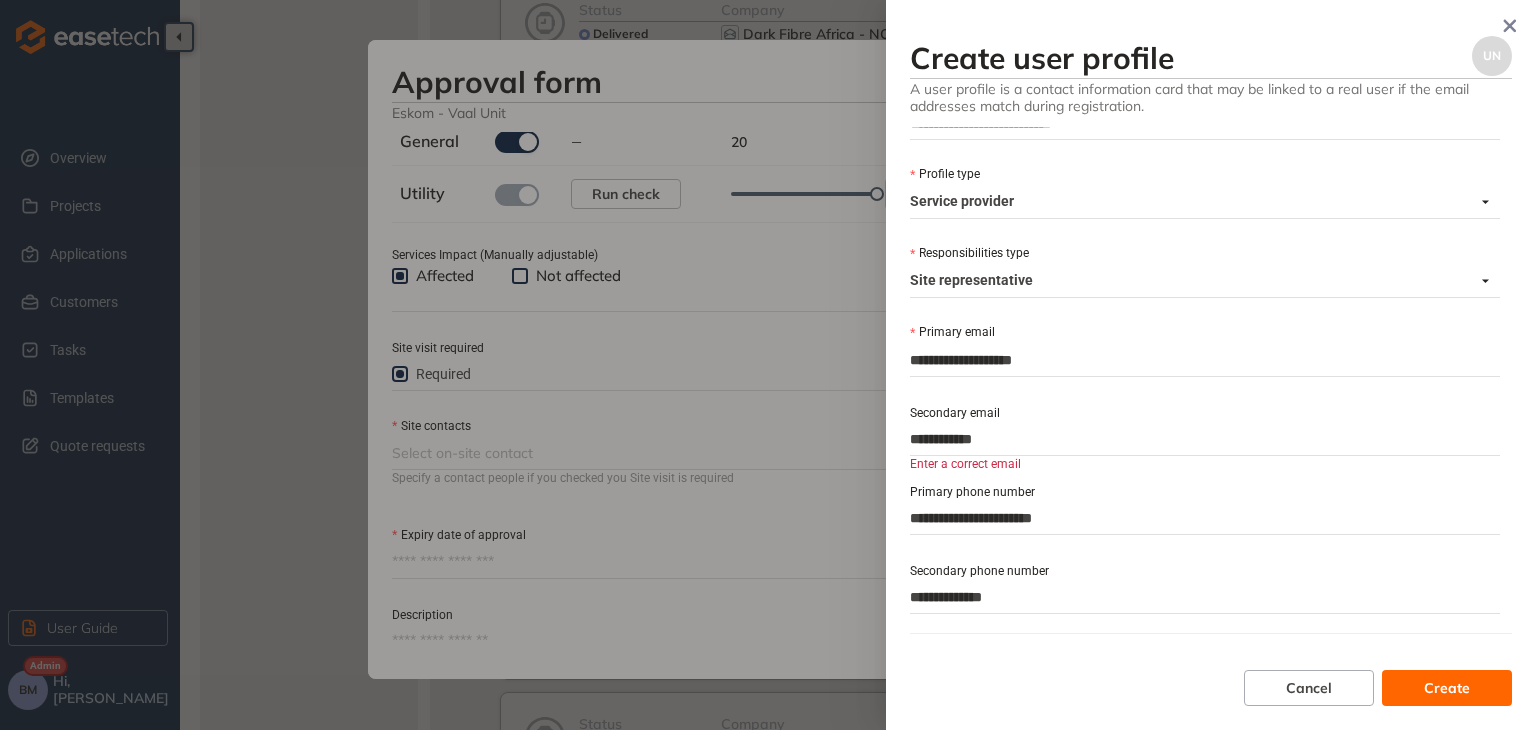 type on "**********" 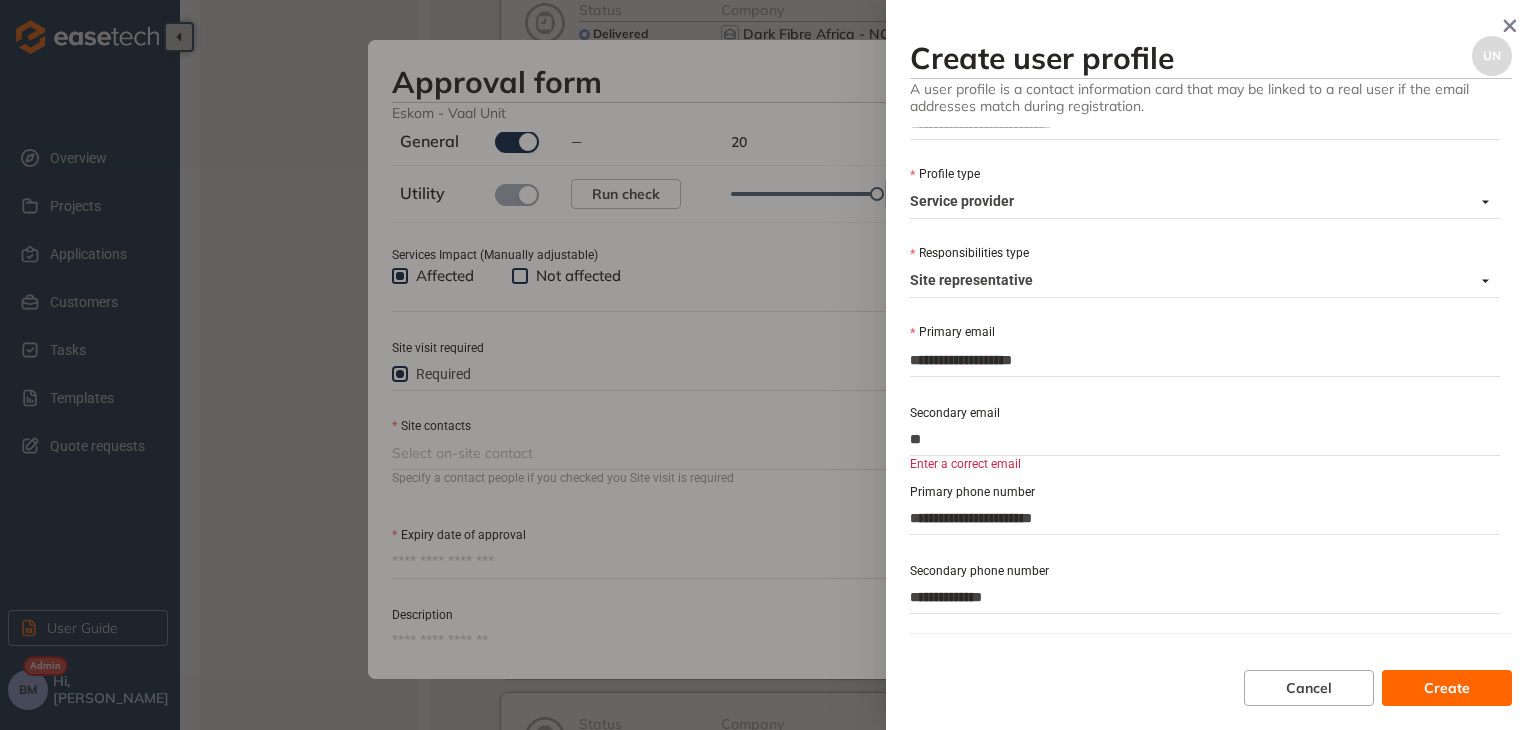 type on "*" 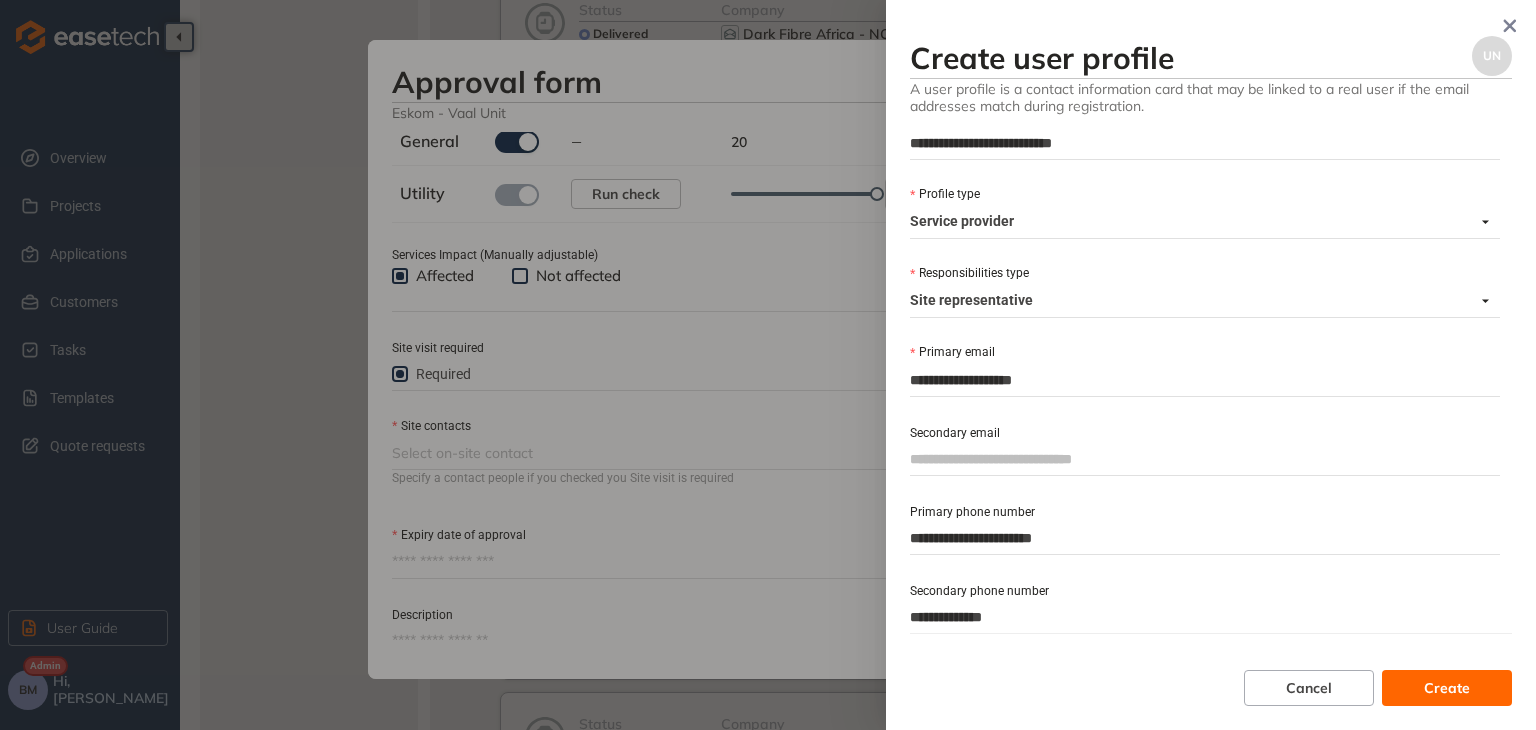 scroll, scrollTop: 81, scrollLeft: 0, axis: vertical 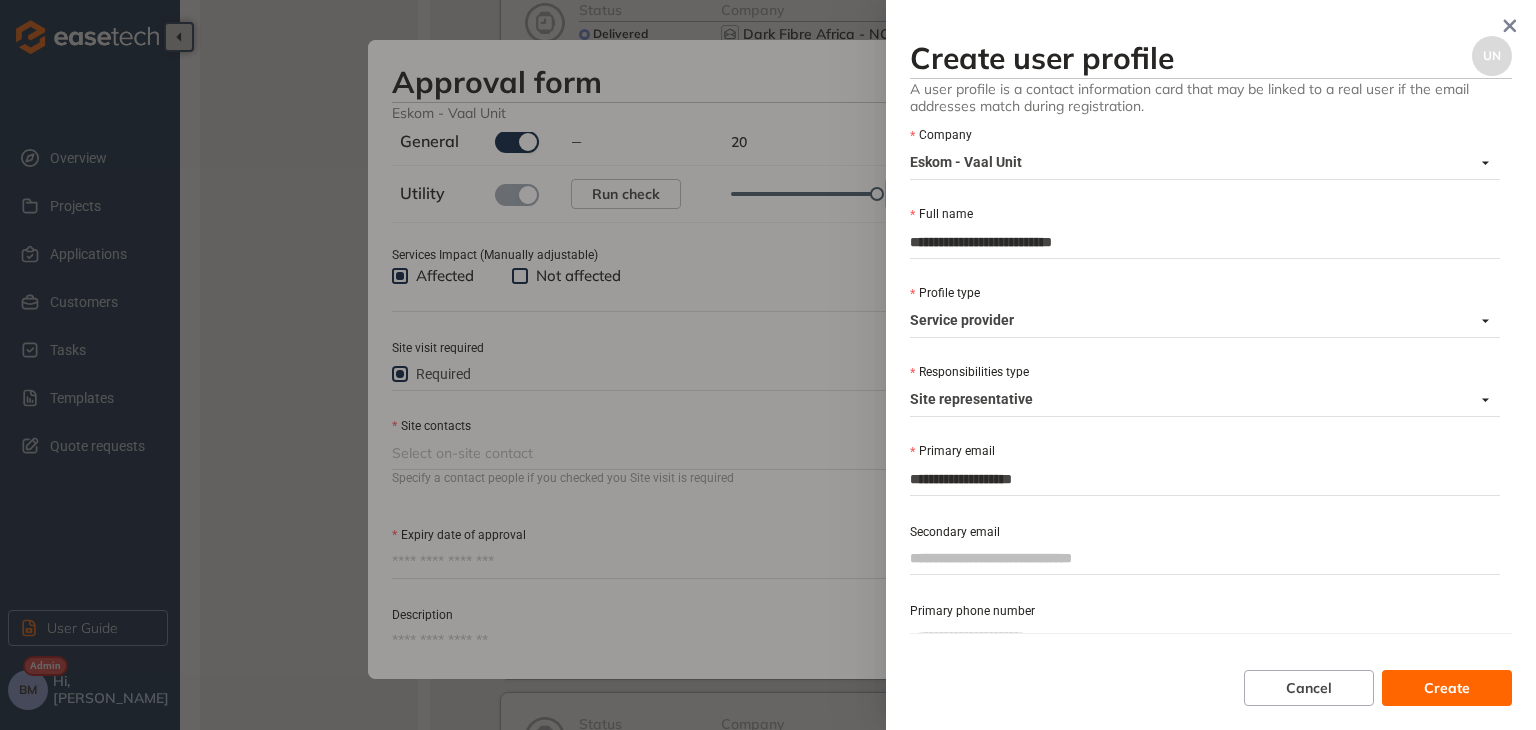type 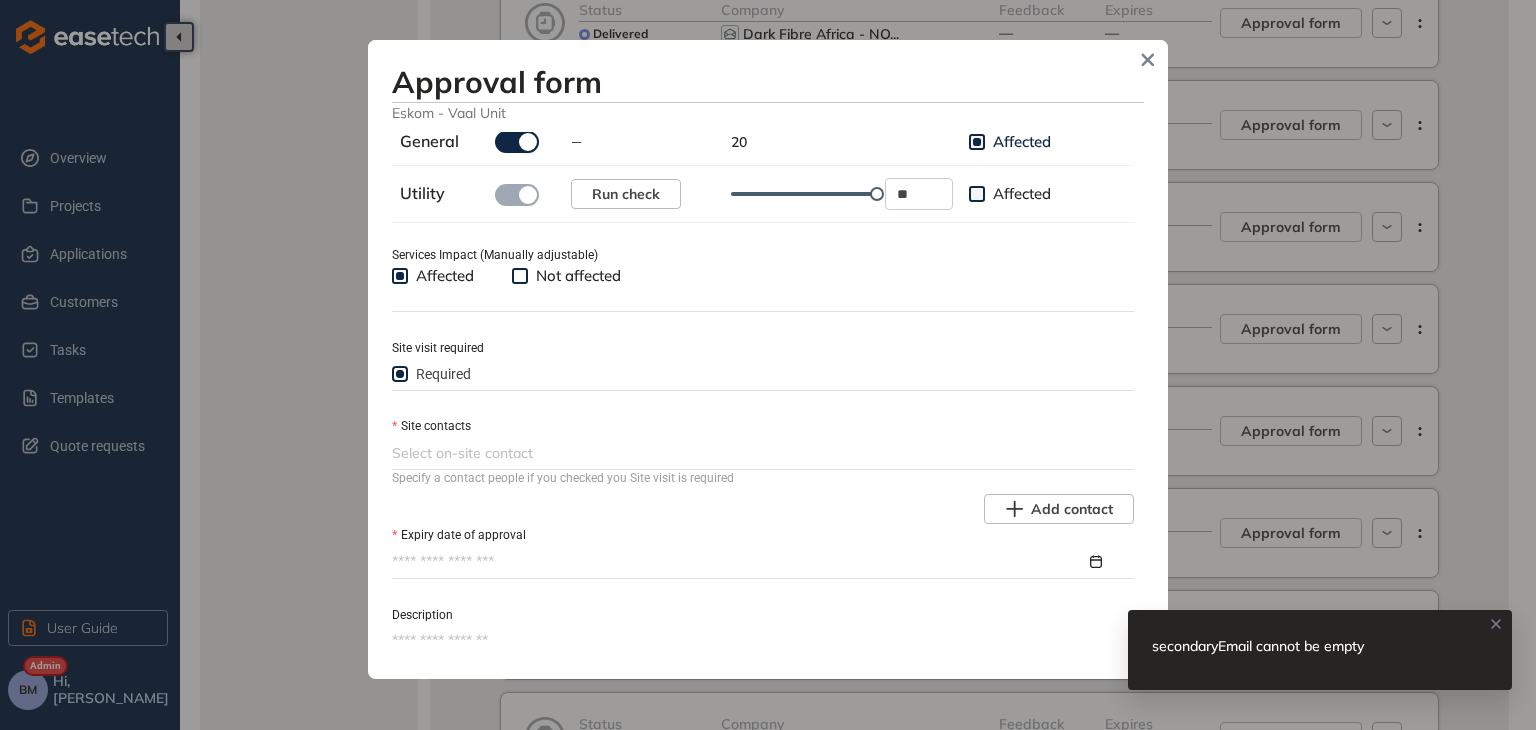 click 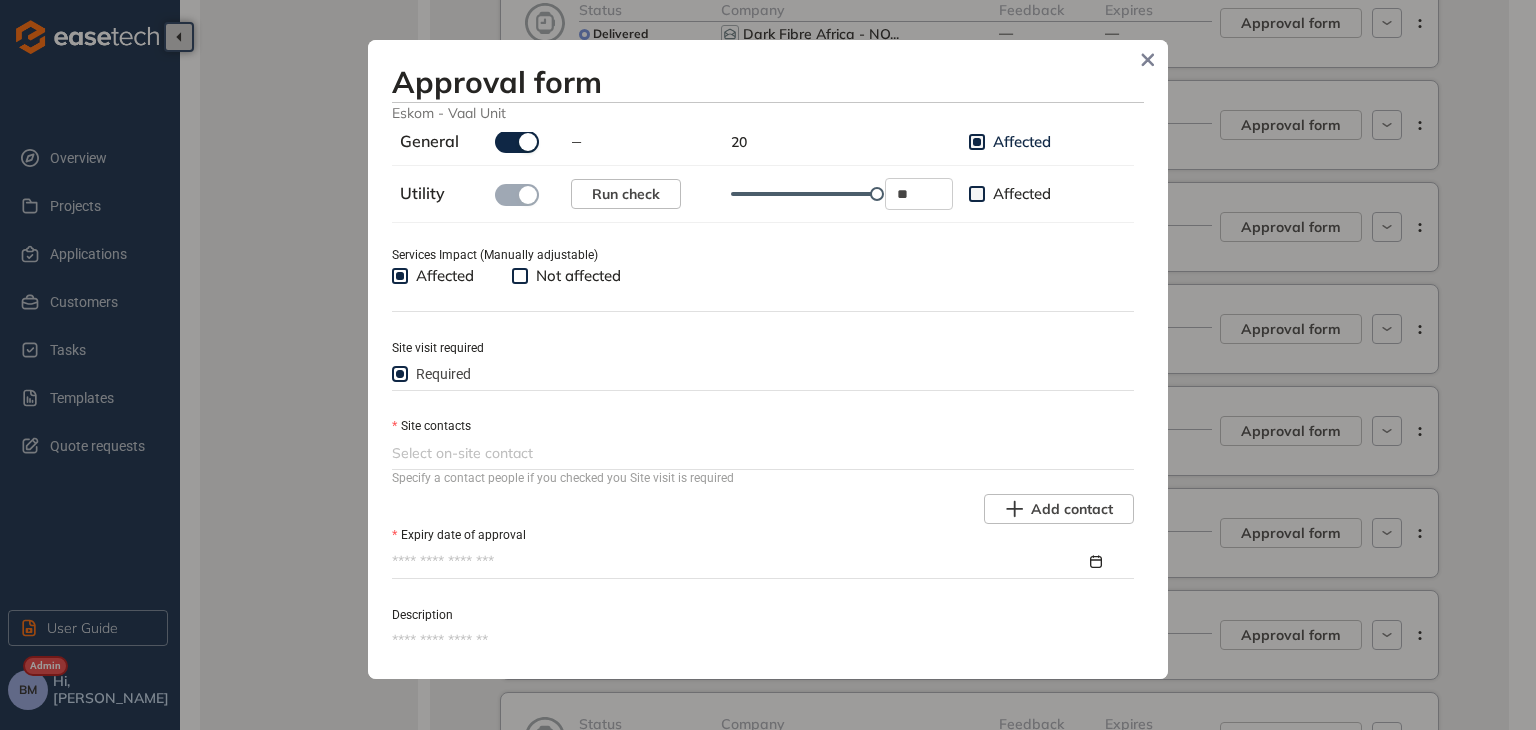 click at bounding box center [761, 453] 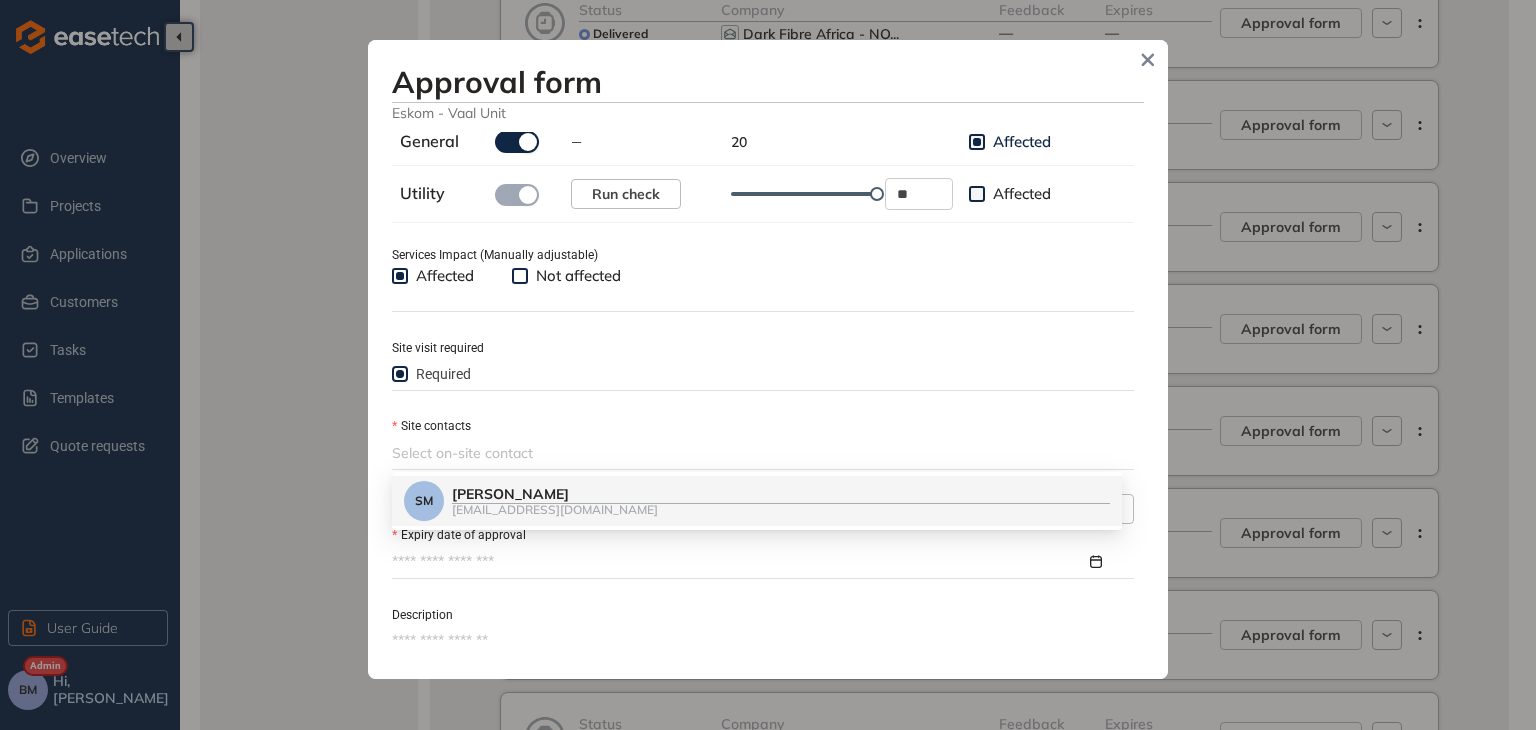 click on "ManenzheS@eskom.co.za" at bounding box center [781, 509] 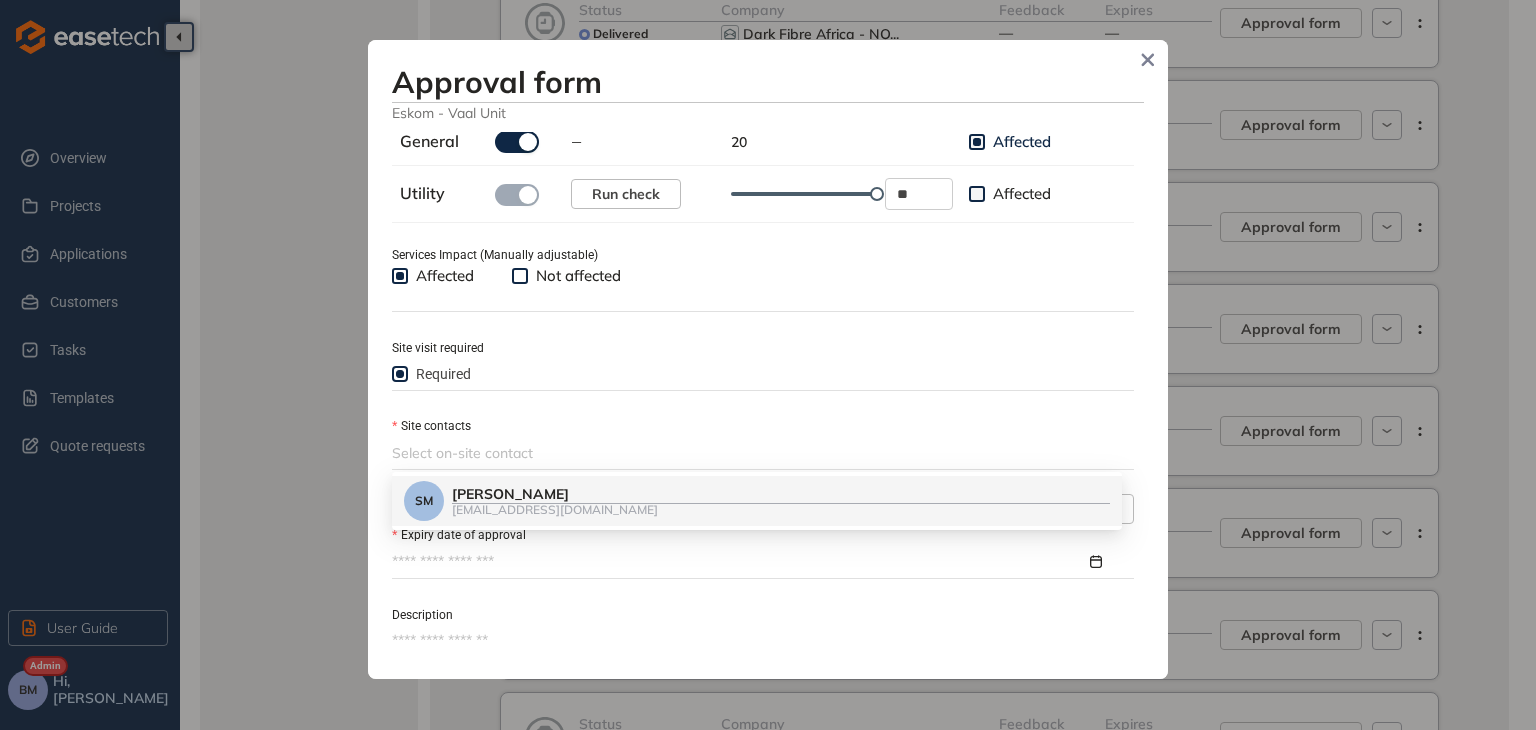 click at bounding box center (757, 562) 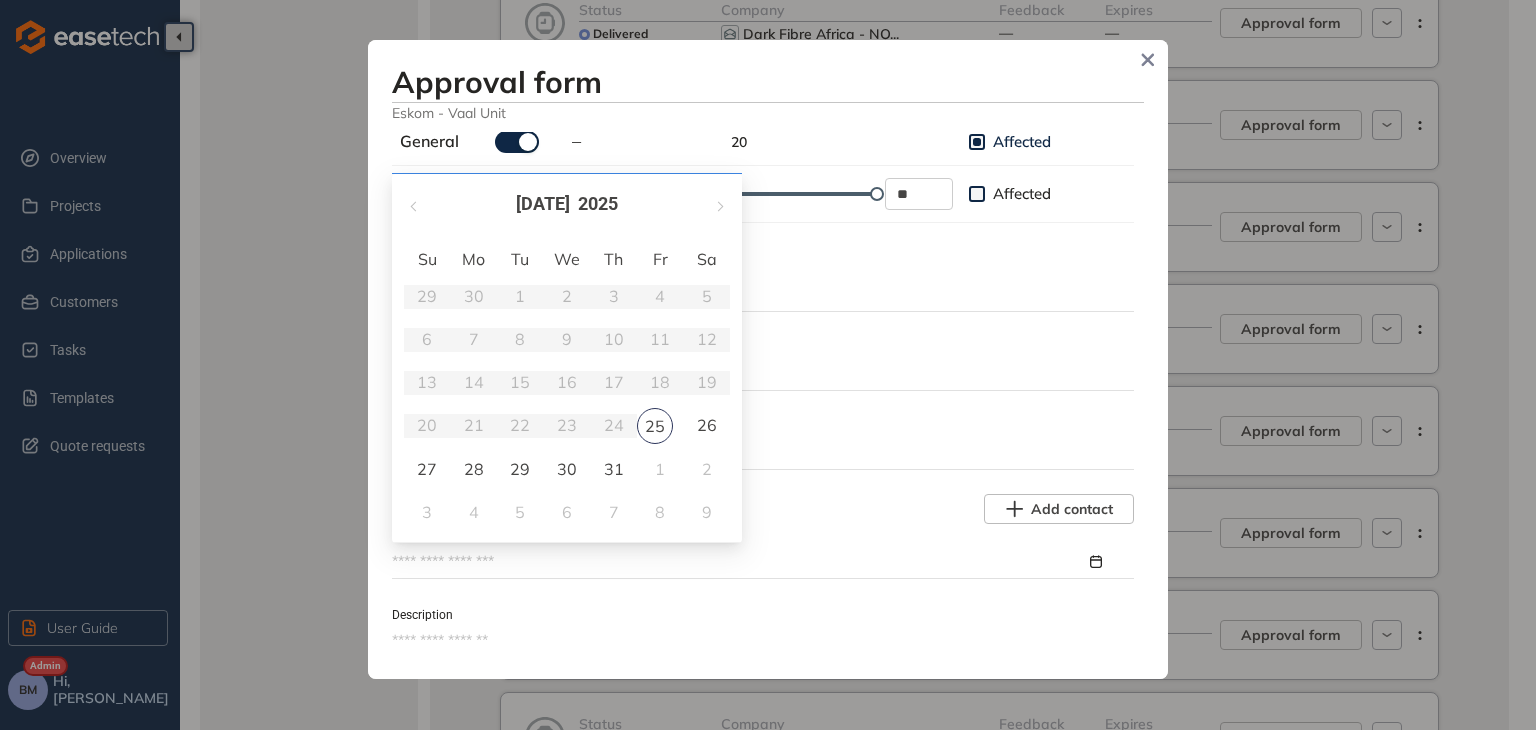 click on "Affected Not affected" at bounding box center [763, 288] 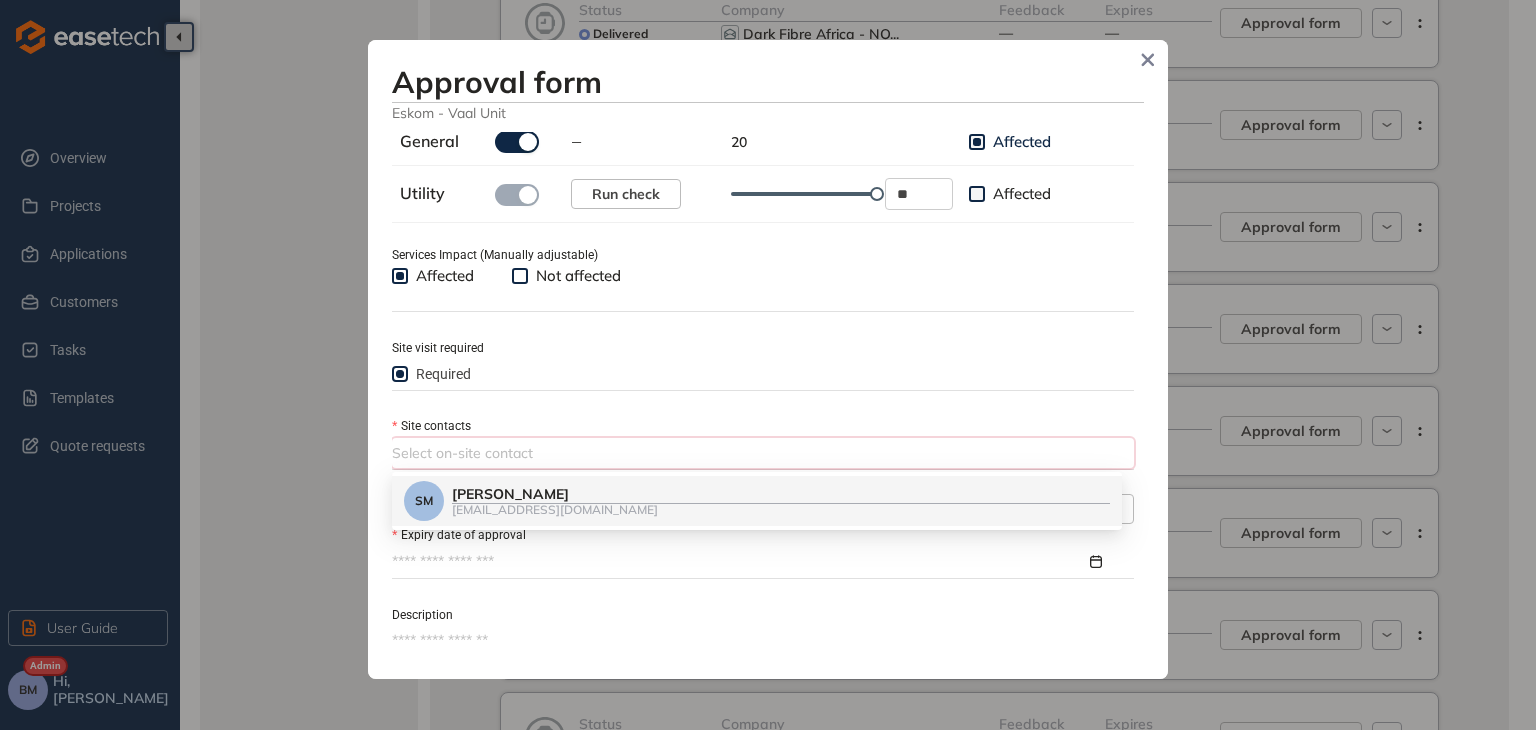 click on "Select on-site contact" at bounding box center [763, 453] 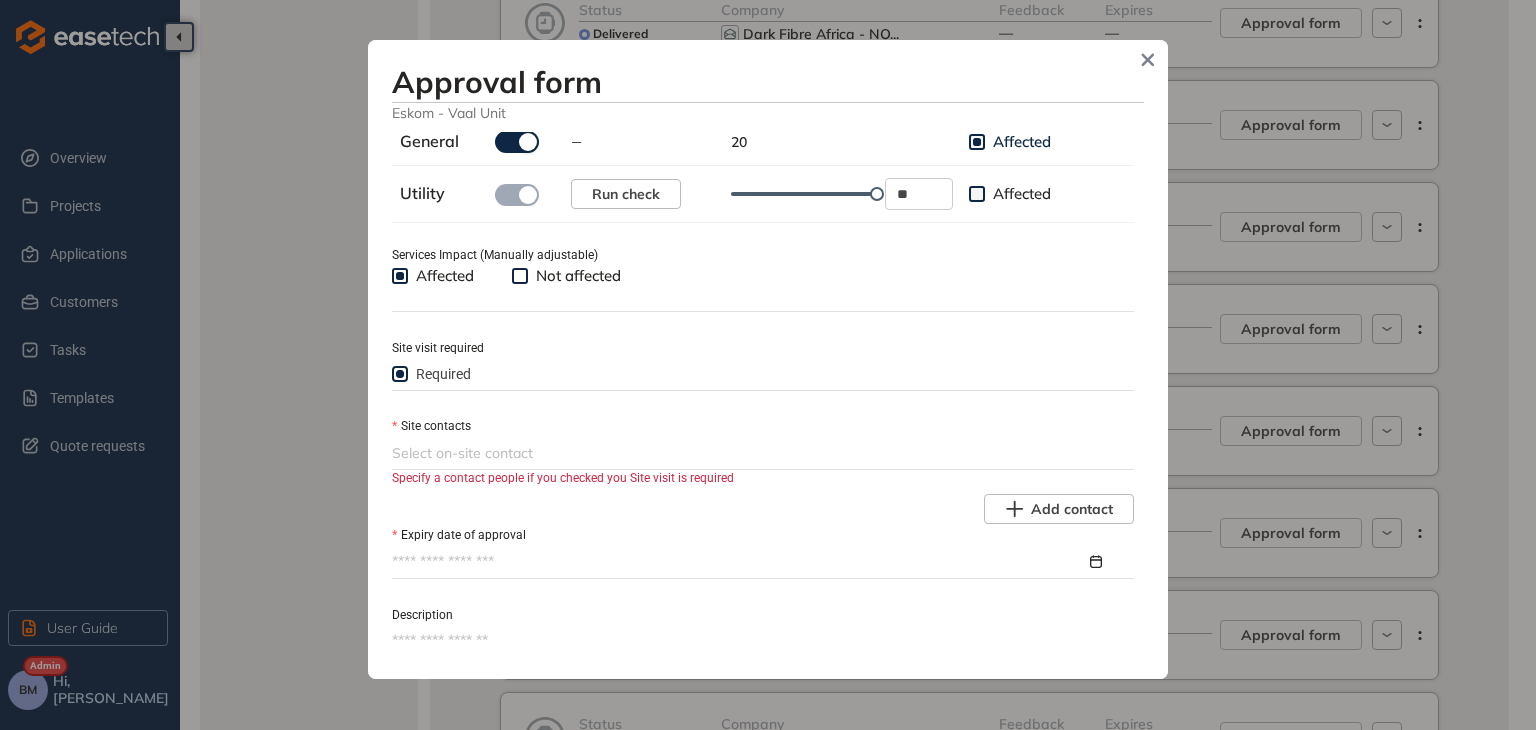 click on "Site contacts" at bounding box center (763, 426) 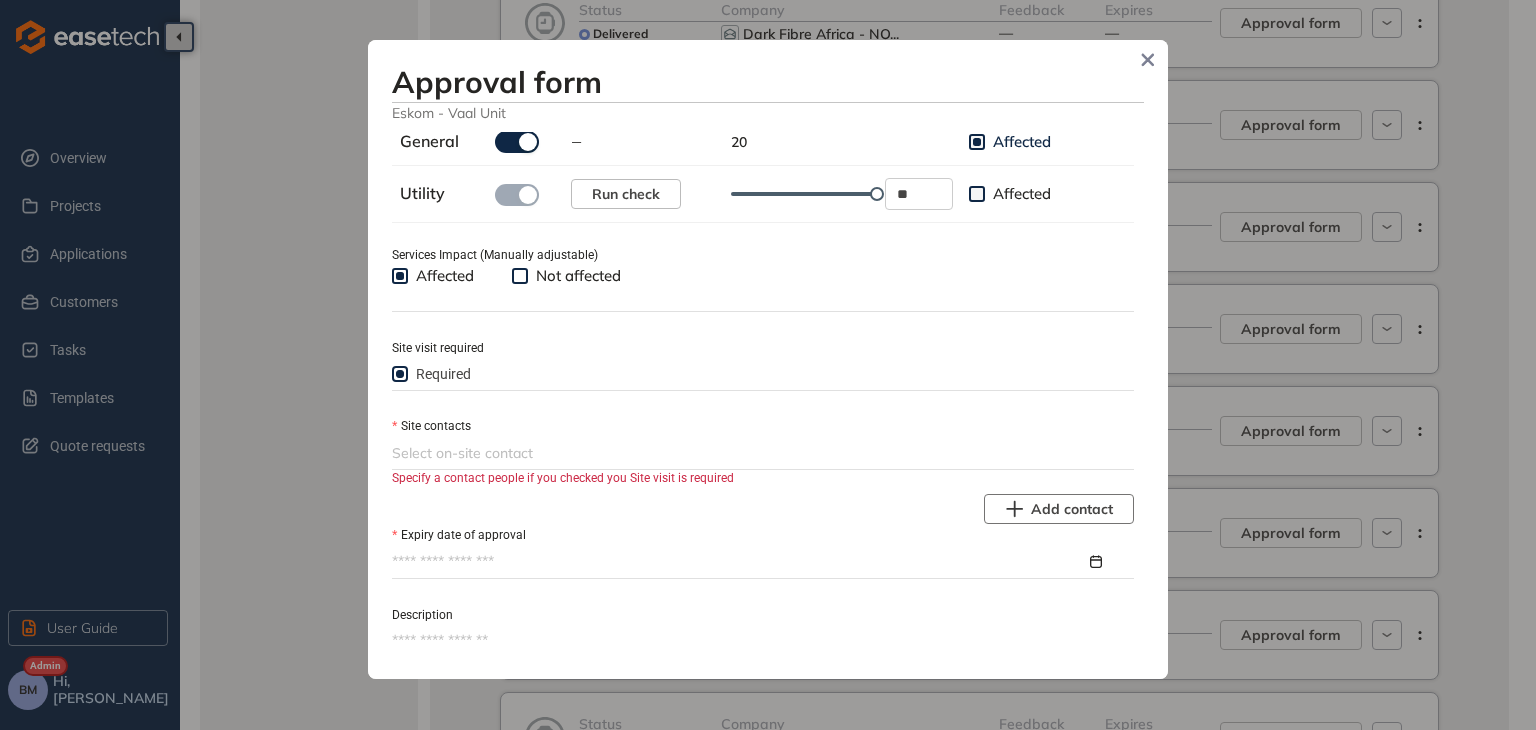 click on "Add contact" at bounding box center (1072, 509) 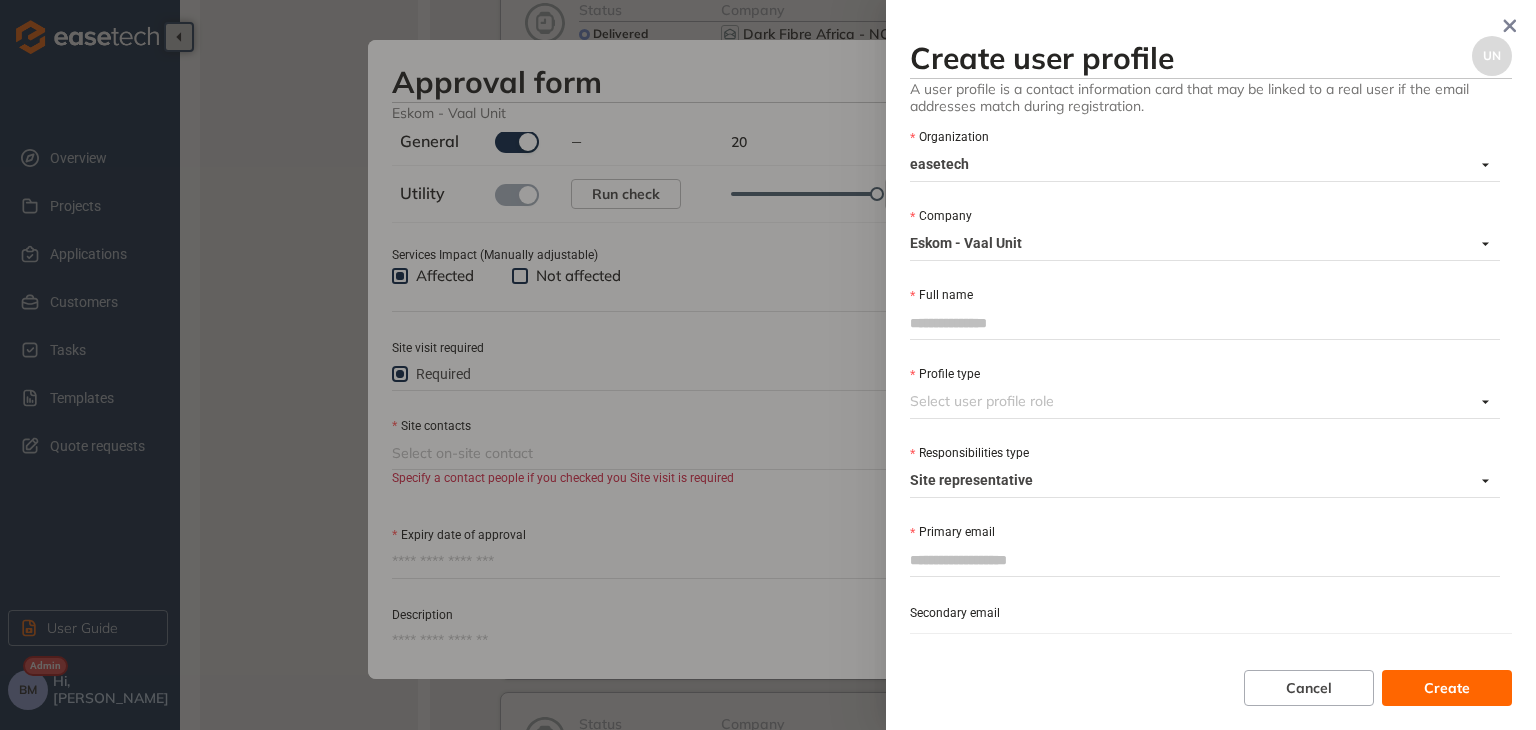 click on "Full name" at bounding box center (1205, 323) 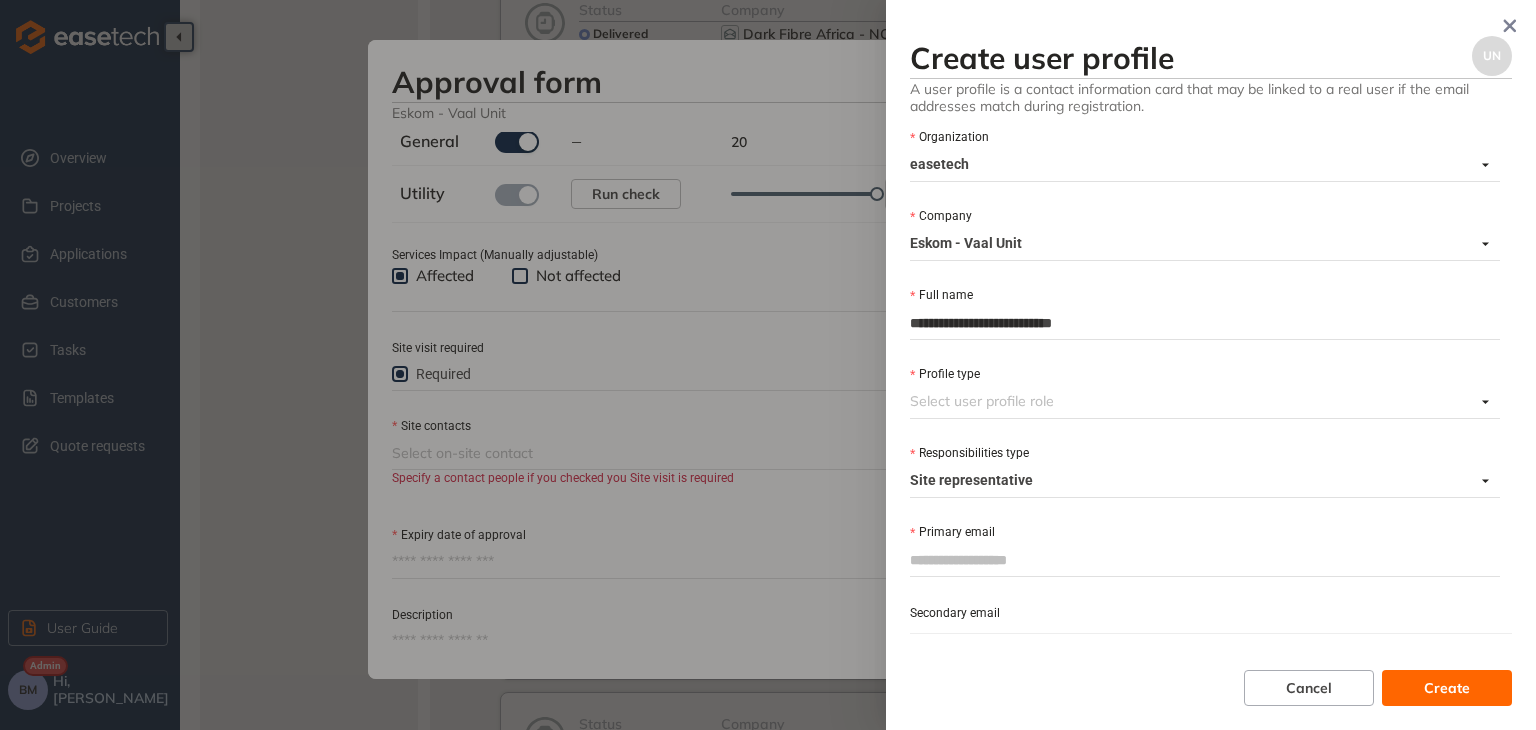 click on "Profile type" at bounding box center [1192, 401] 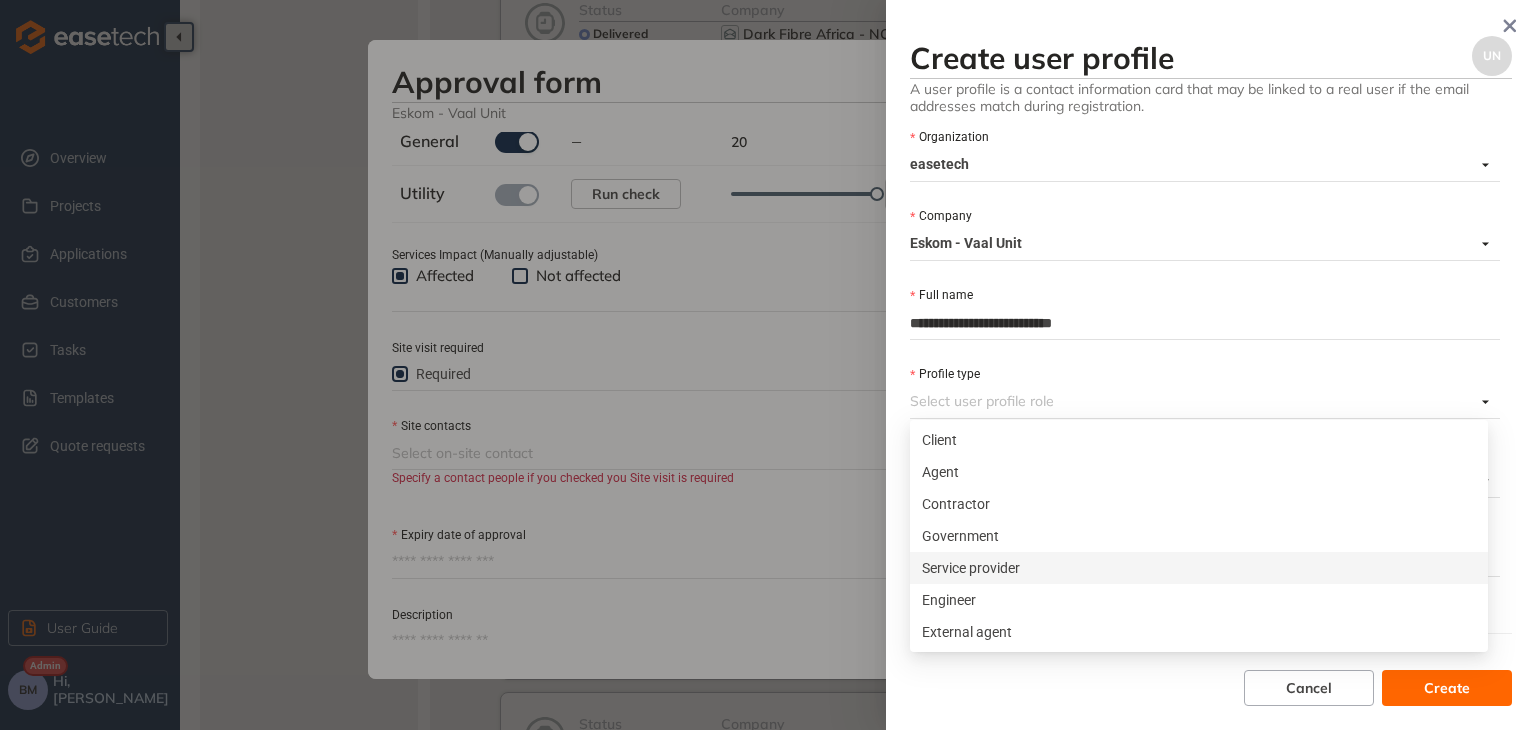 click on "Service provider" at bounding box center (1199, 568) 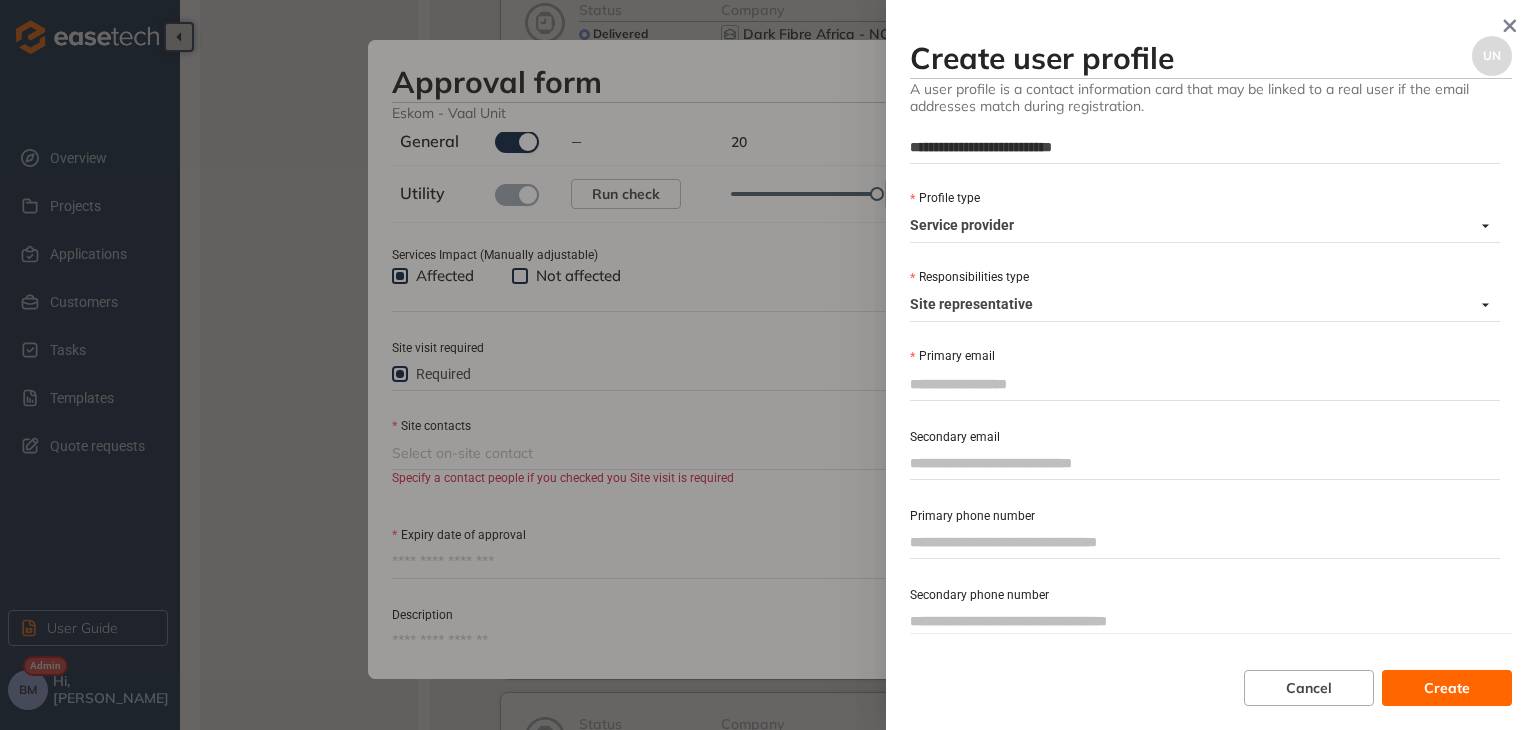 scroll, scrollTop: 200, scrollLeft: 0, axis: vertical 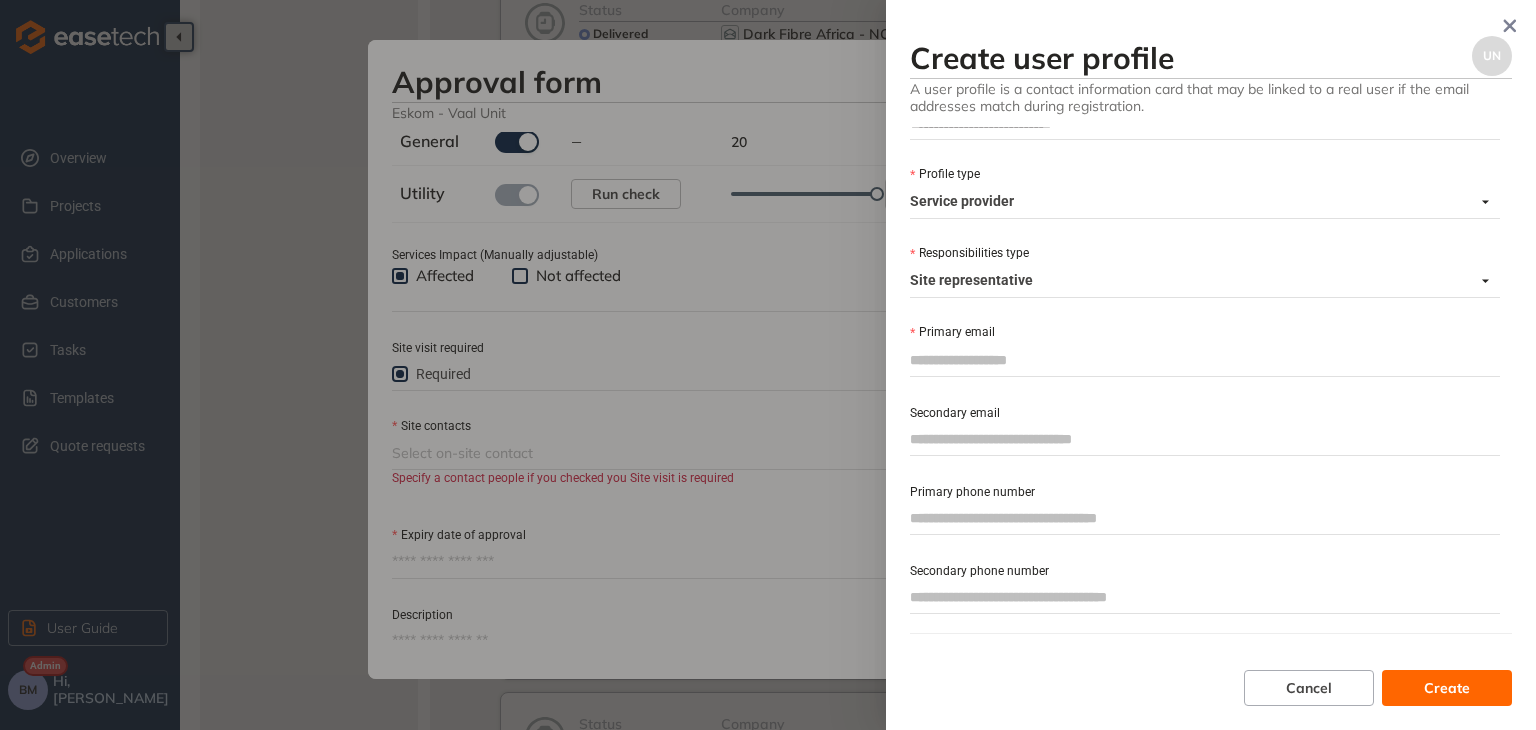 click on "Primary email" at bounding box center (1205, 360) 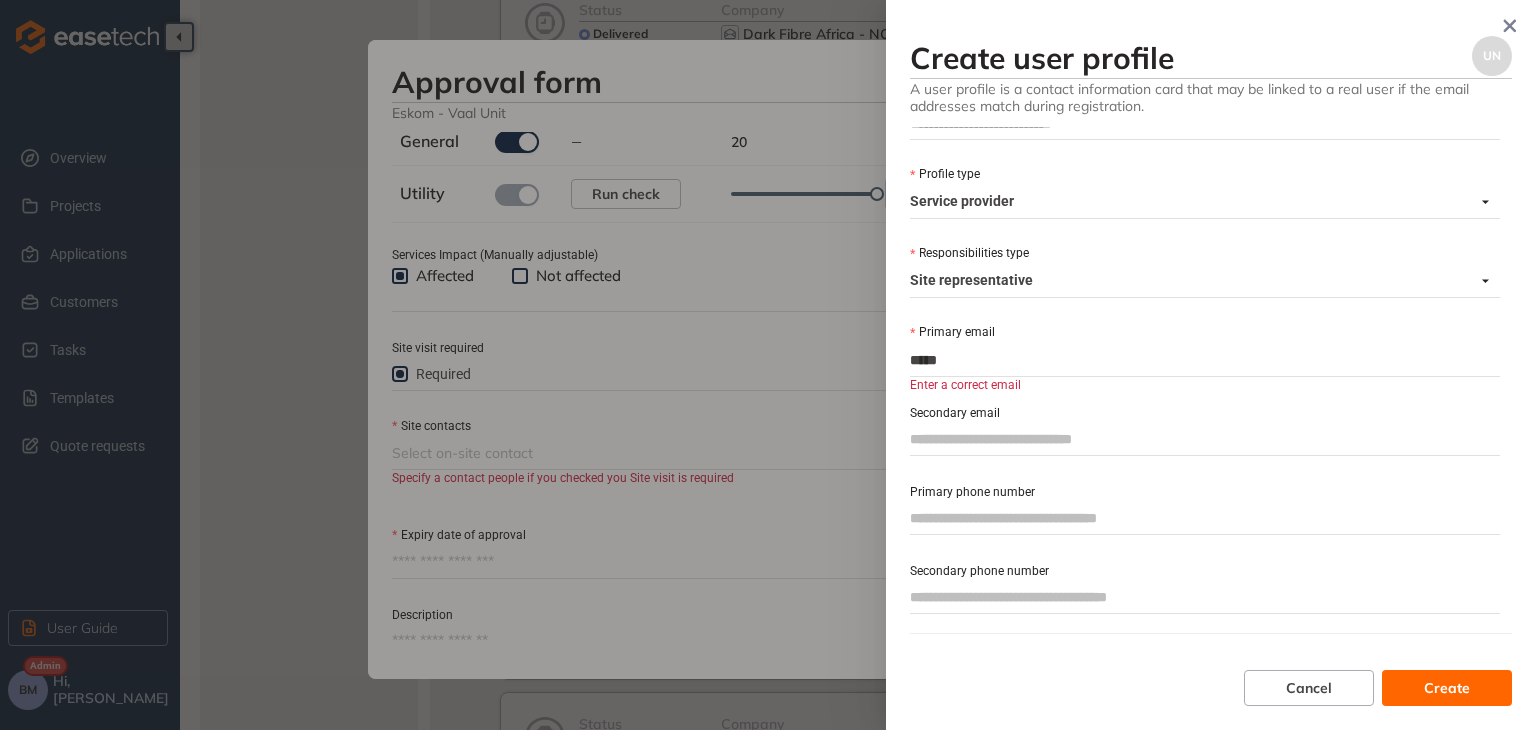 type on "**********" 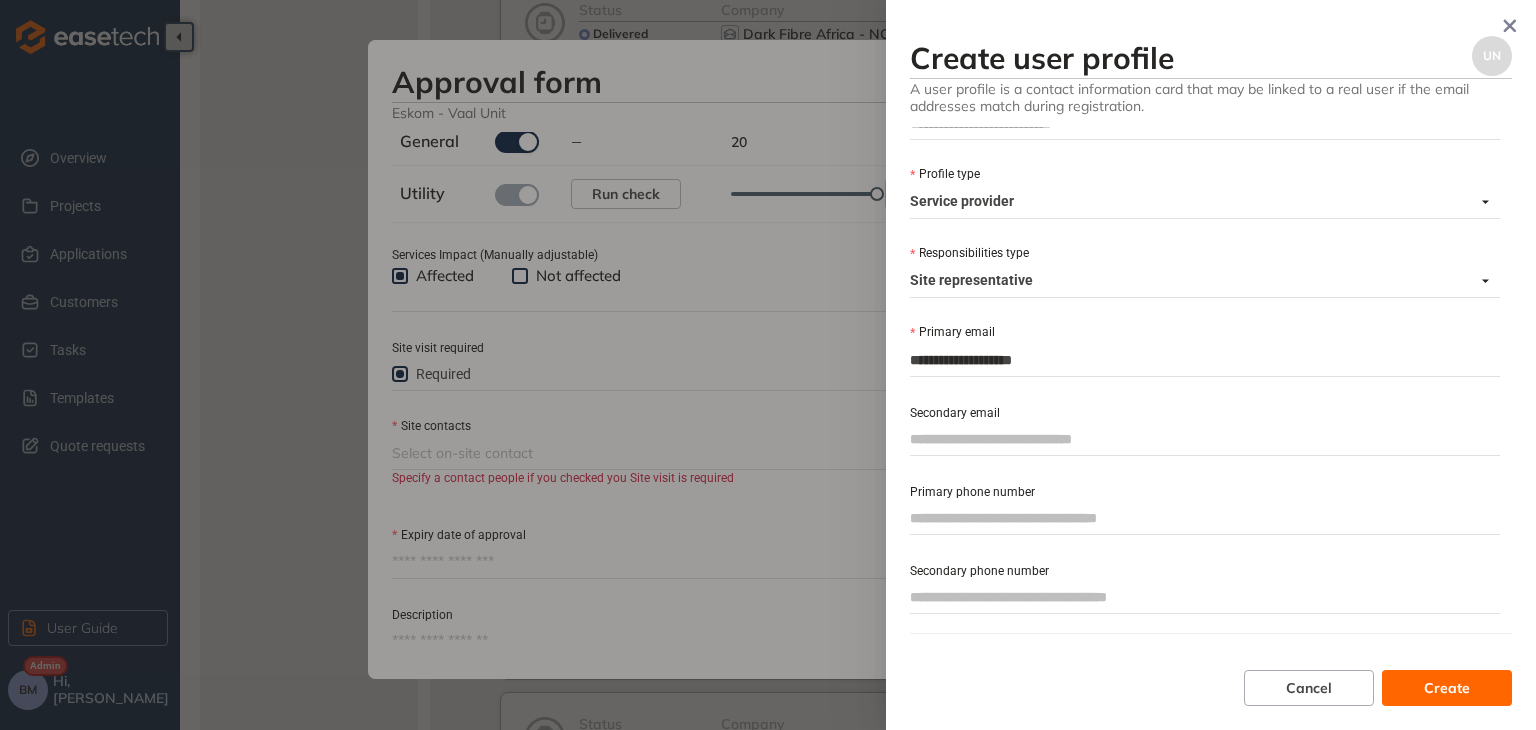 click on "Secondary email" at bounding box center (1205, 439) 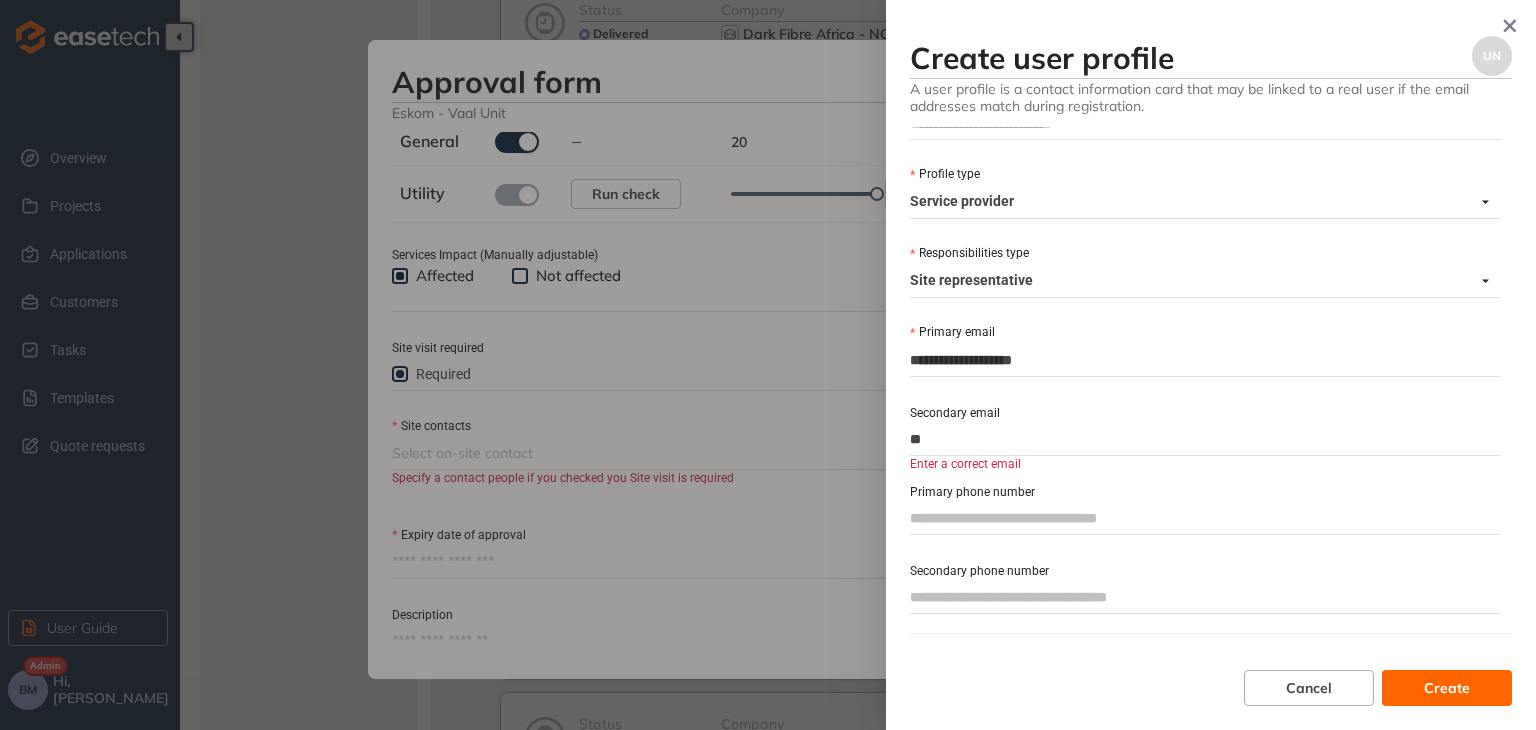 type on "*" 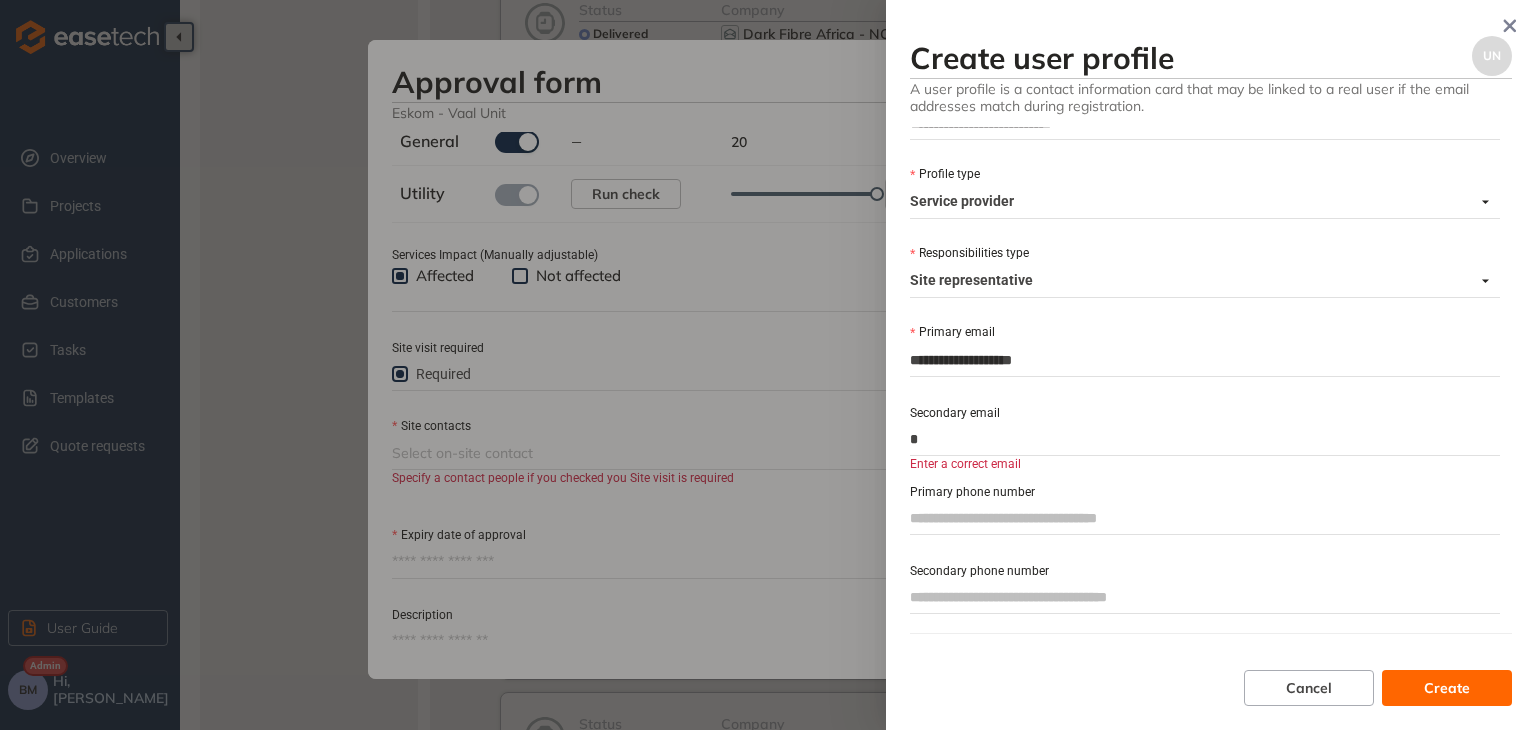 type 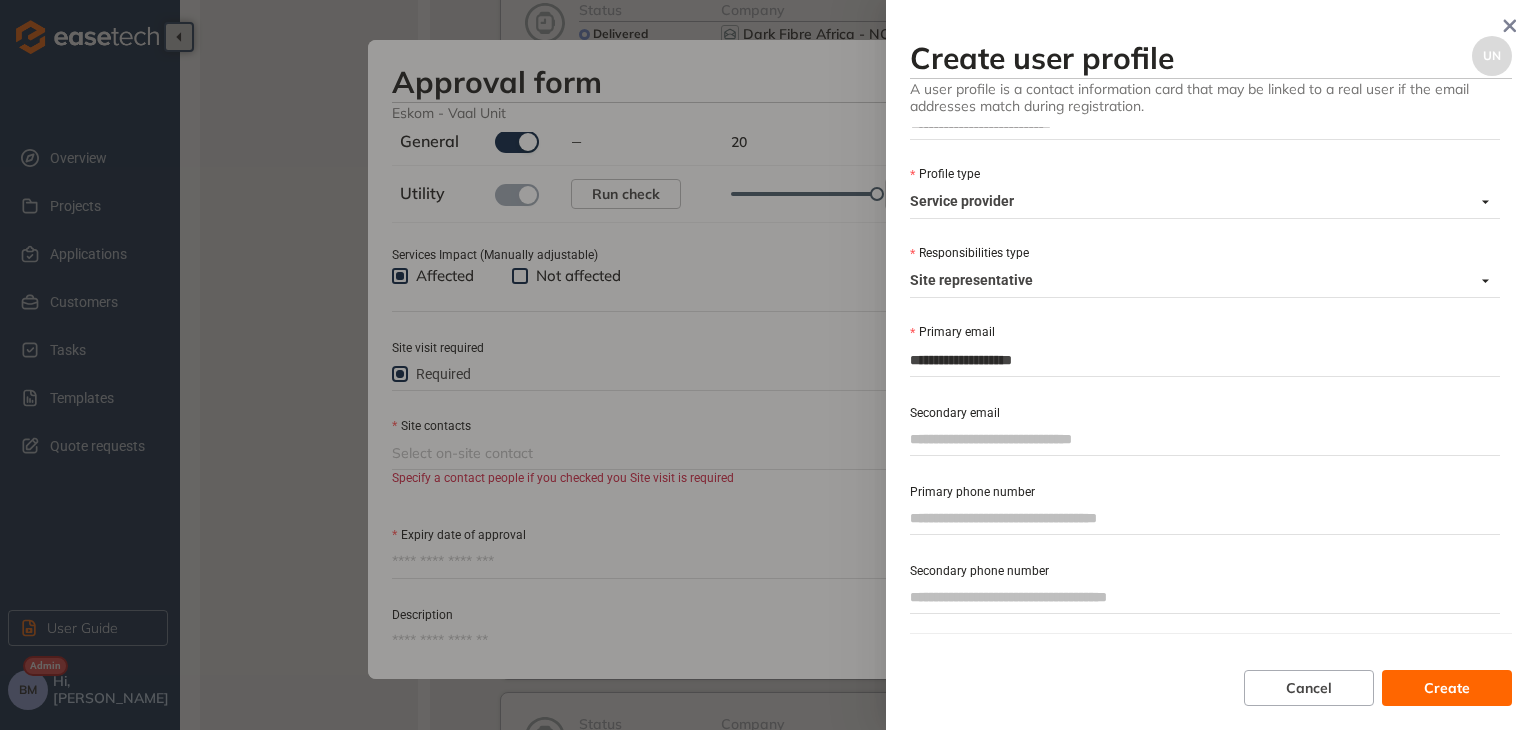 click on "Primary phone number" at bounding box center (1205, 518) 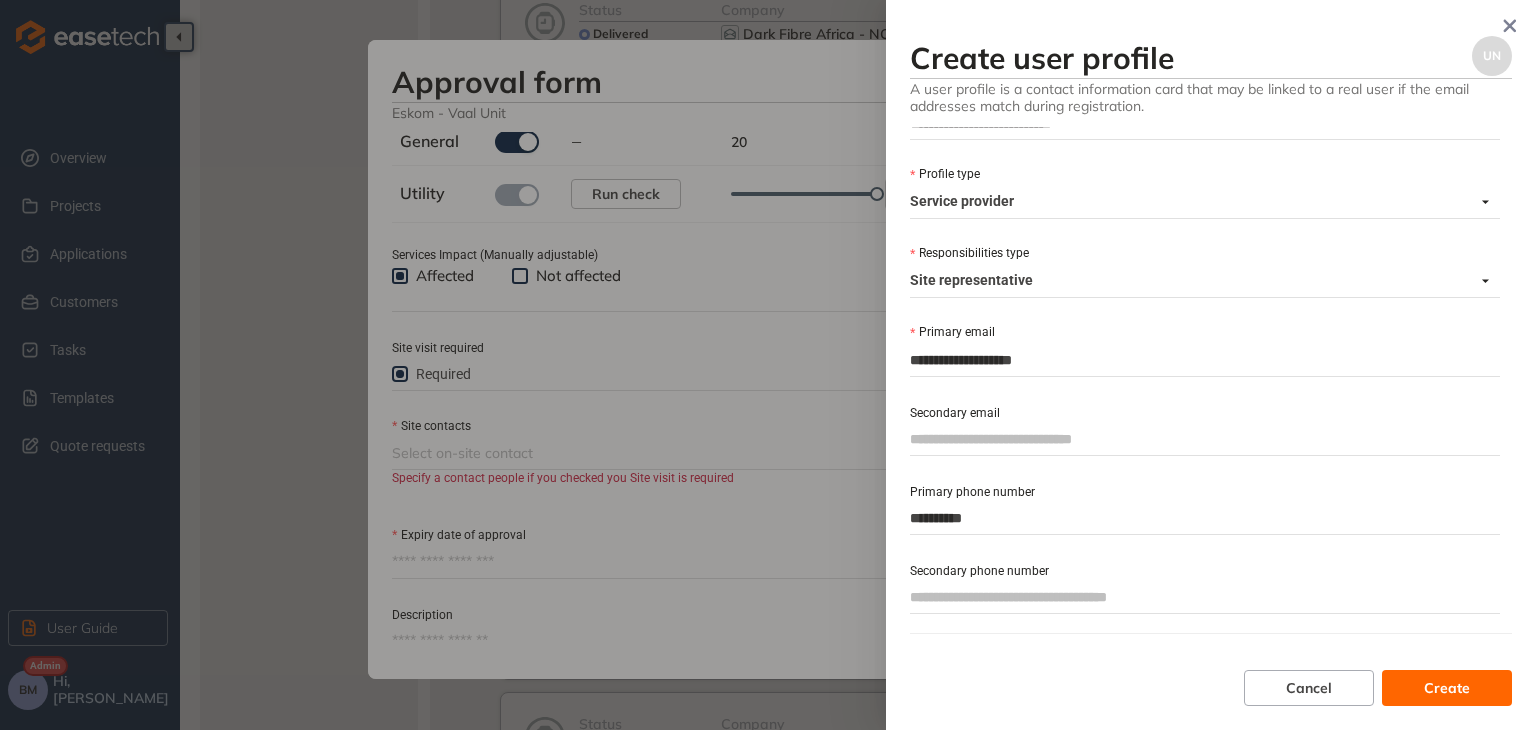 type on "**********" 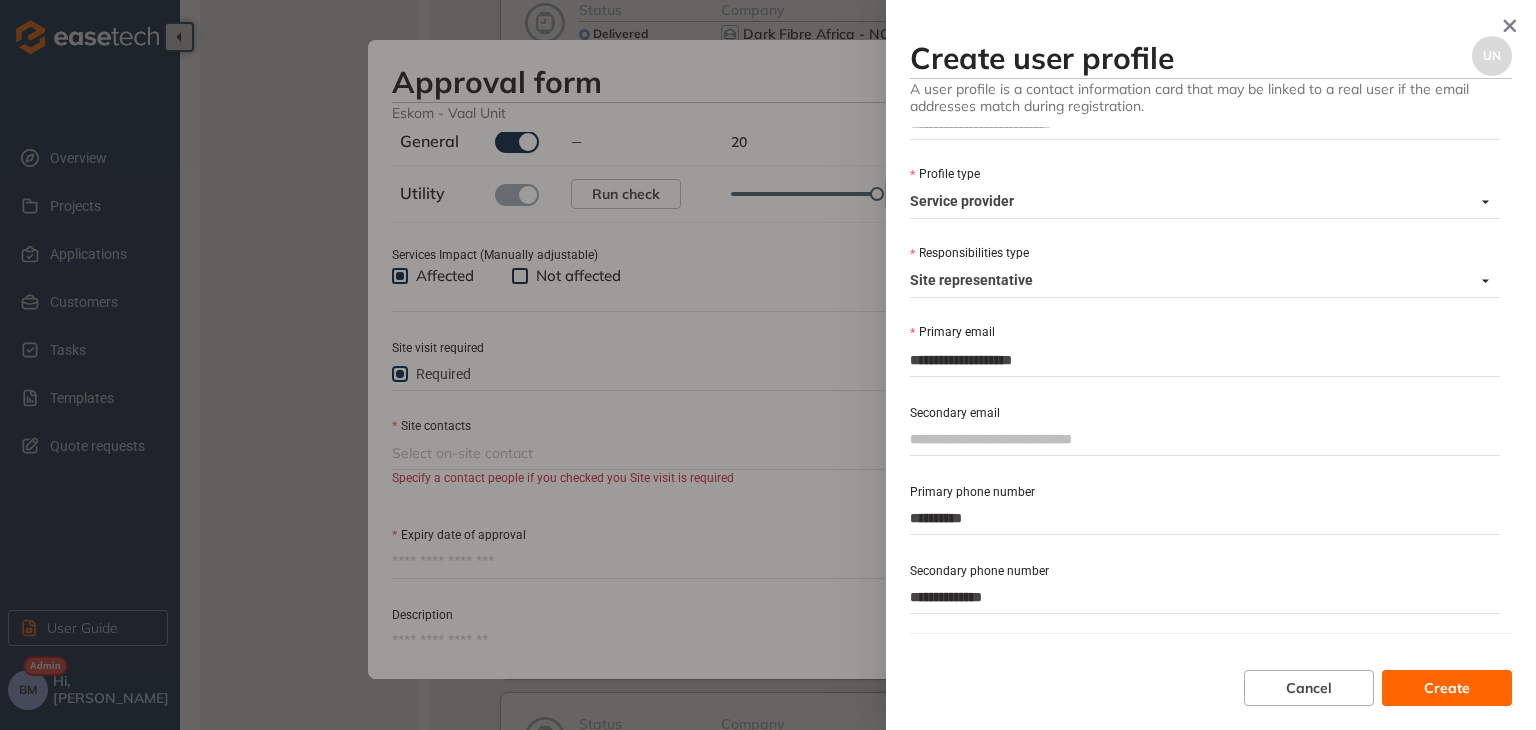 type on "**********" 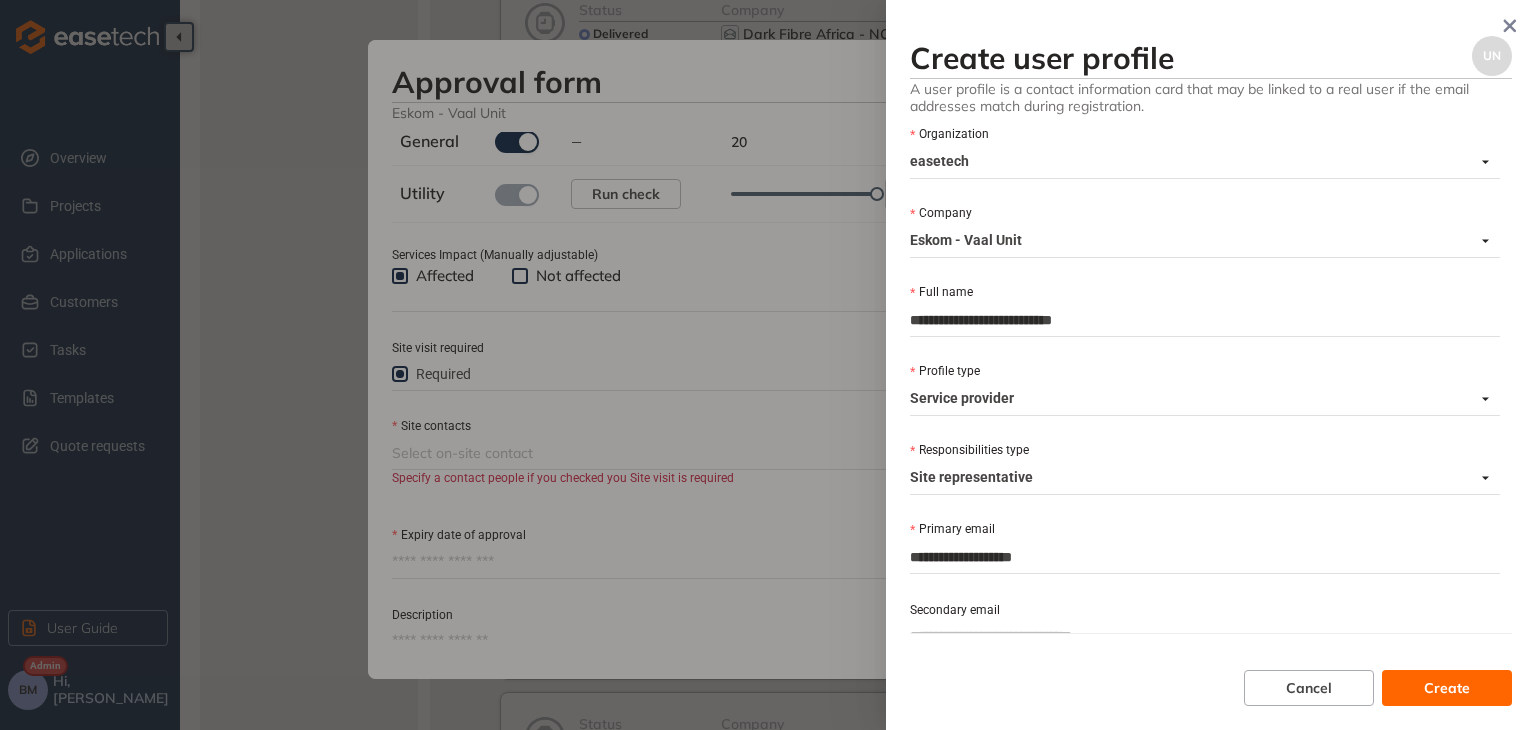 scroll, scrollTop: 0, scrollLeft: 0, axis: both 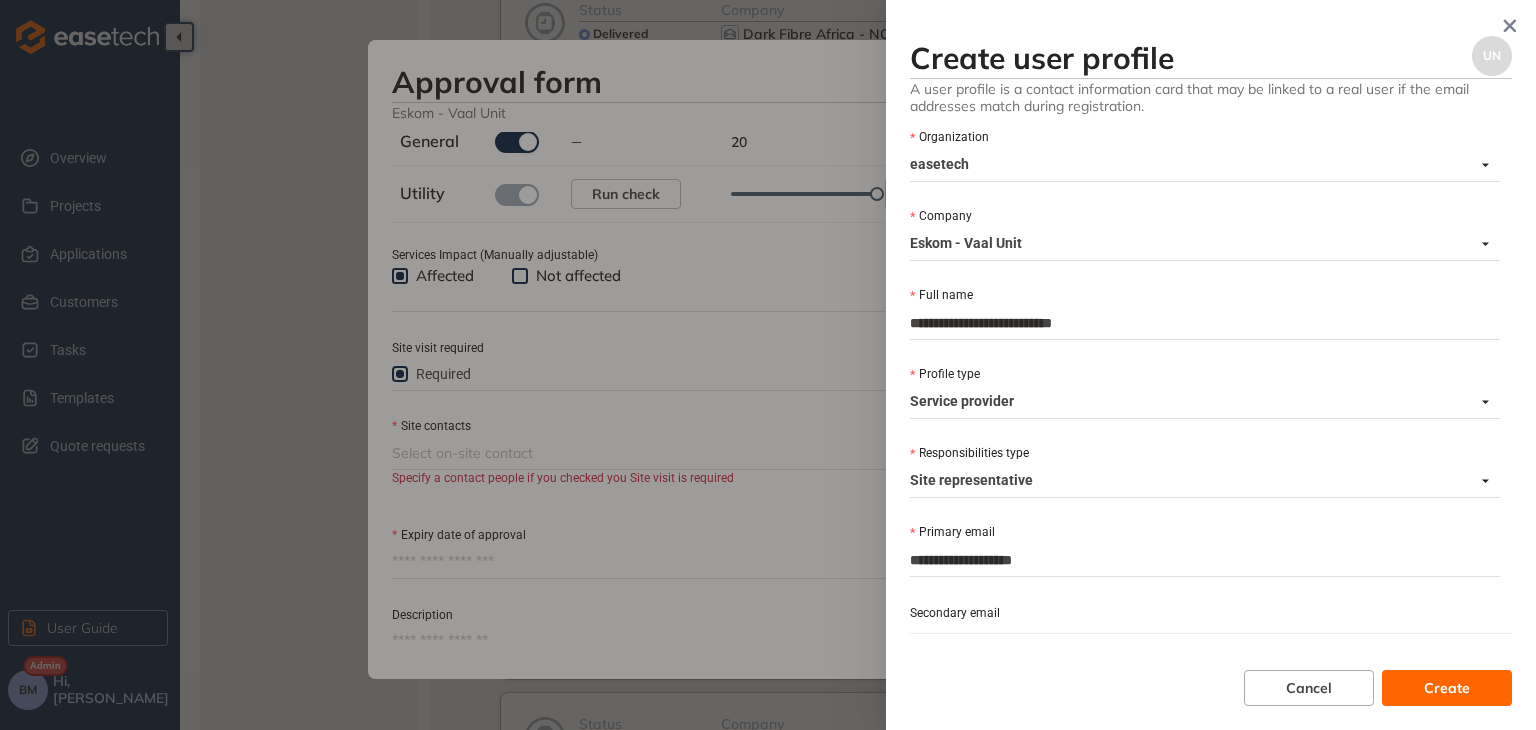 click on "Create" at bounding box center (1447, 688) 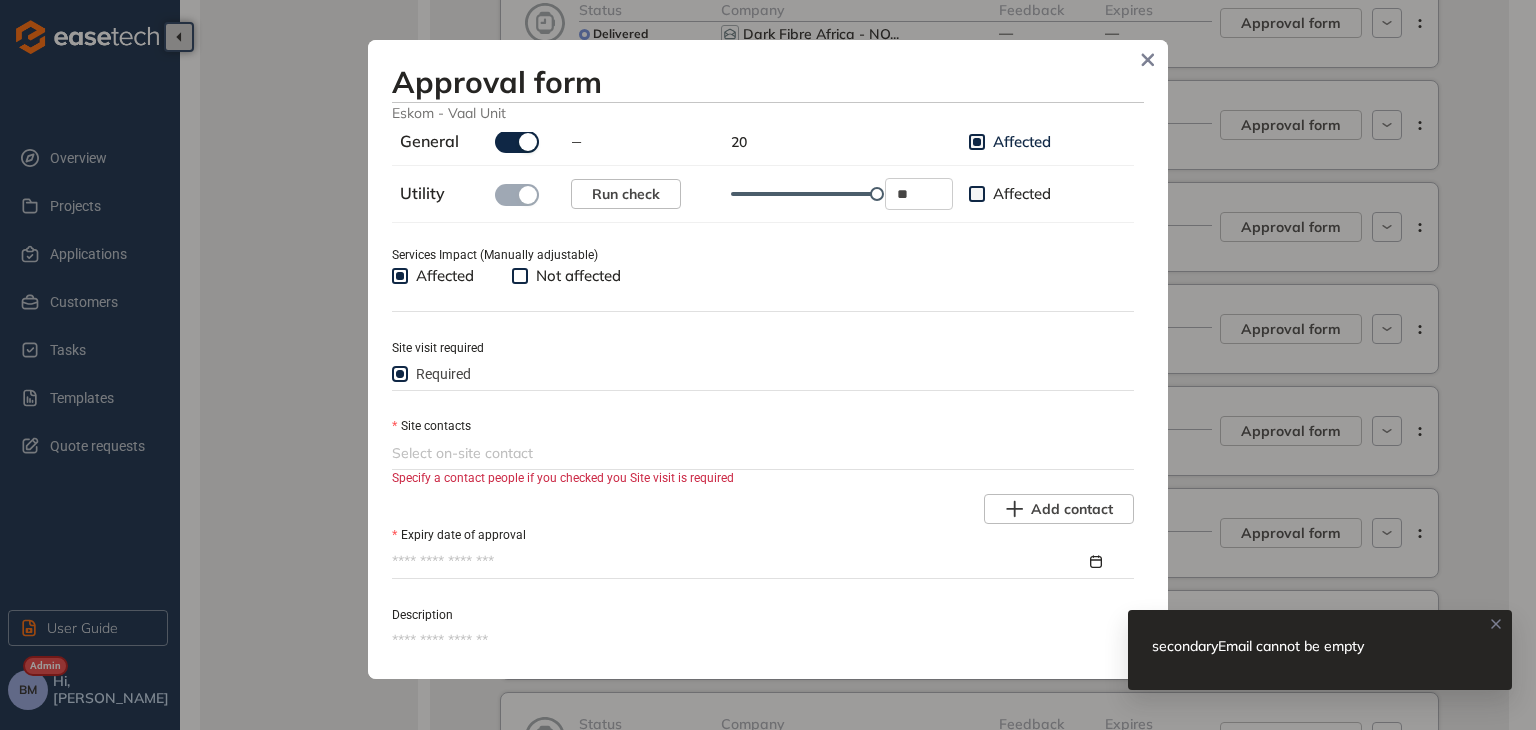 click 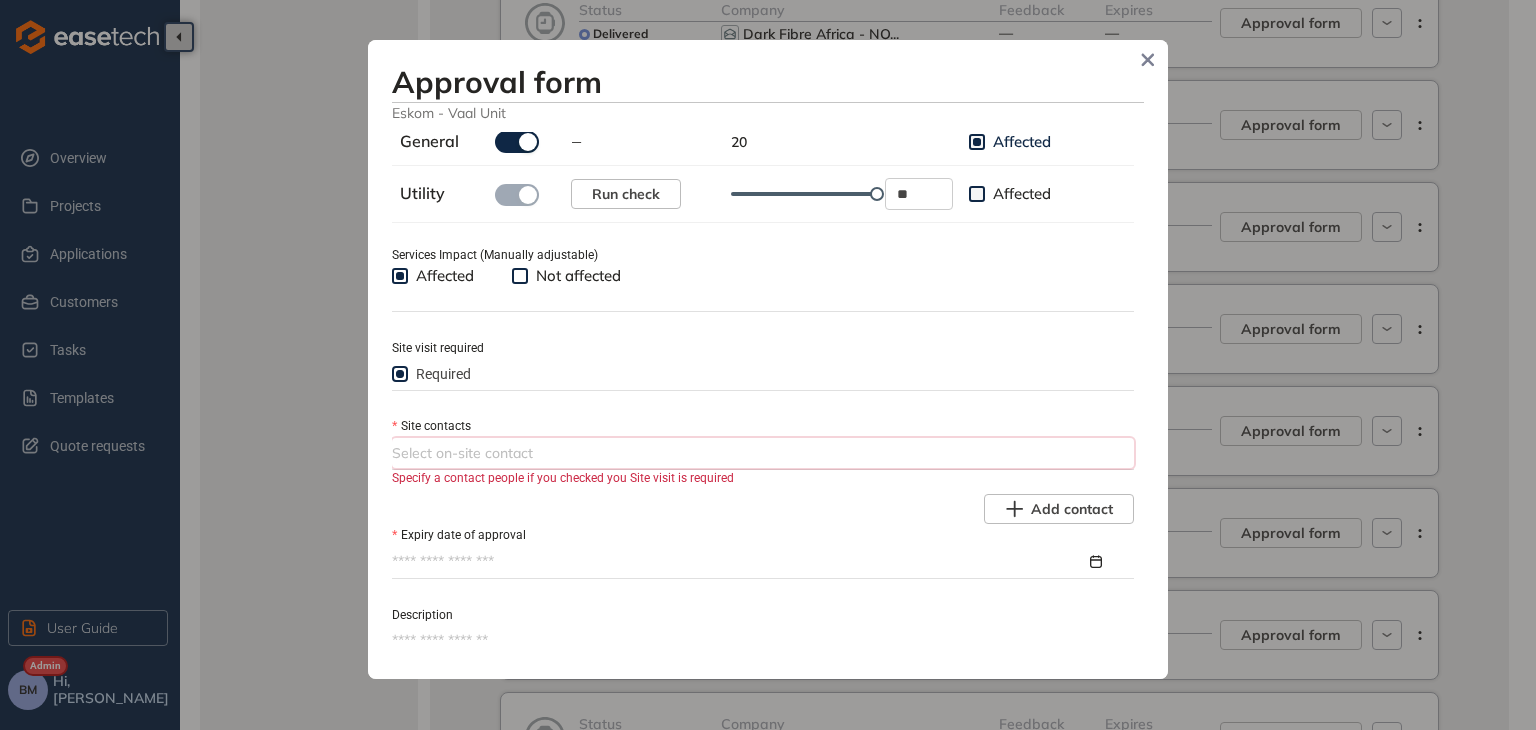 click at bounding box center [761, 453] 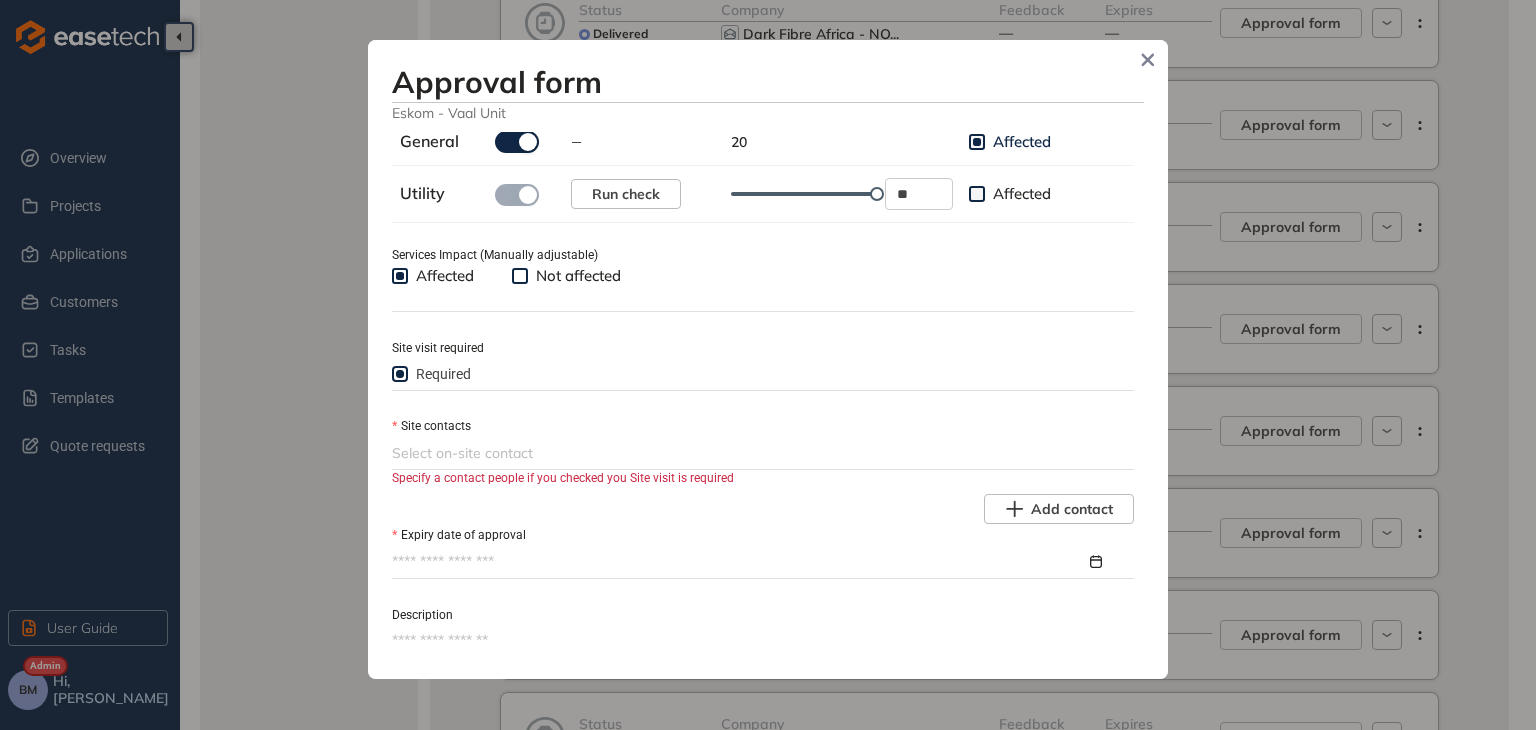 click on "Site contacts" at bounding box center [763, 426] 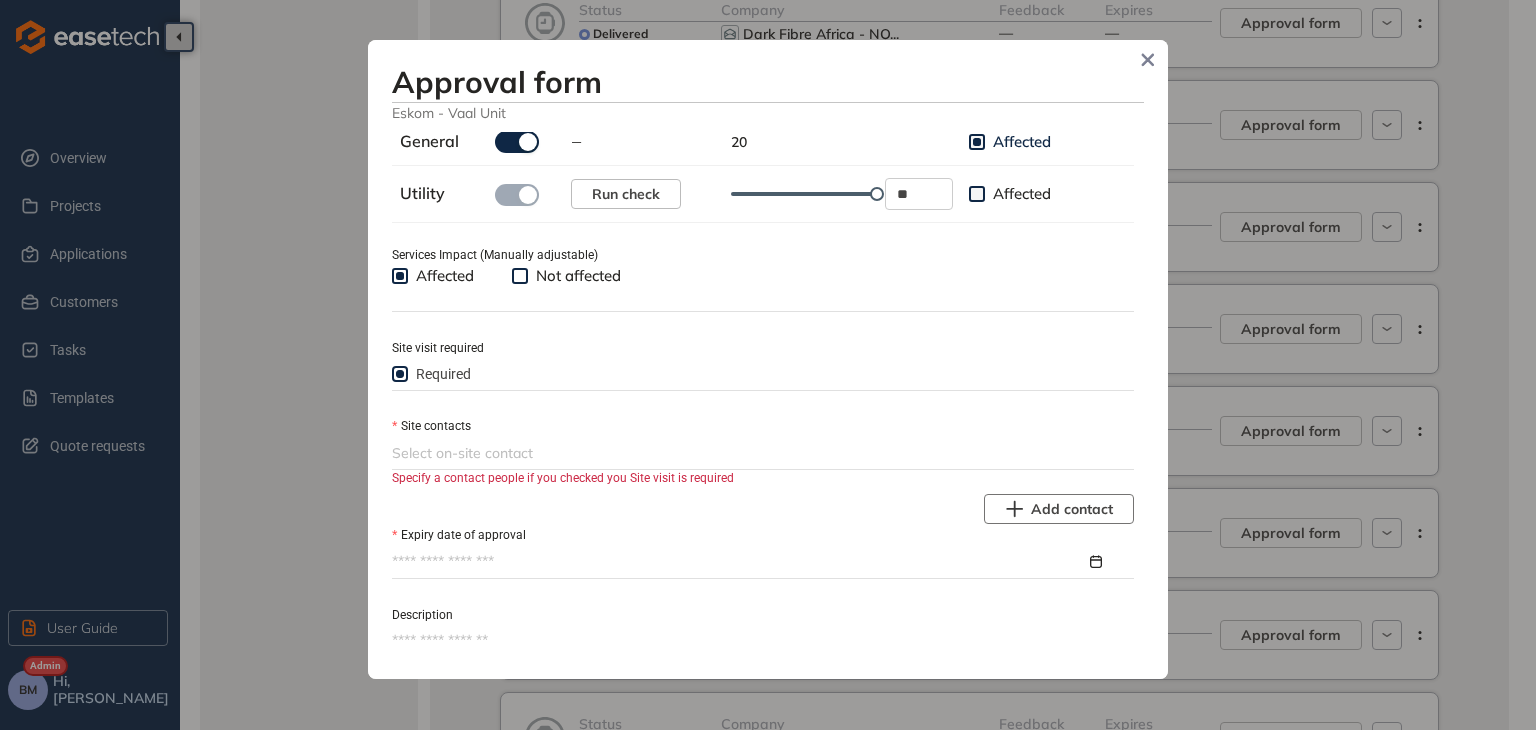 click on "Add contact" at bounding box center (1072, 509) 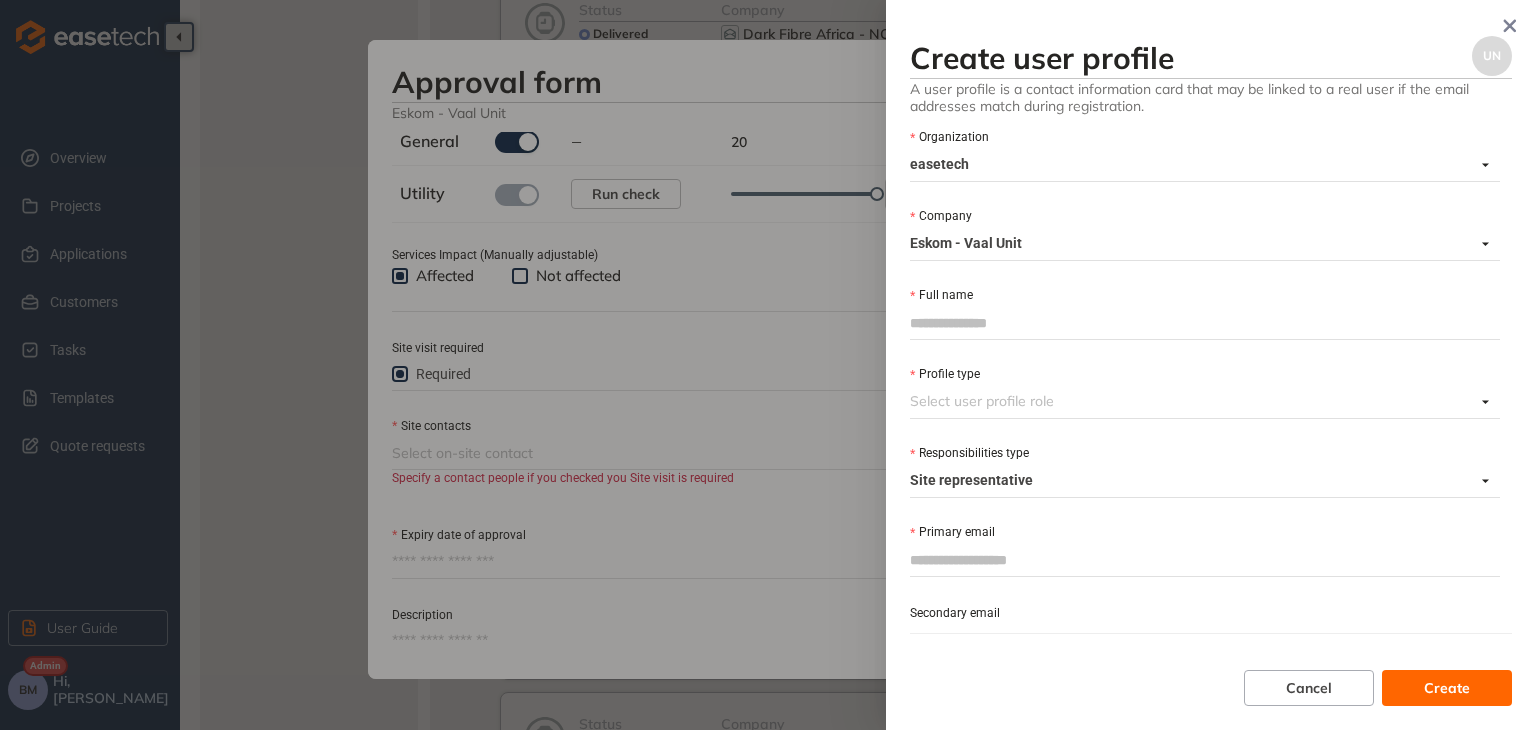 click on "Full name" at bounding box center (1205, 323) 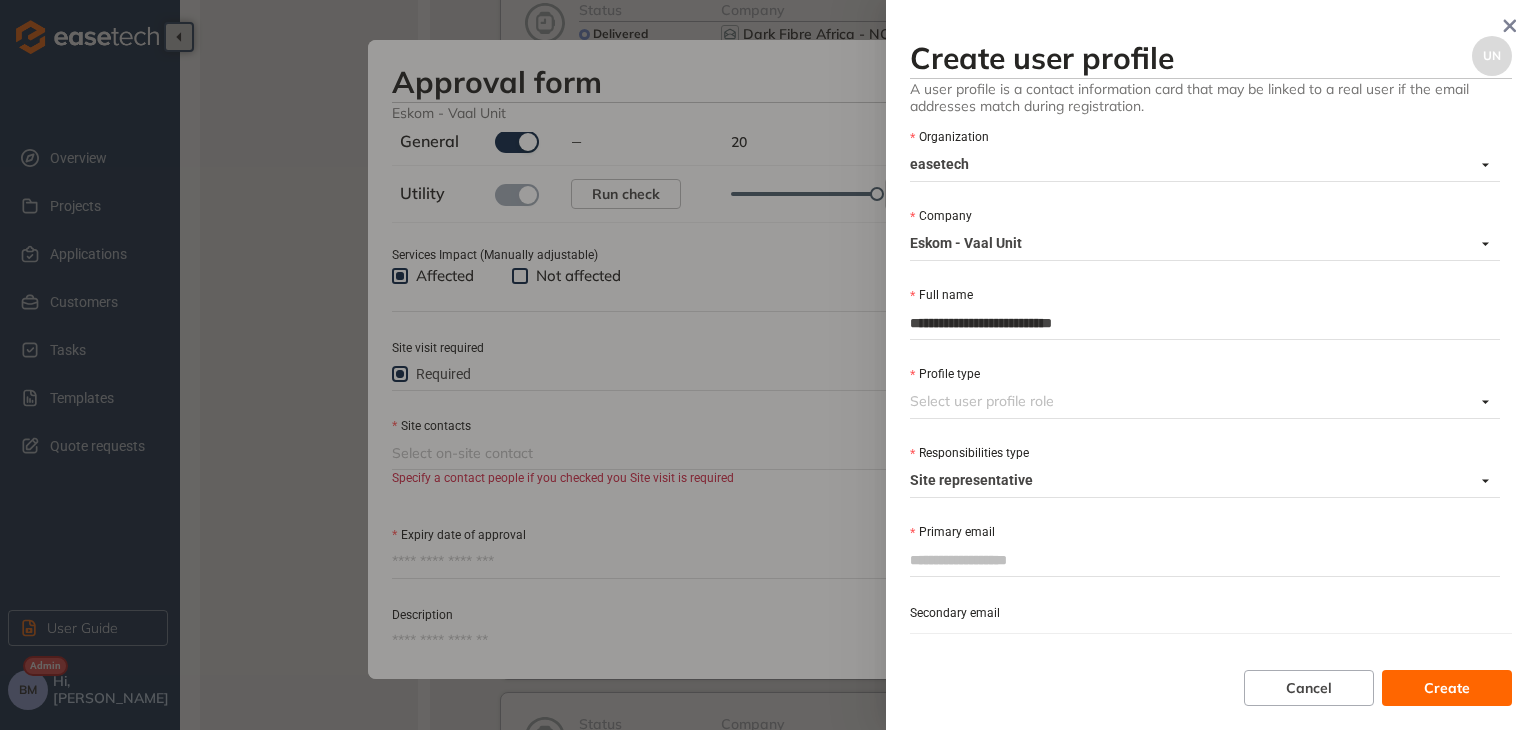 click on "Profile type" at bounding box center [1192, 401] 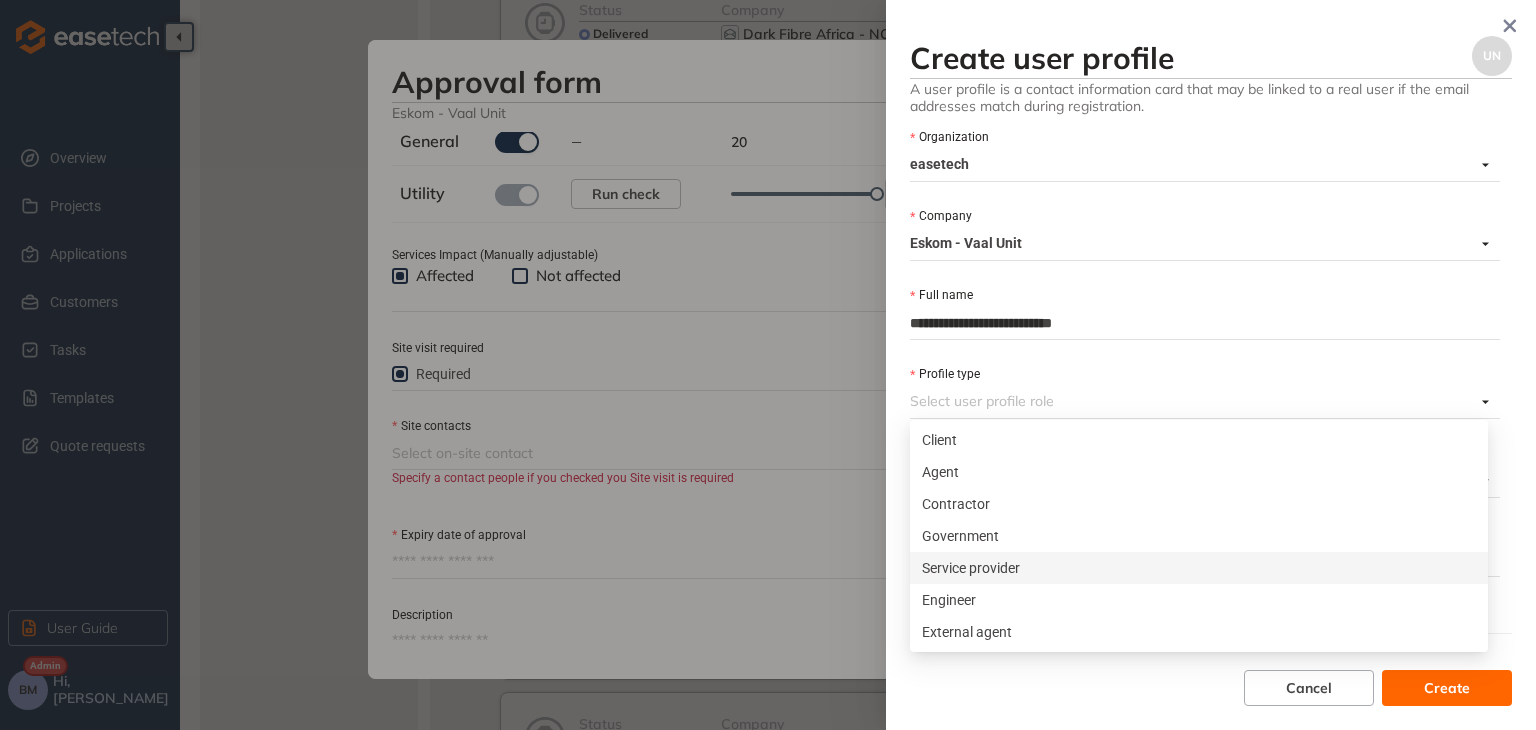 click on "Service provider" at bounding box center (1199, 568) 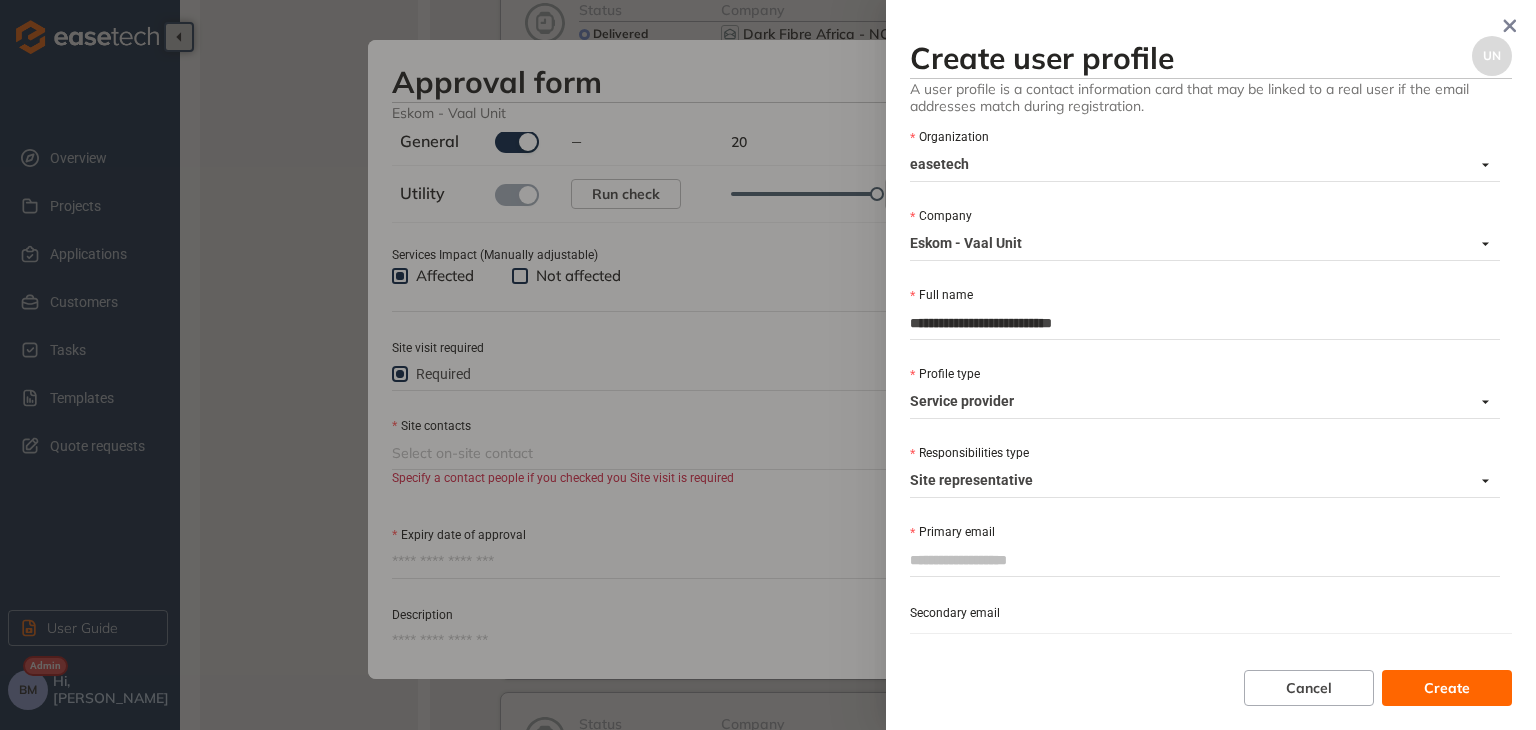 click on "Primary email" at bounding box center [1205, 560] 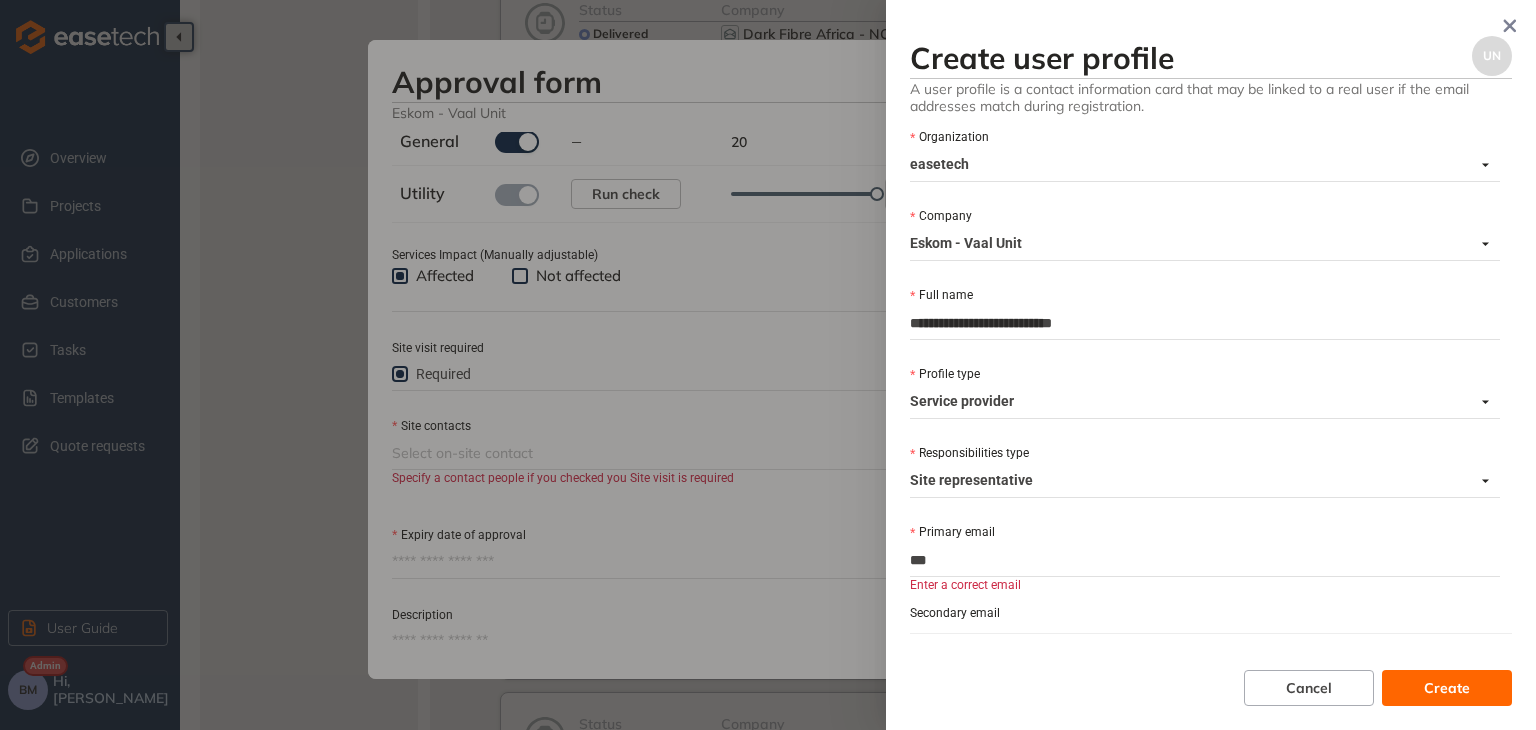 type on "**********" 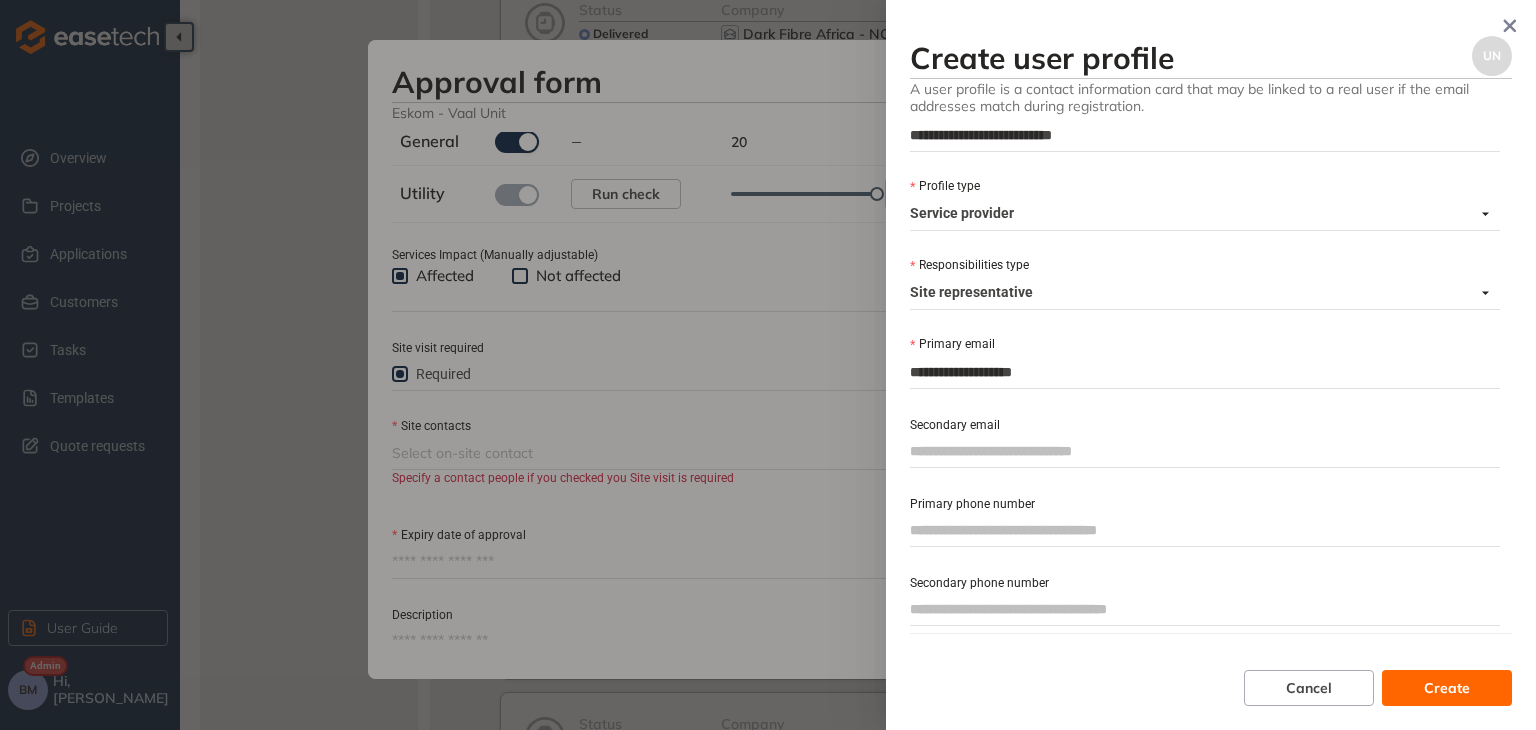 scroll, scrollTop: 200, scrollLeft: 0, axis: vertical 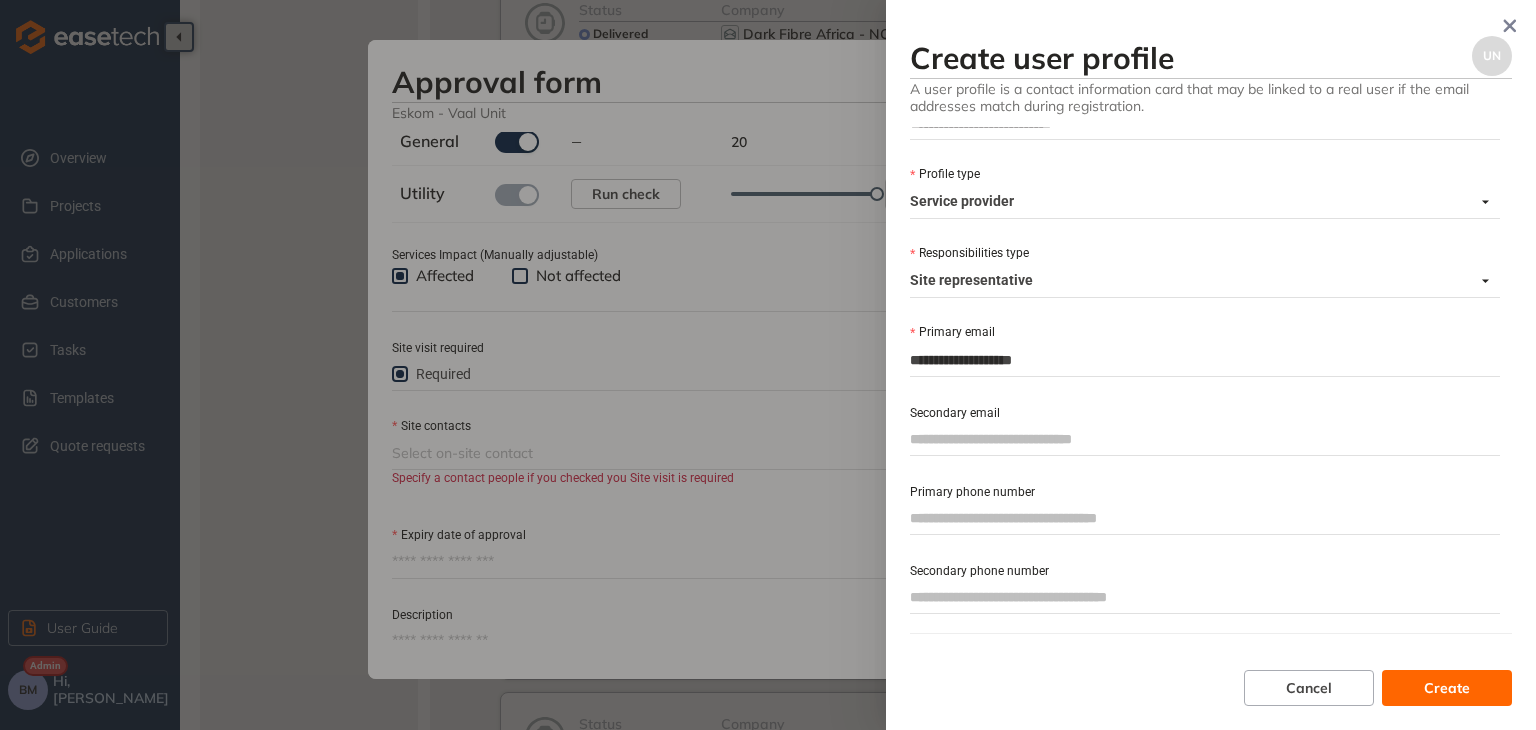 click on "Secondary email" at bounding box center (1205, 439) 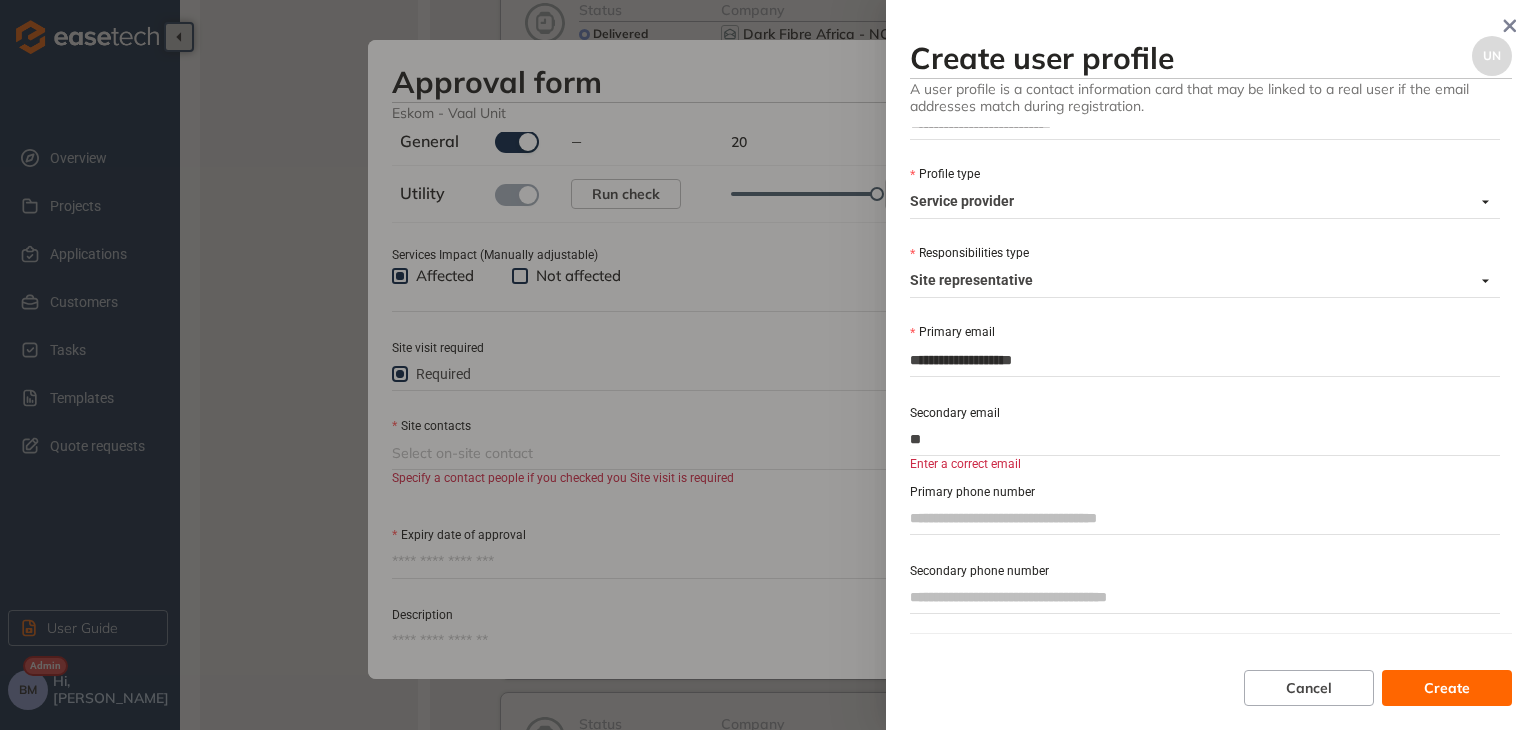 type on "*" 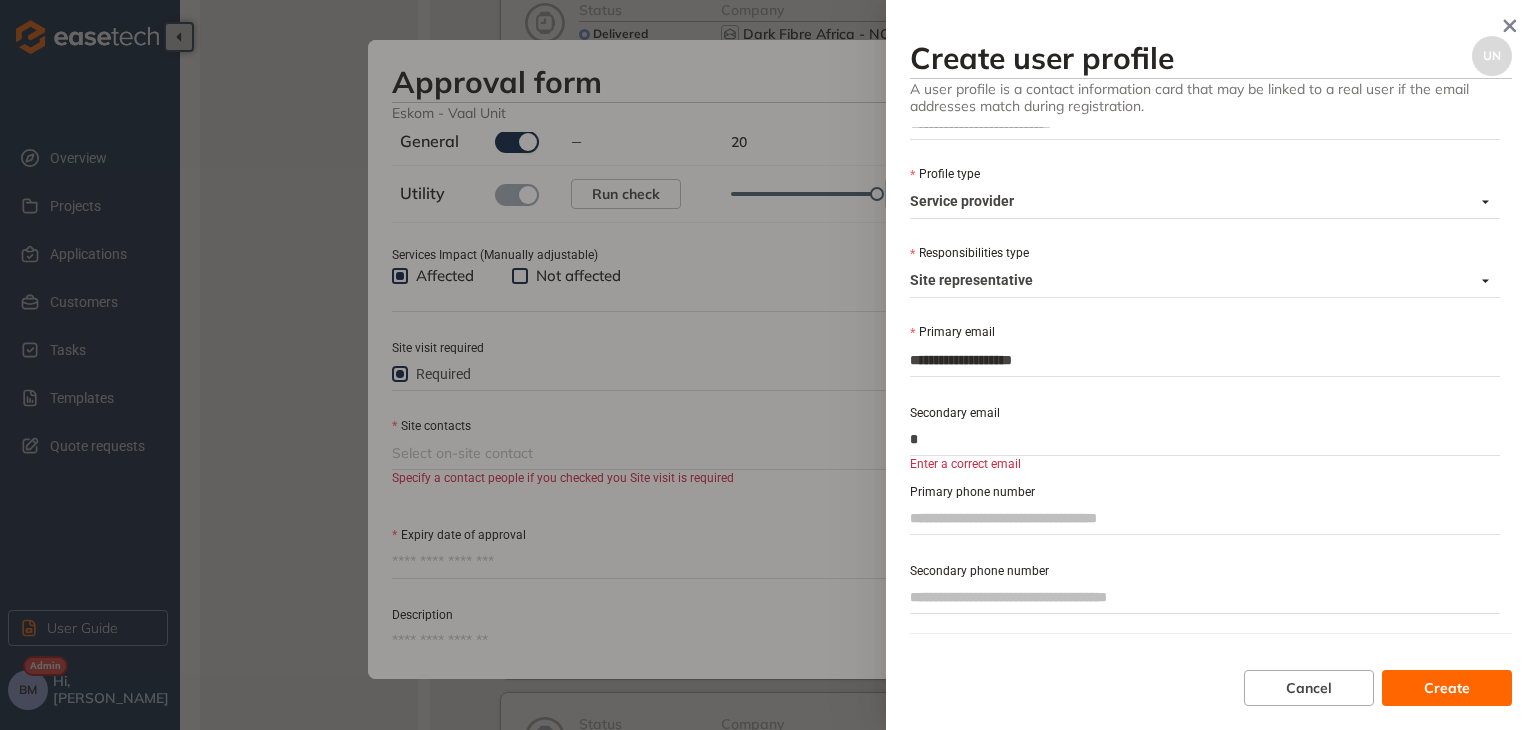 type 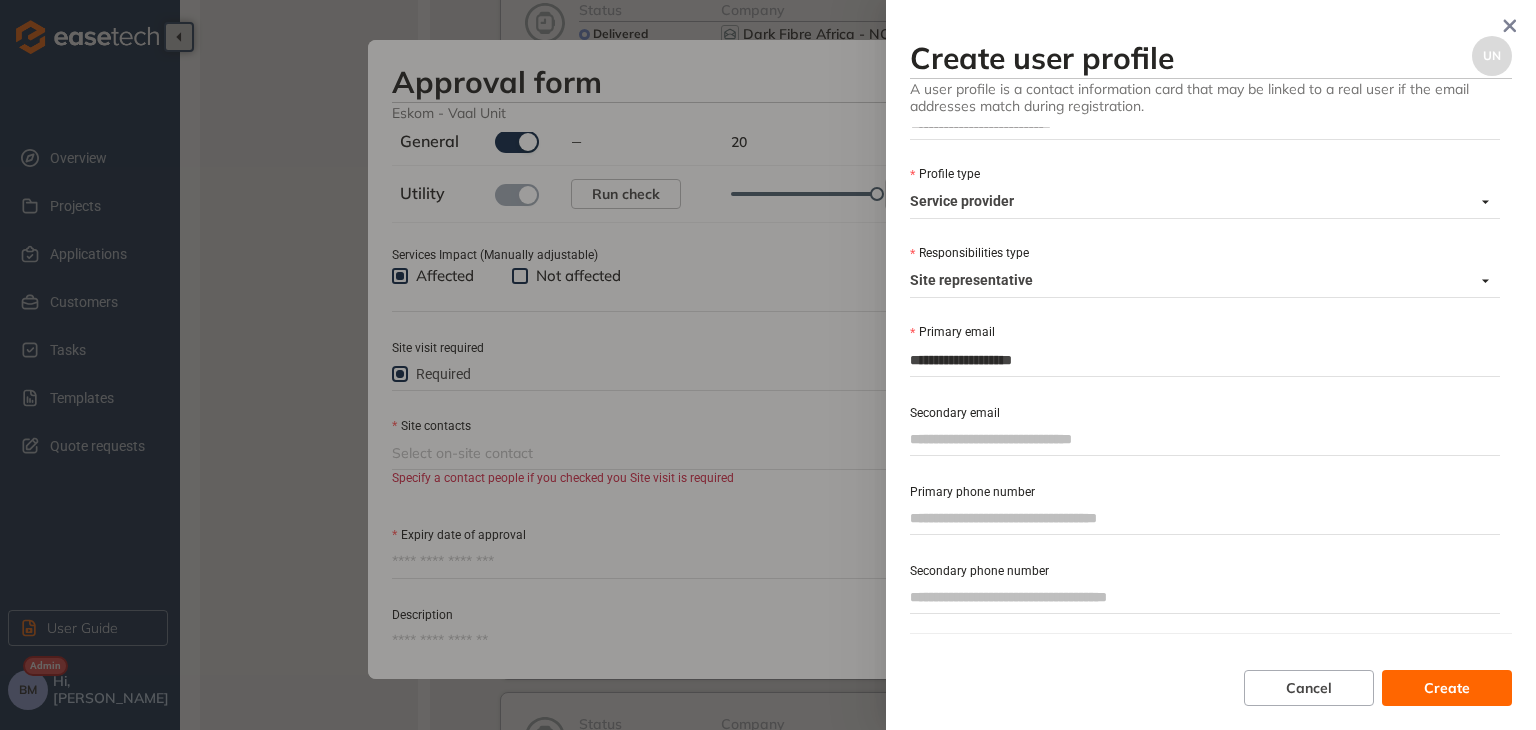 paste on "**********" 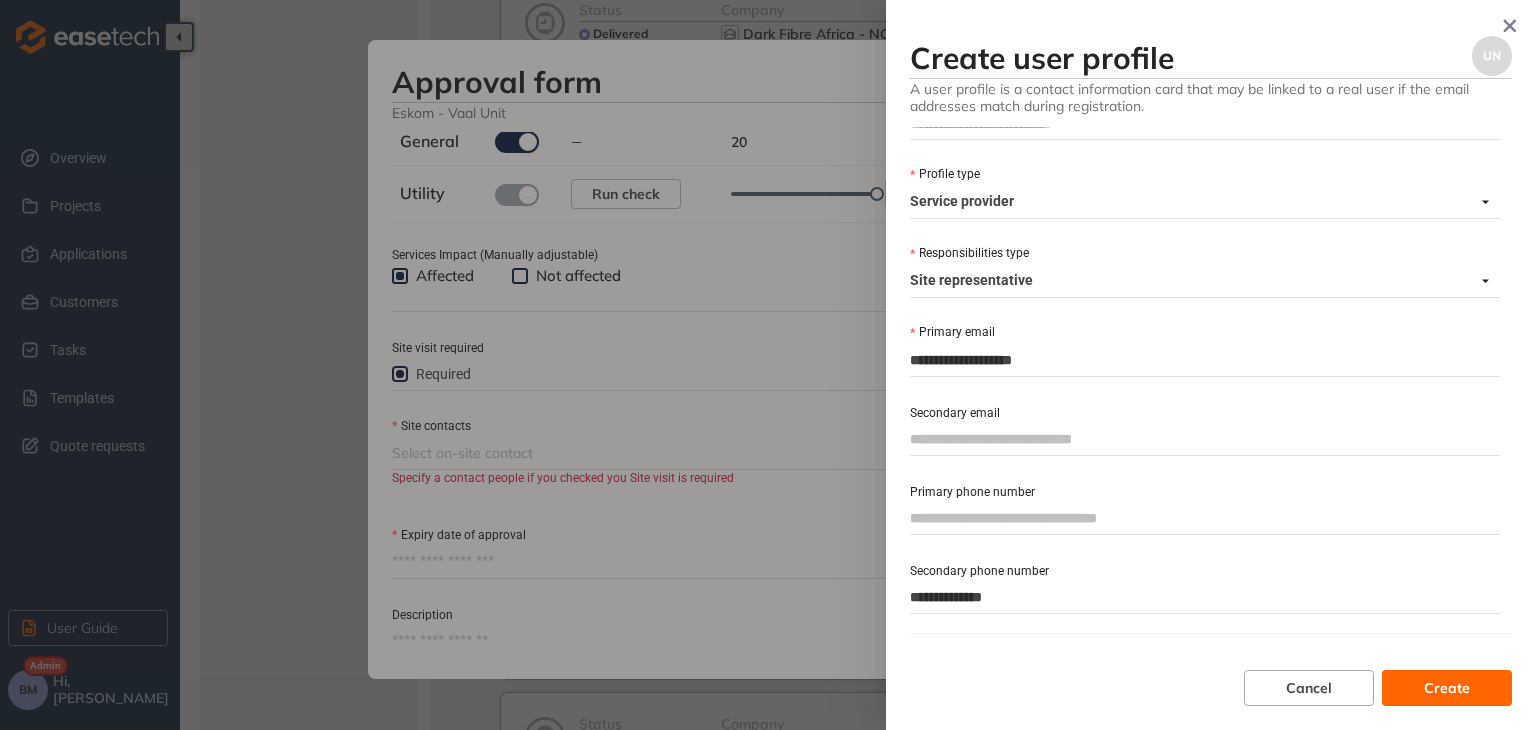 type on "**********" 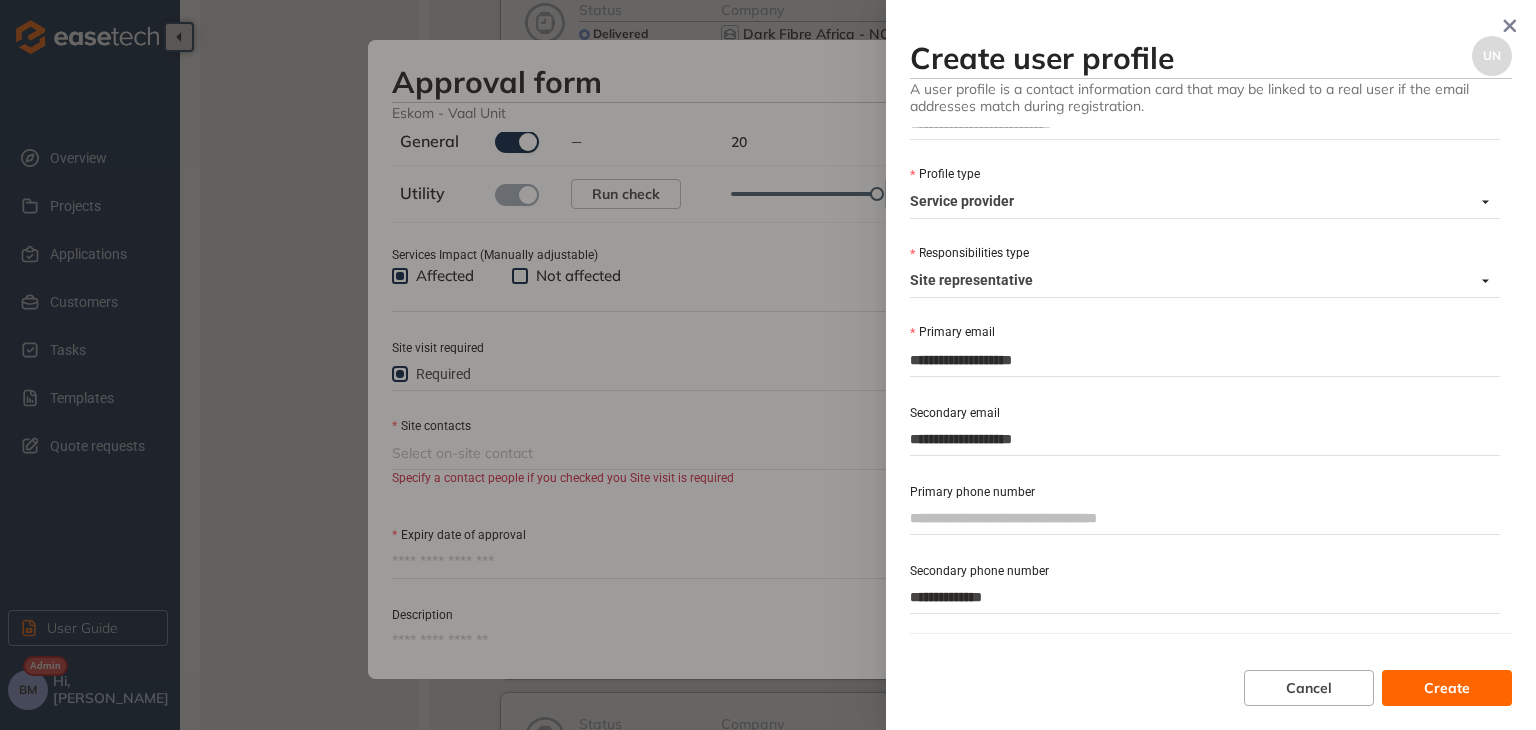 type on "**********" 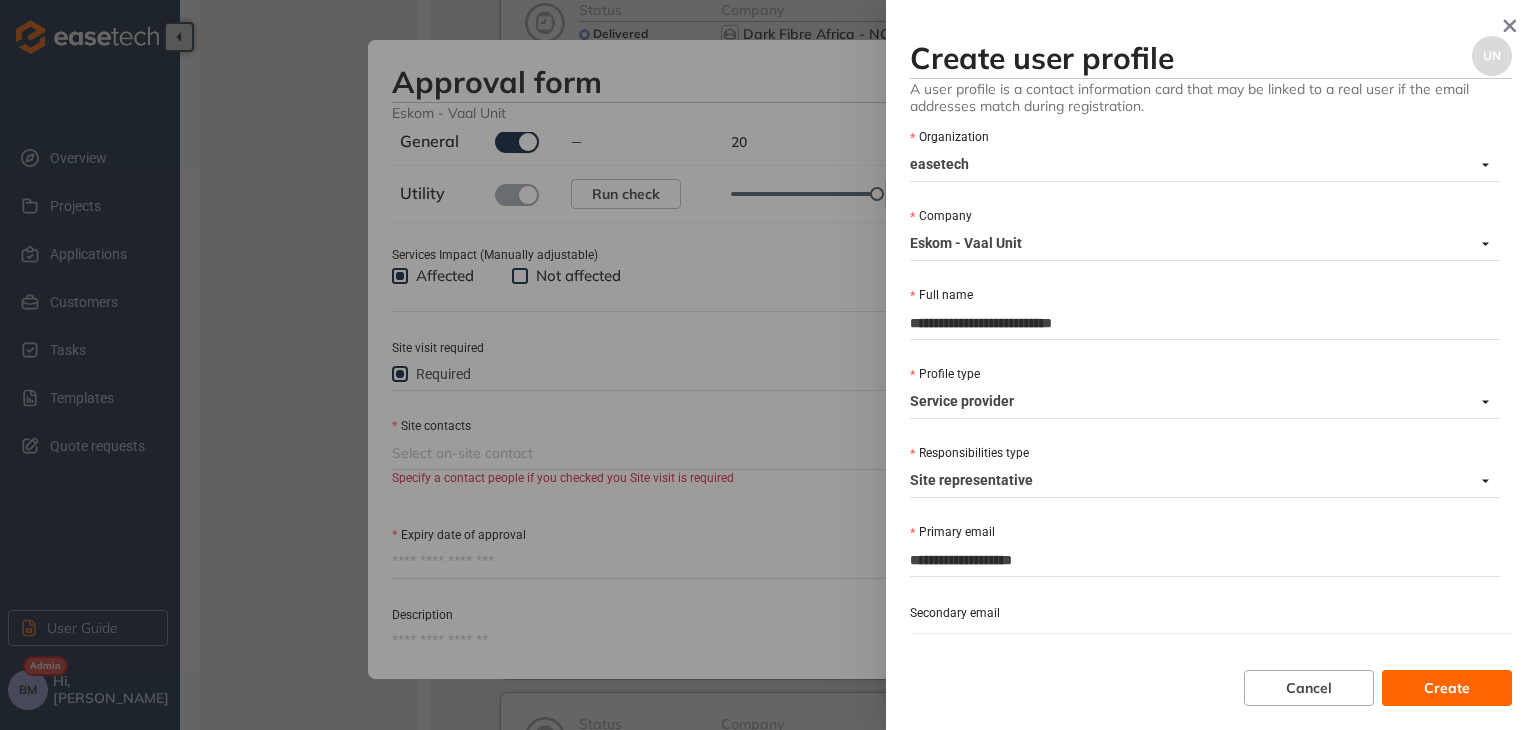 scroll, scrollTop: 281, scrollLeft: 0, axis: vertical 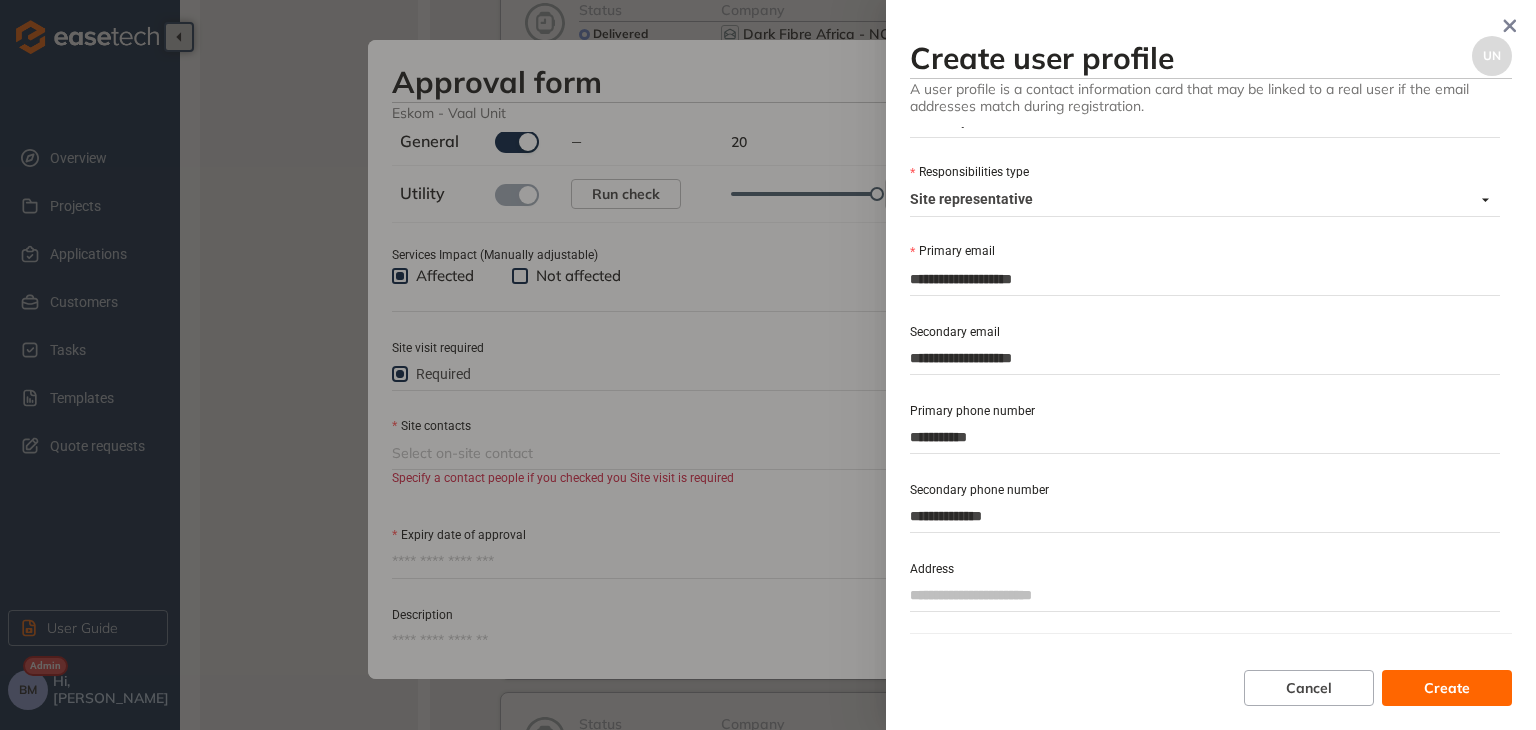 type on "**********" 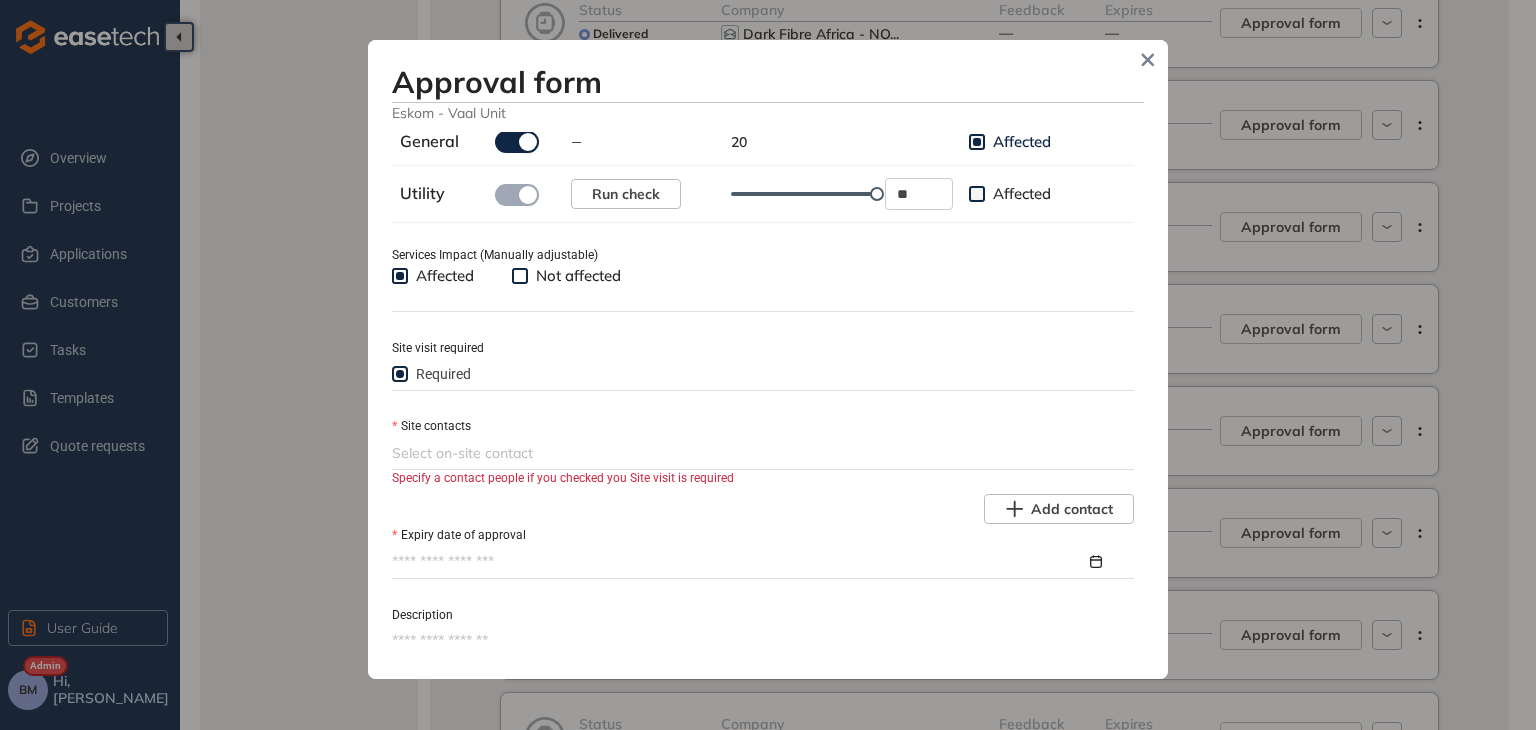 click at bounding box center [761, 453] 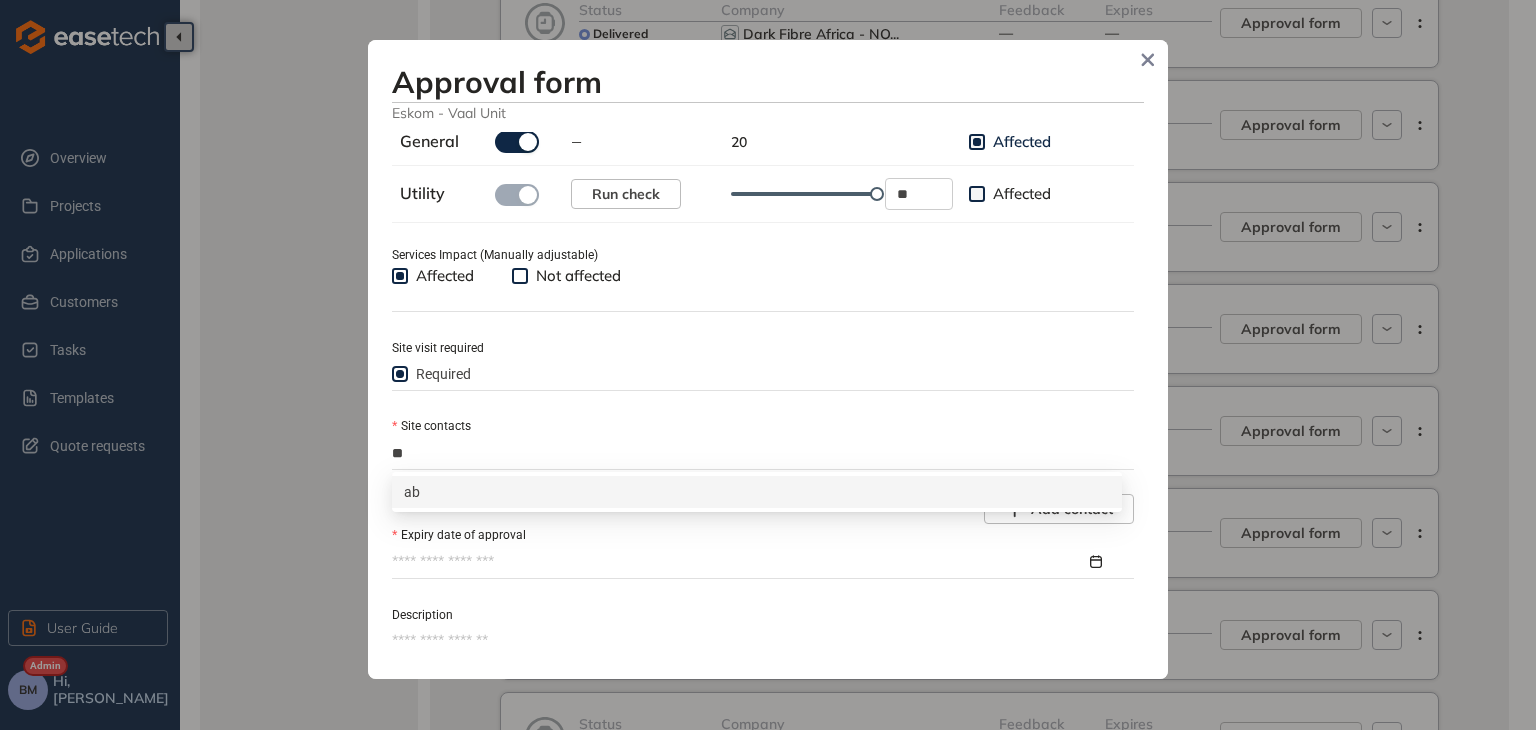 type on "*" 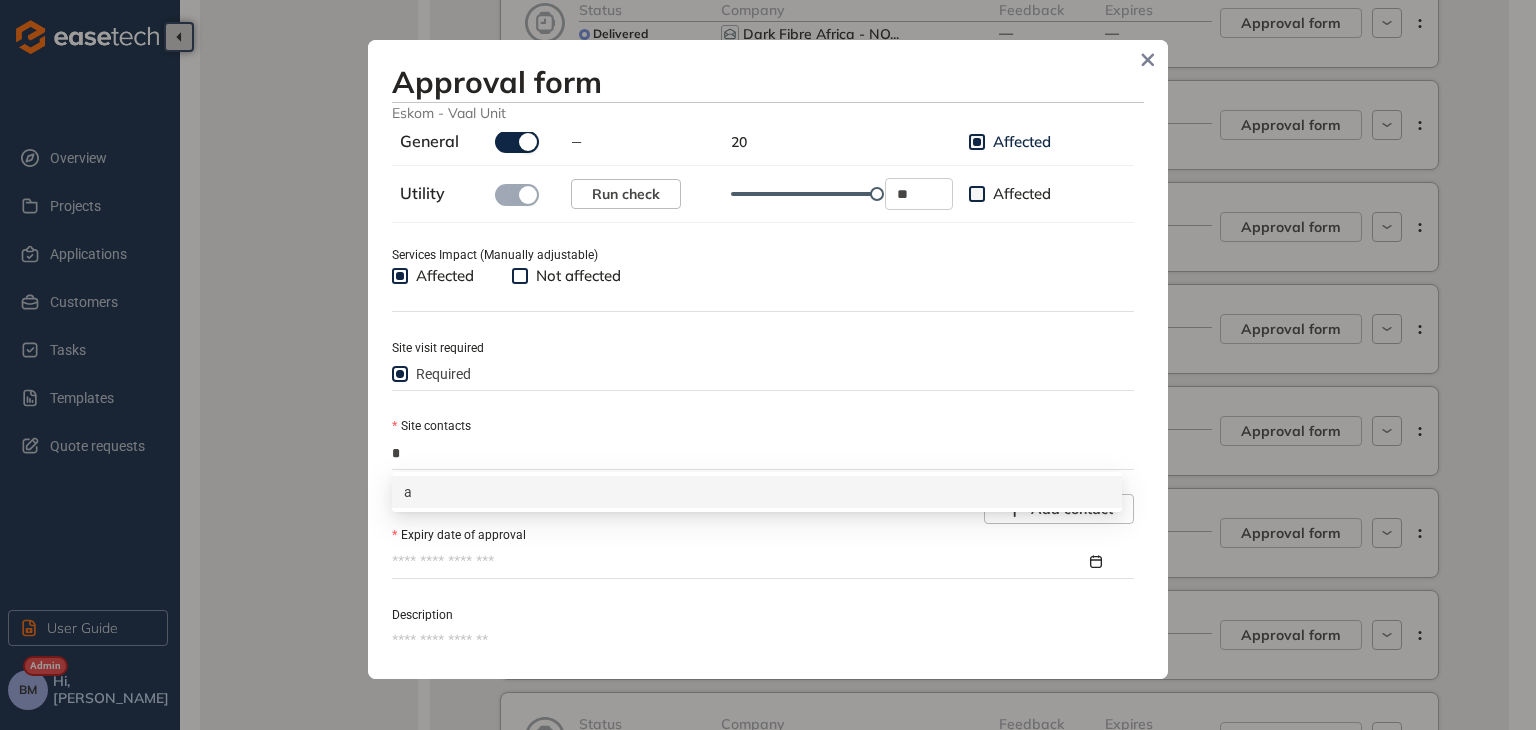 type 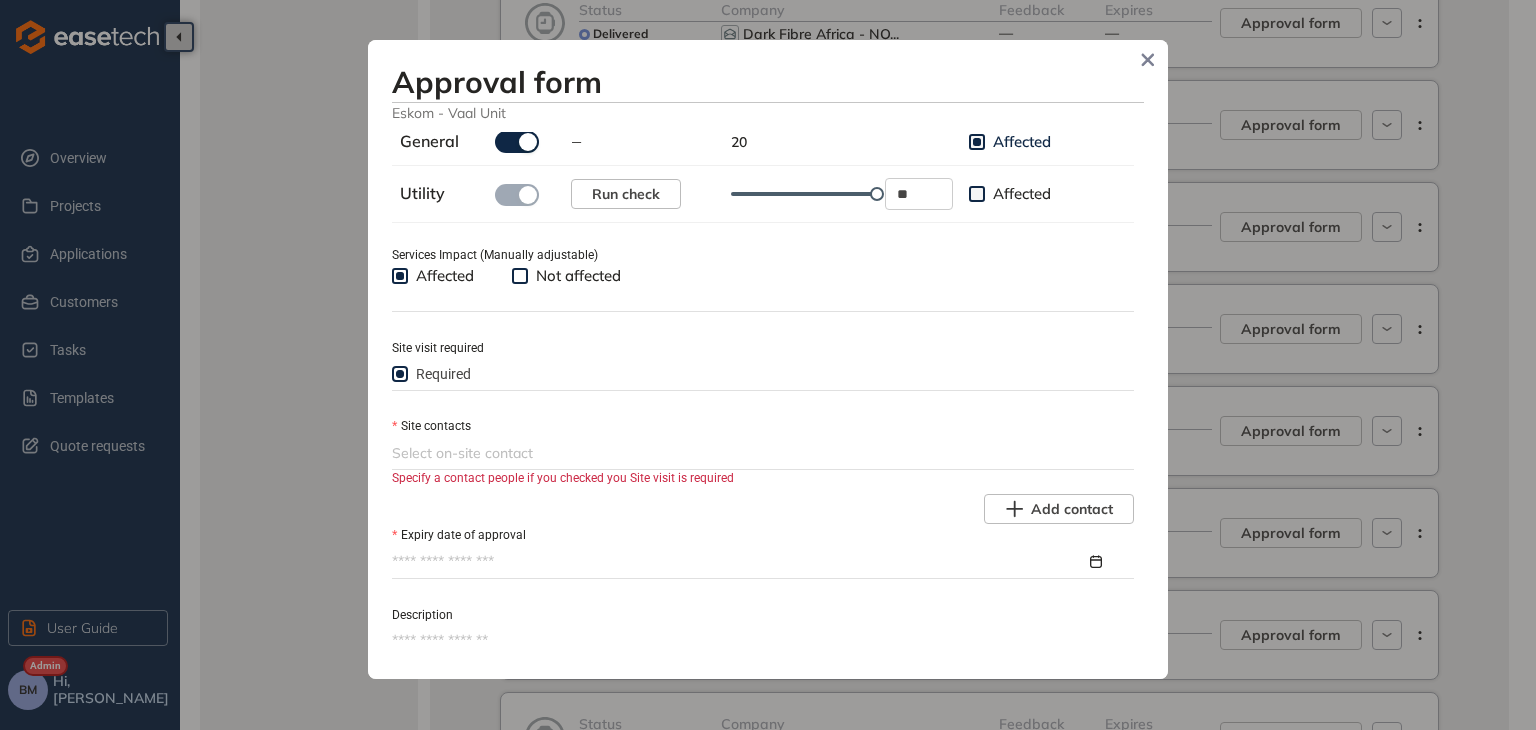 click at bounding box center [757, 562] 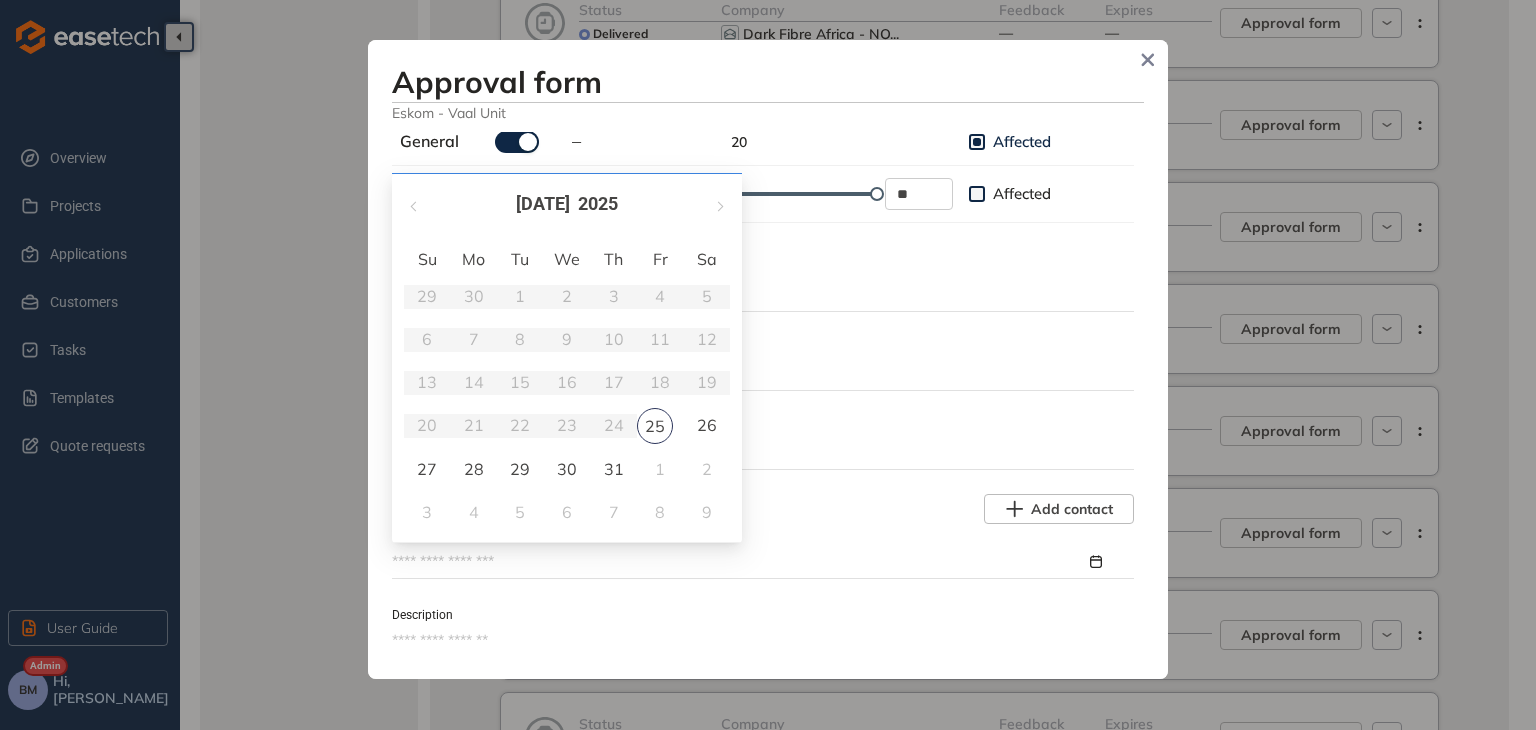 click on "Required" at bounding box center (763, 374) 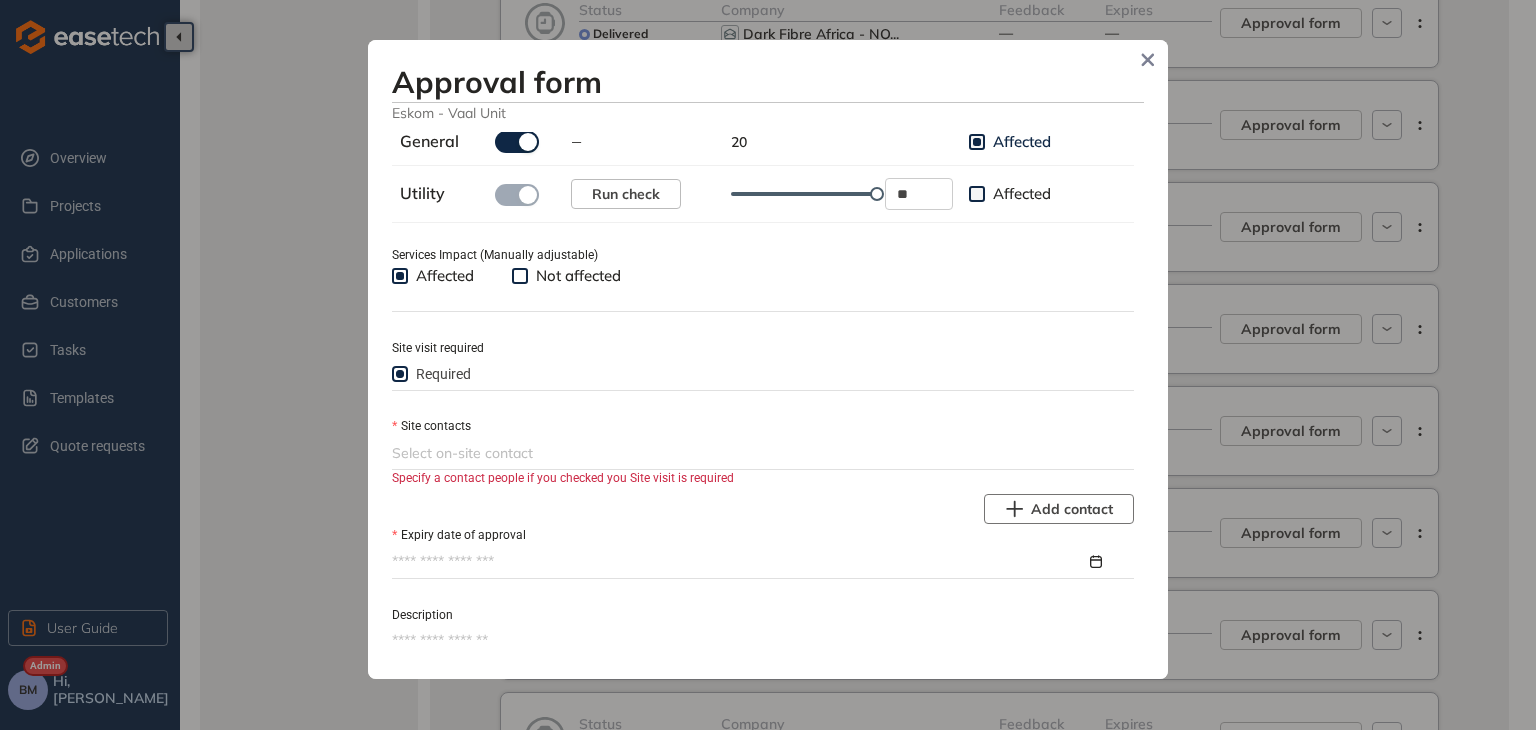 click on "Add contact" at bounding box center (1072, 509) 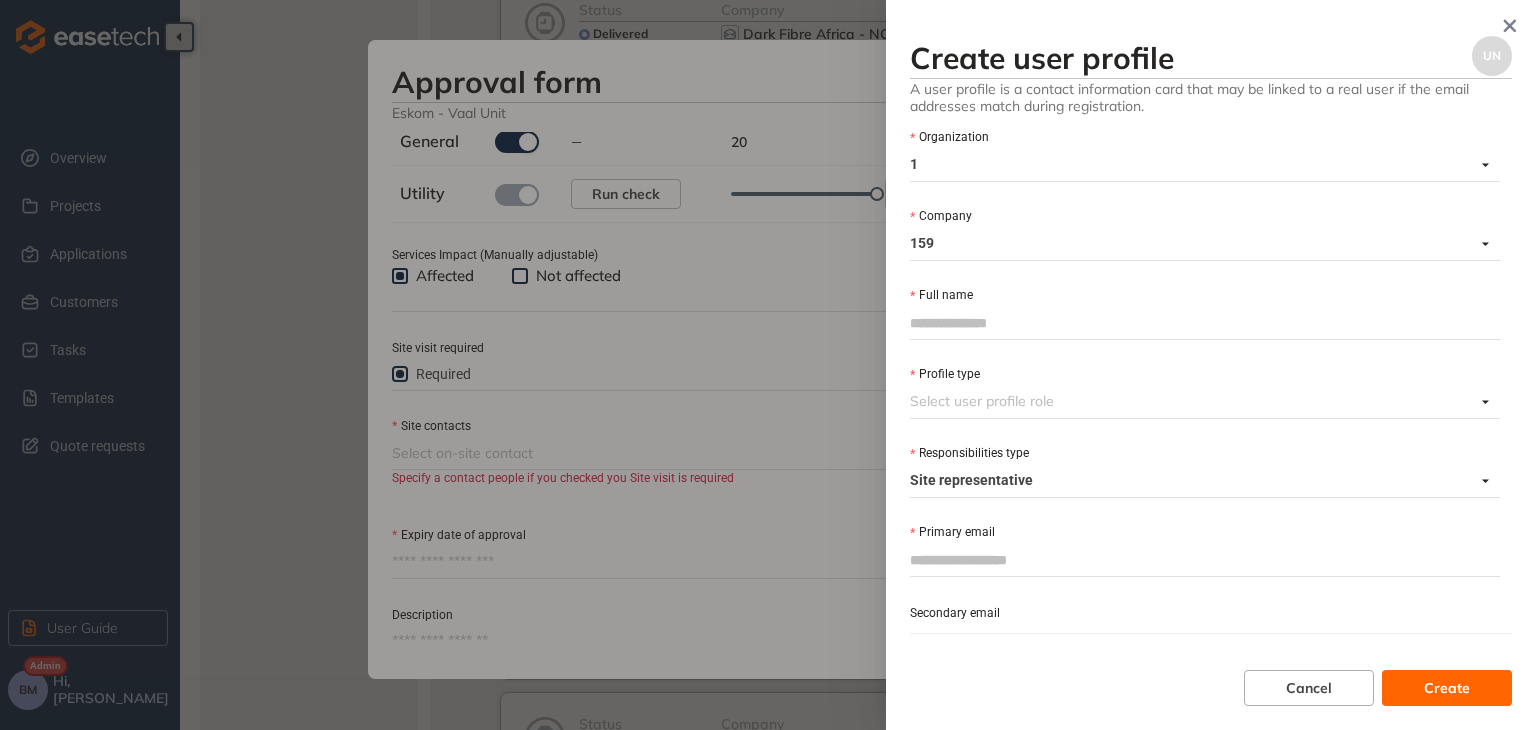 click on "Full name" at bounding box center [1205, 323] 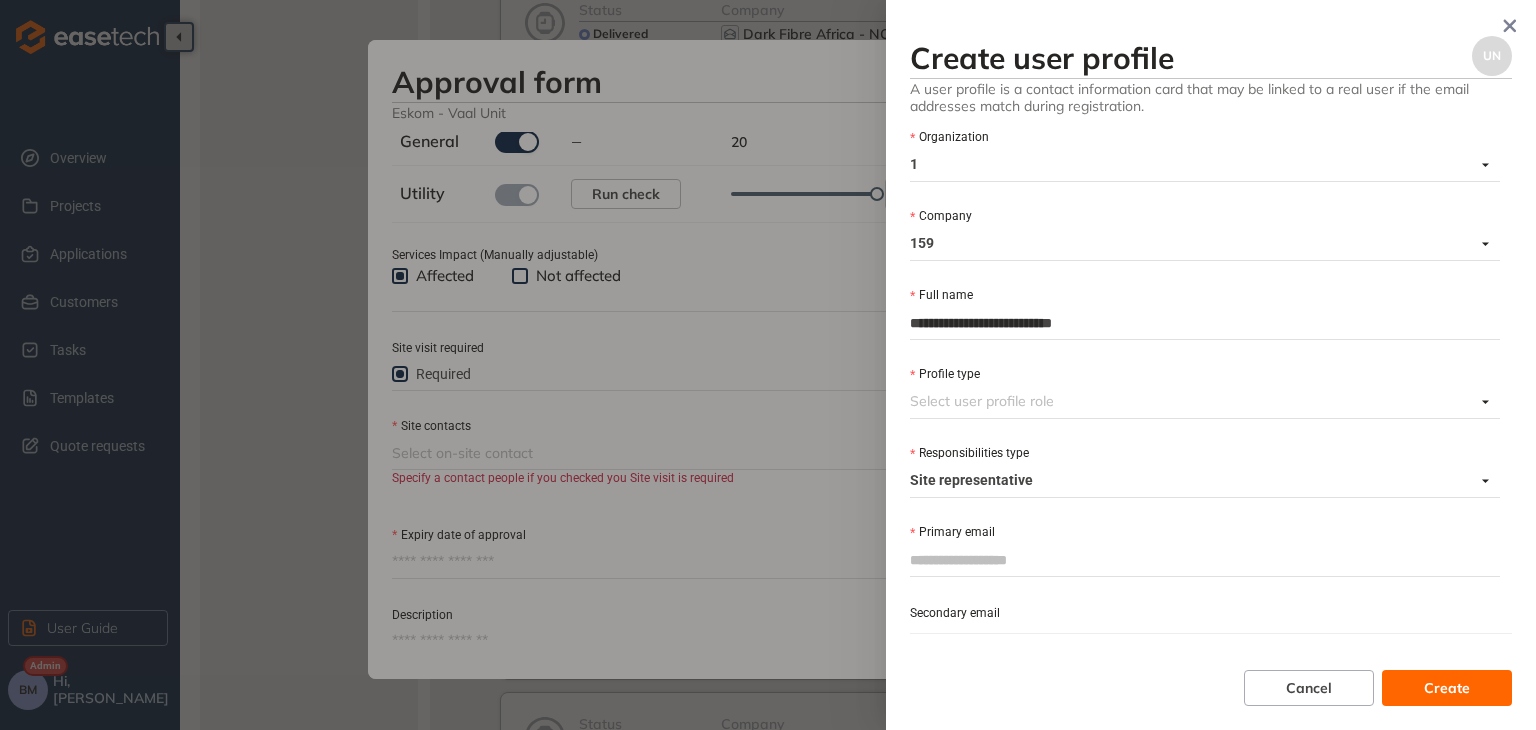 click on "Profile type" at bounding box center (1192, 401) 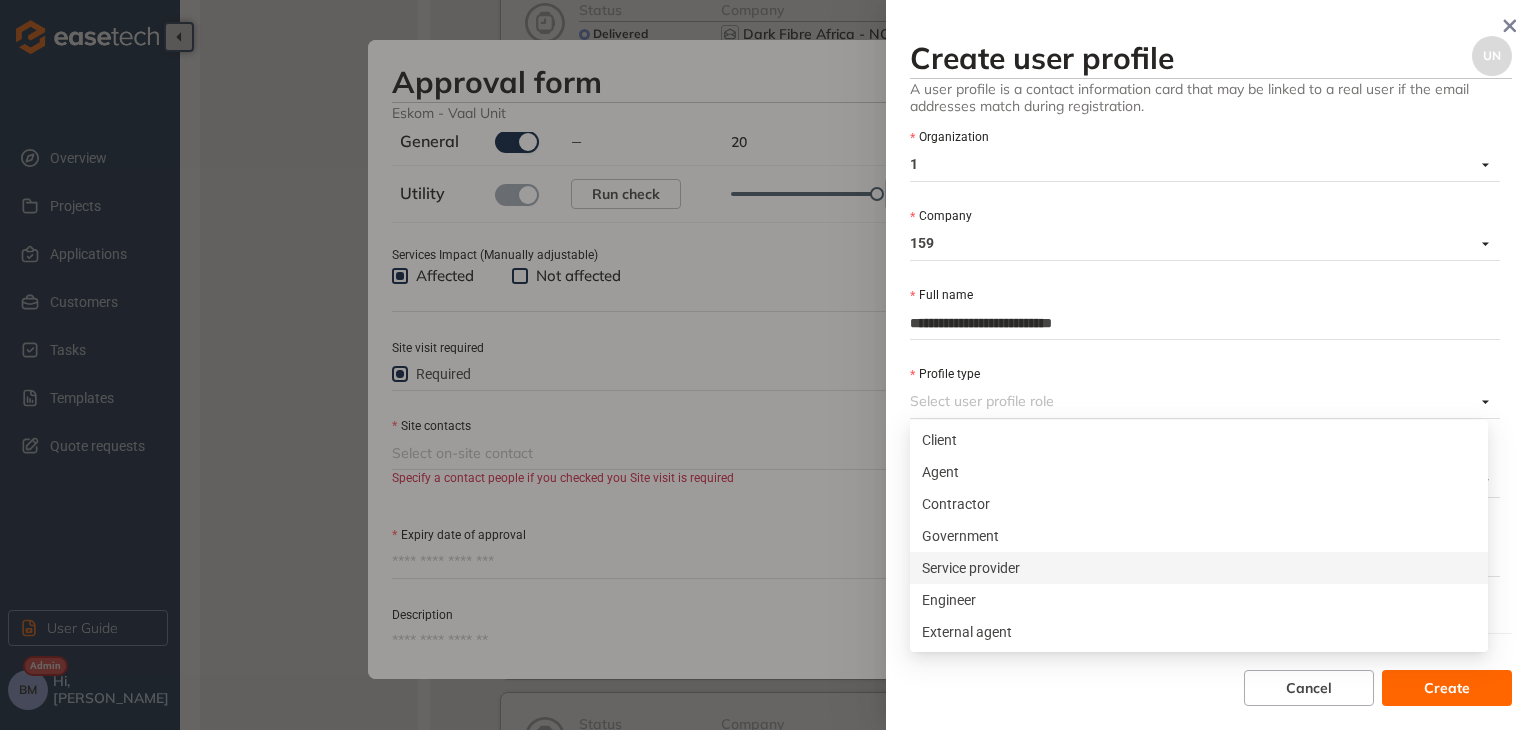 click on "Service provider" at bounding box center [1199, 568] 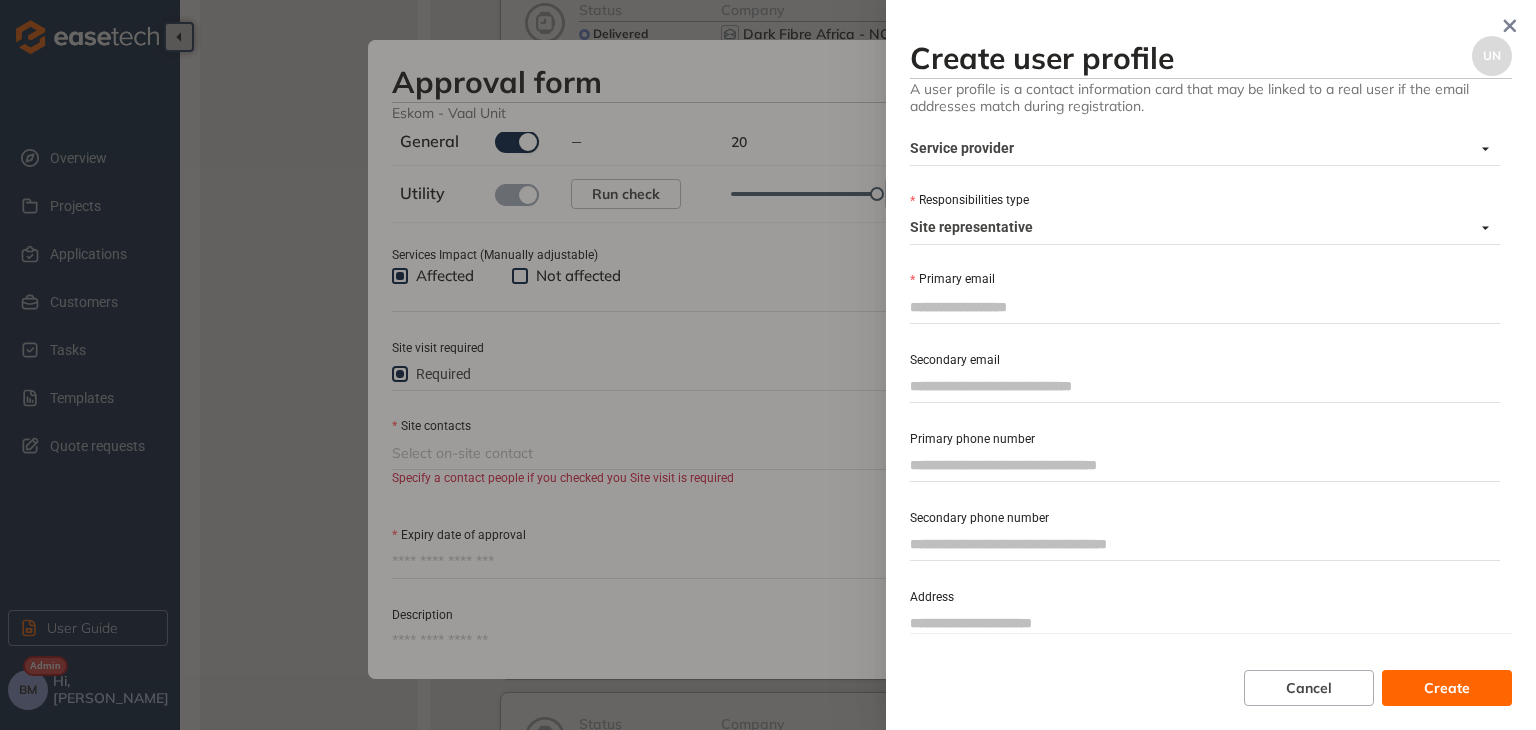 scroll, scrollTop: 281, scrollLeft: 0, axis: vertical 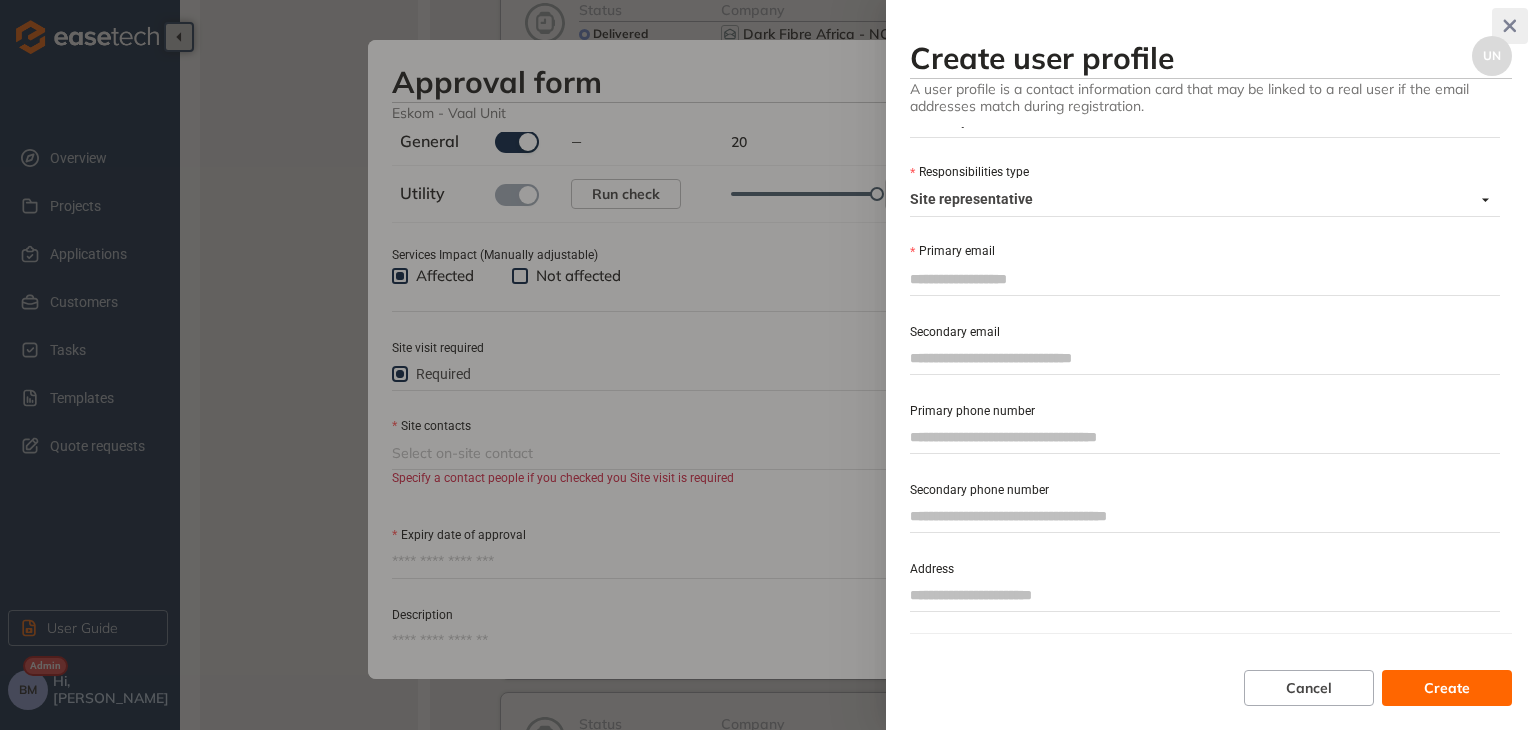click 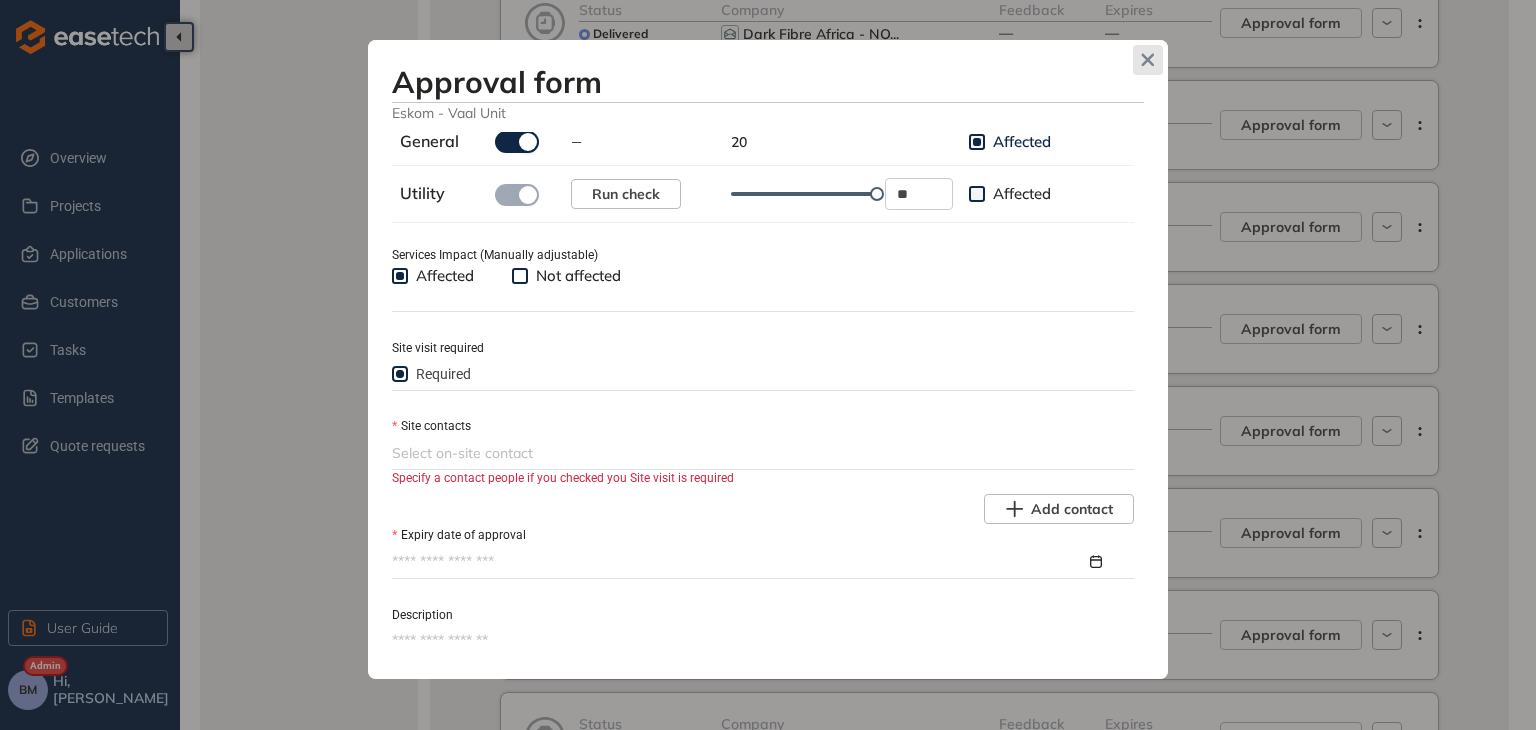 click 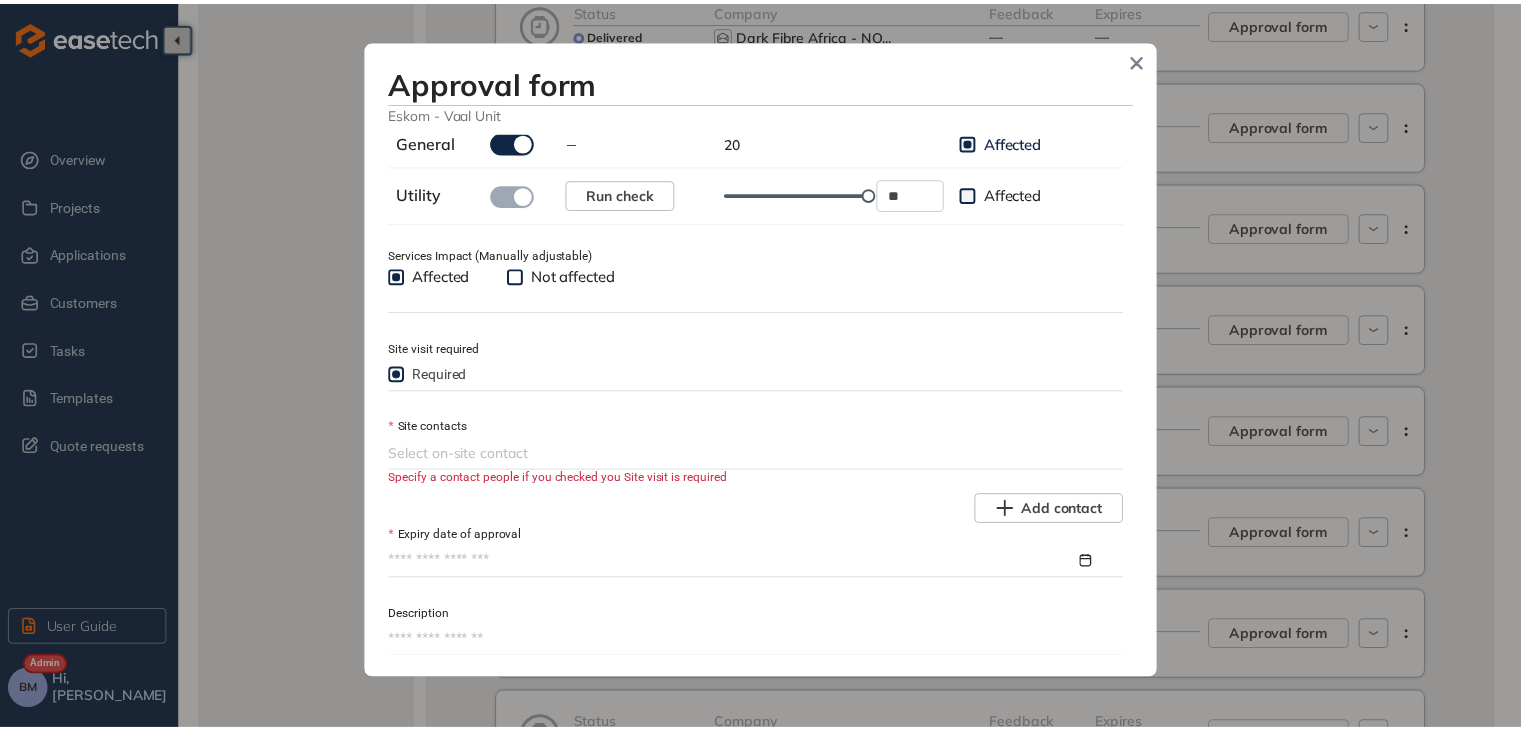 scroll, scrollTop: 733, scrollLeft: 0, axis: vertical 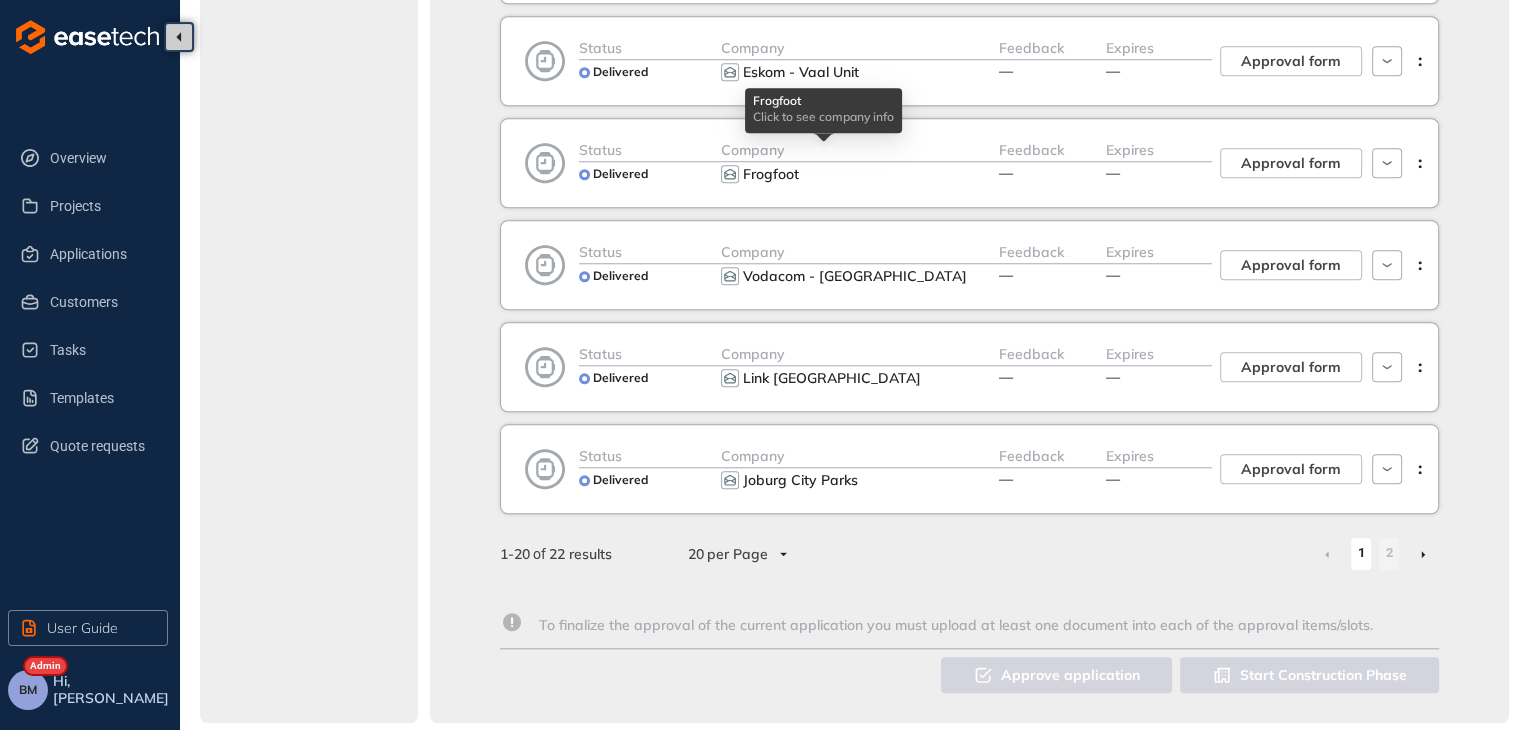 click on "Overview Details Location Documents Notifications Notes allocations Approval Deposits site-management" at bounding box center (309, -517) 